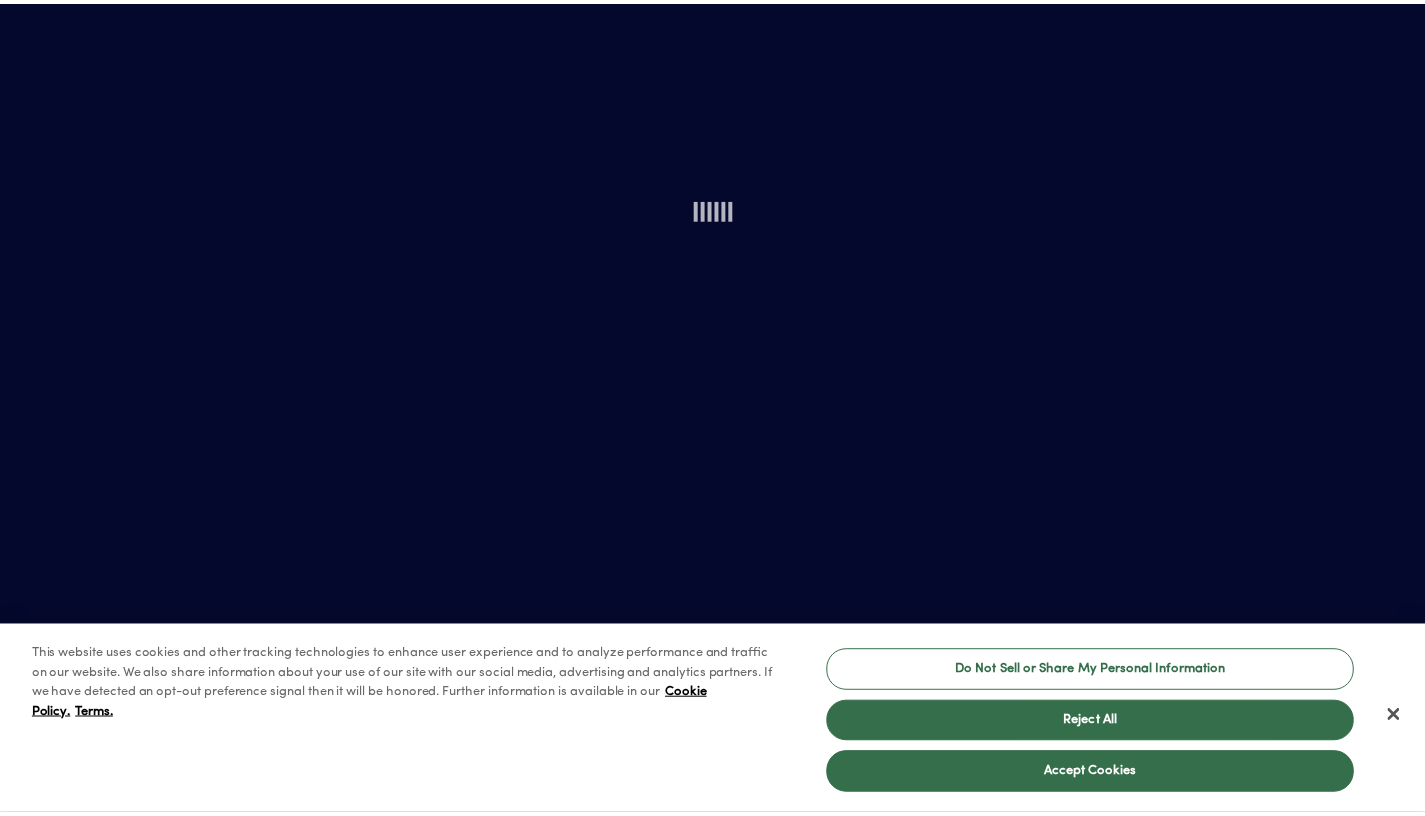 scroll, scrollTop: 0, scrollLeft: 0, axis: both 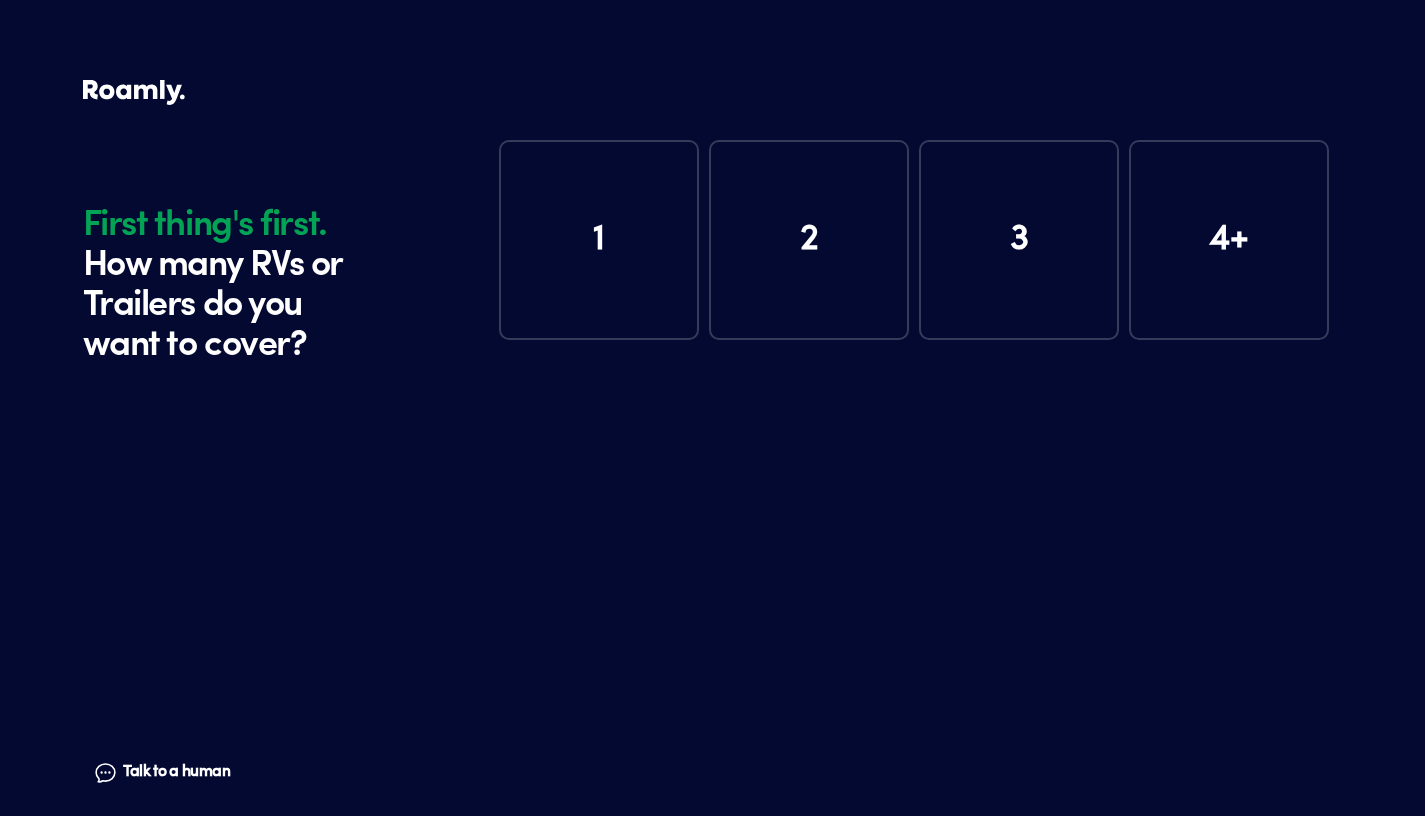 click on "1" at bounding box center [599, 240] 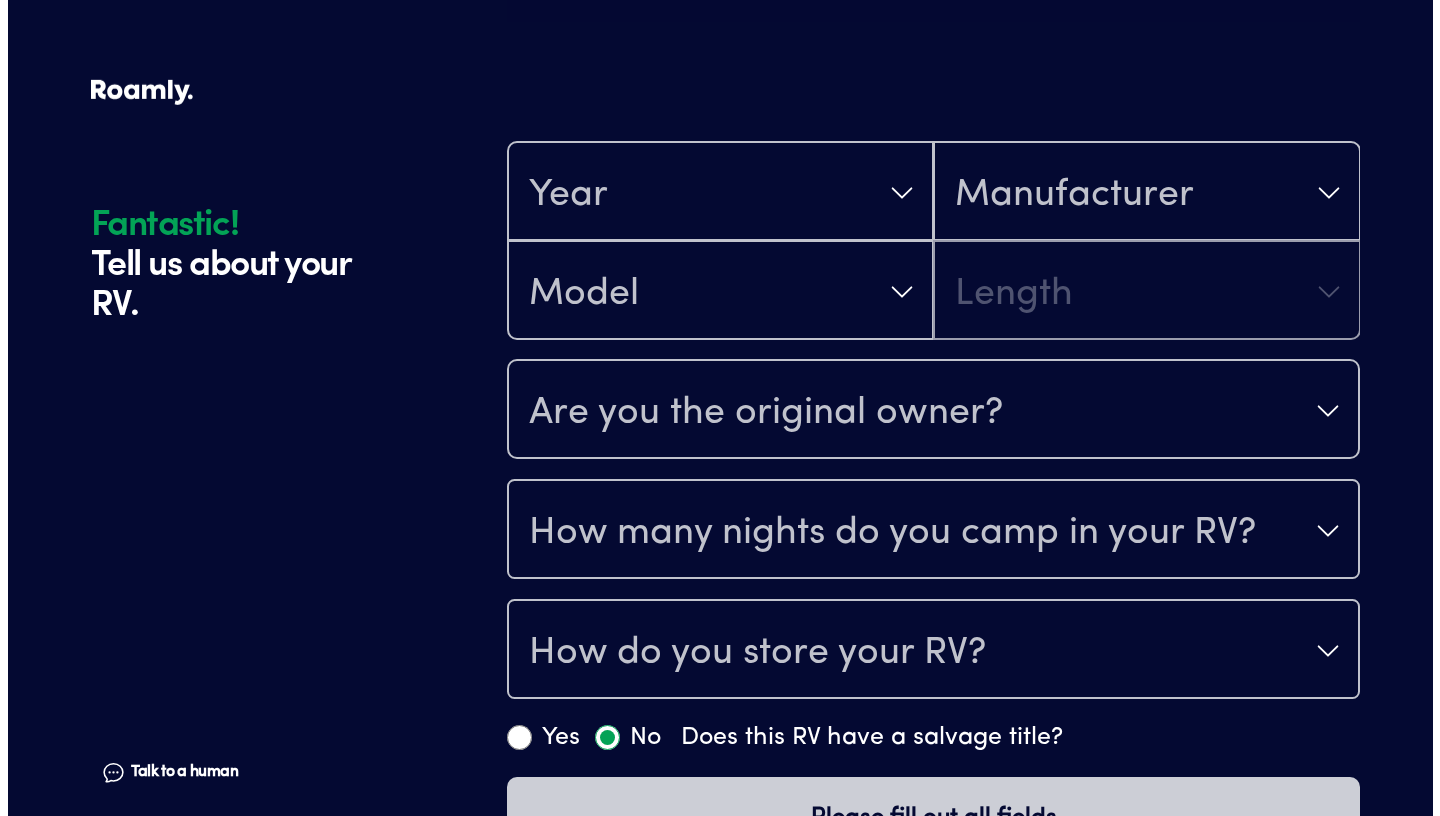 scroll, scrollTop: 390, scrollLeft: 0, axis: vertical 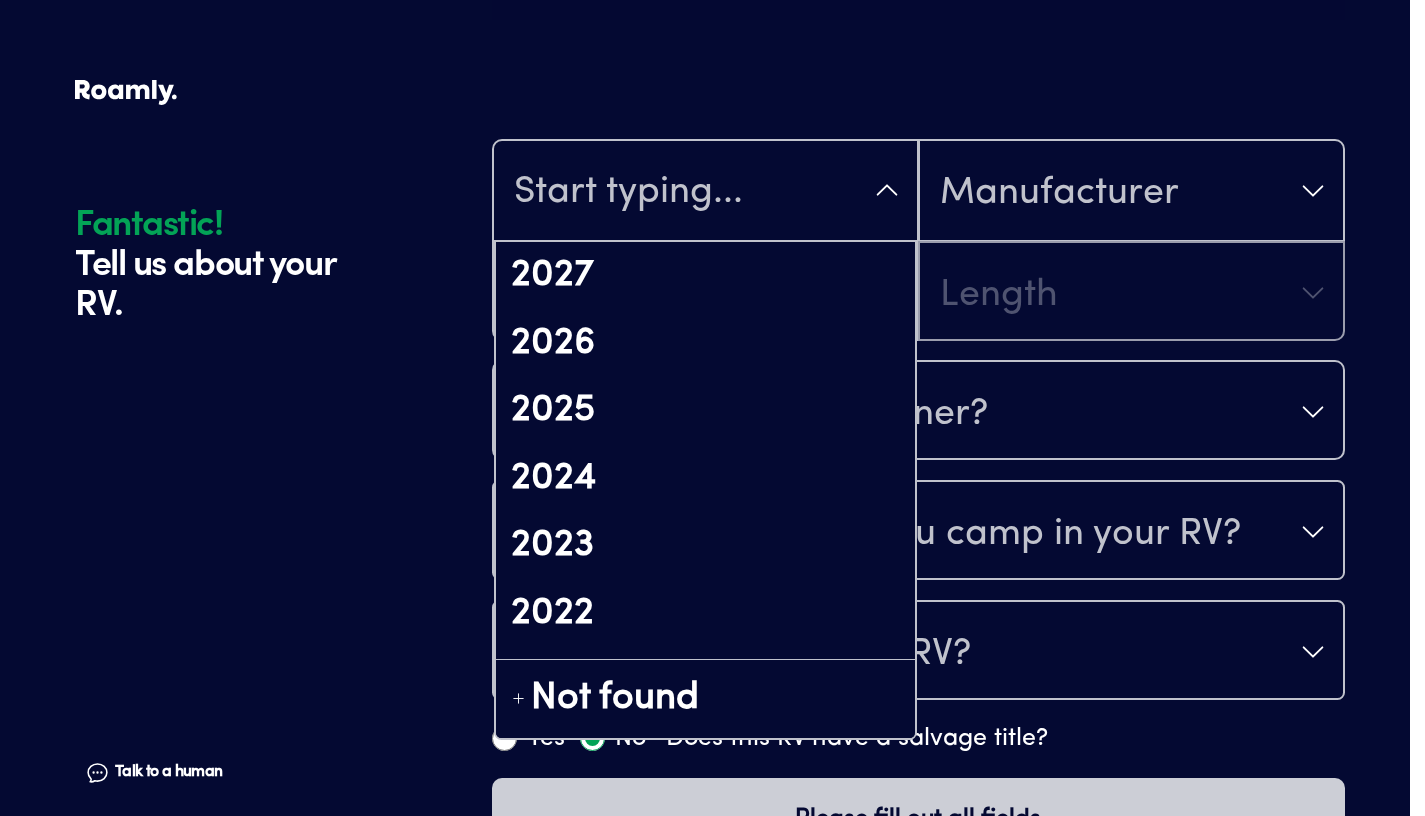 click on "2027 2026 2025 2024 2023 2022 2021 2020 2019 2018 2017 2016 2015 2014 2013 2012 2011 2010 2009 2008 2007 2006 2005 2004 2003 2002 2001 2000 1999 1998 1997 1996 1995 1994 1993 1992 1991 1990 1989 1988 1987 1986 1985 1984 1983 1982 1981 1980 1979 1978 1977 1976 1975 1974 1973 1972 1971 1970 1969 1968 1967 1966 1965 1964 1963 1962 1961 1960 1959 1958 1957 1956 1955 1954 1953 1952 1951 1950 1949 1948 1947 1946 1945 1944 1943 1942 1941 1940 Not found" at bounding box center (705, 190) 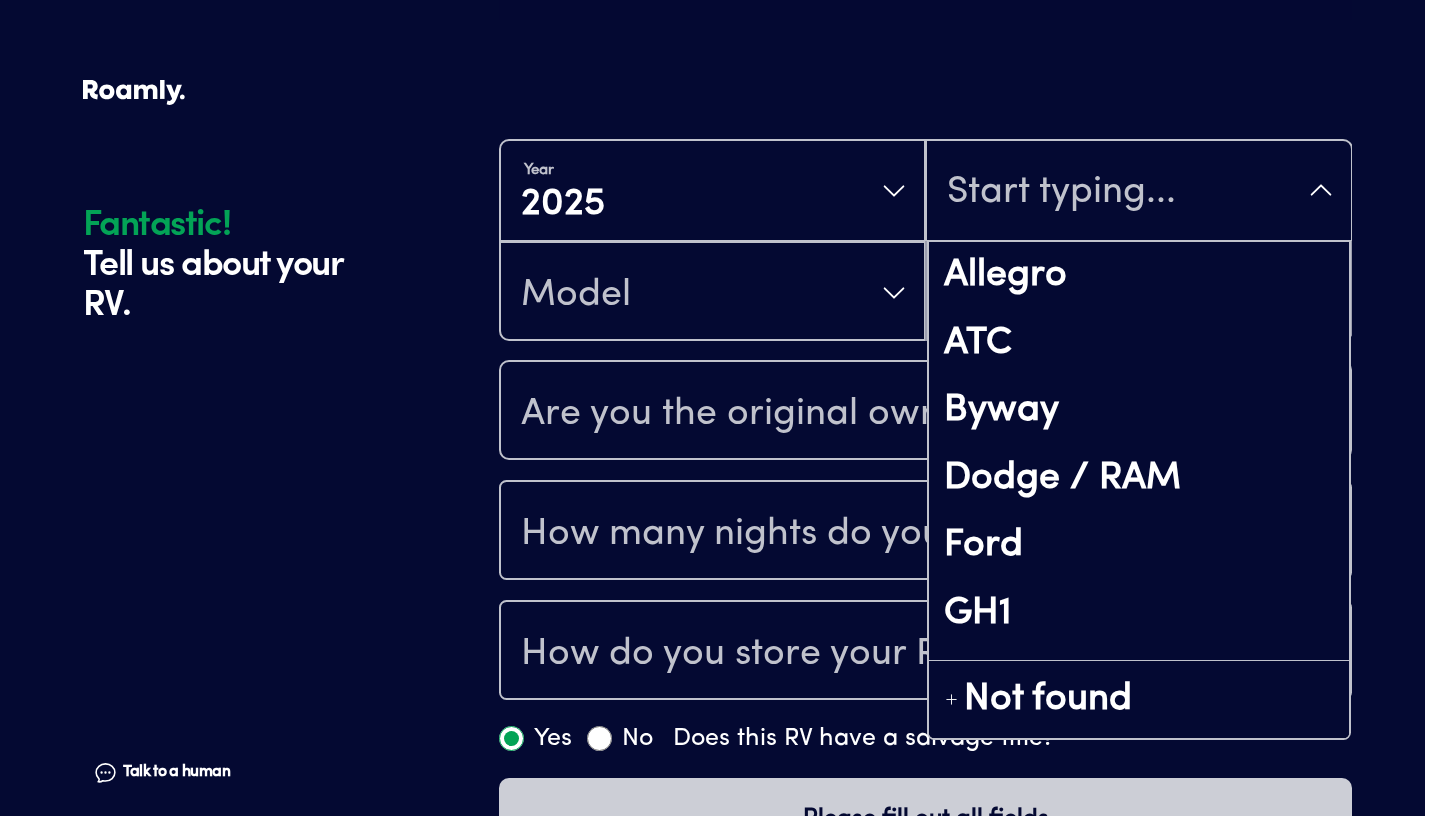 click on "Allegro ATC Byway Dodge / RAM Ford GH1 Great Outdoor Cottages Grounded RVs Mercedes-Benz Otzi Phaeton Tiffin Trailmanor Wayfarer Winnebago Zephyr Not found" at bounding box center [1138, 190] 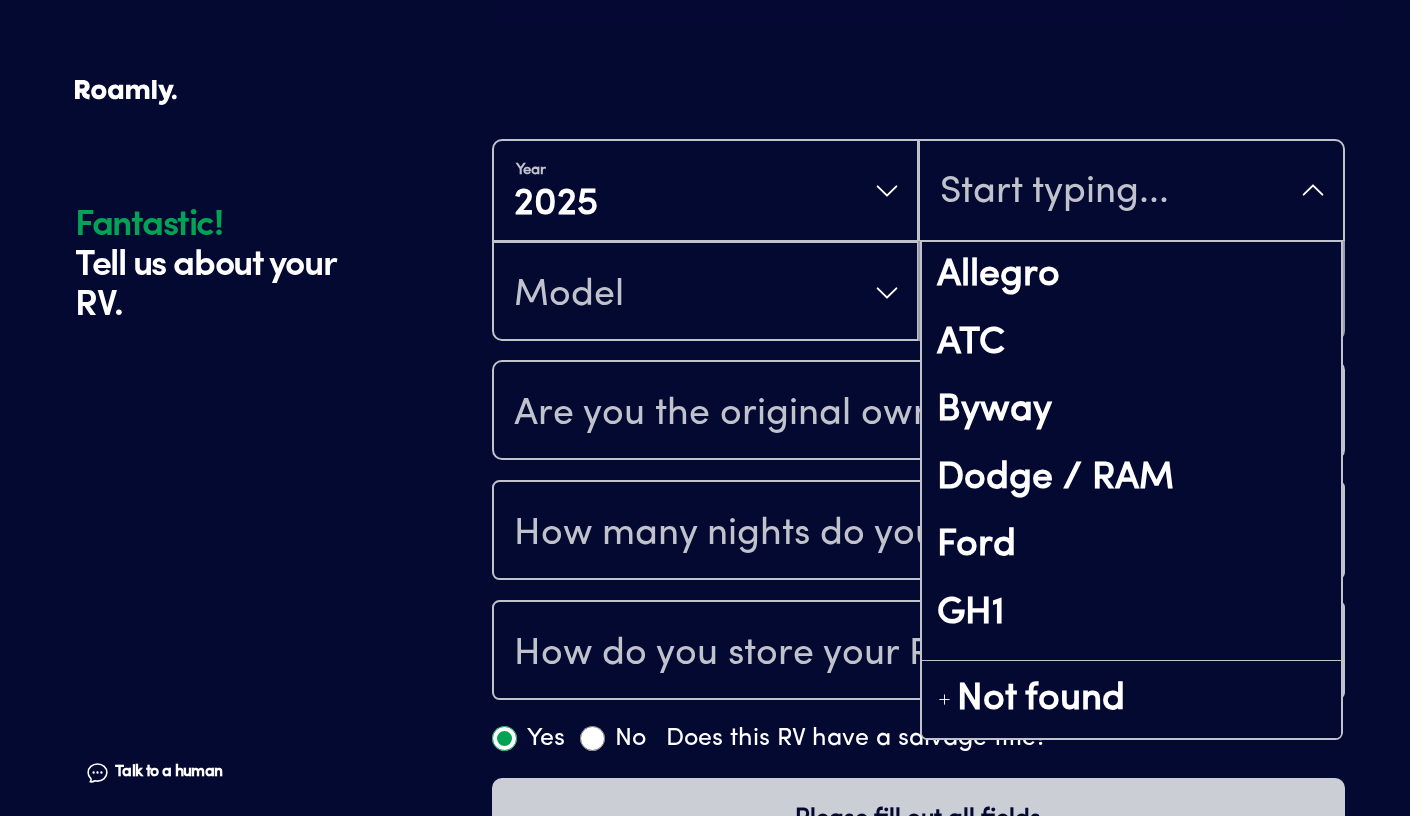 click on "Year [DATE] Allegro ATC Byway Dodge / RAM Ford GH1 Great Outdoor Cottages Grounded RVs Mercedes-Benz Otzi Phaeton Tiffin Trailmanor Wayfarer Winnebago Zephyr Not found" at bounding box center (918, 191) 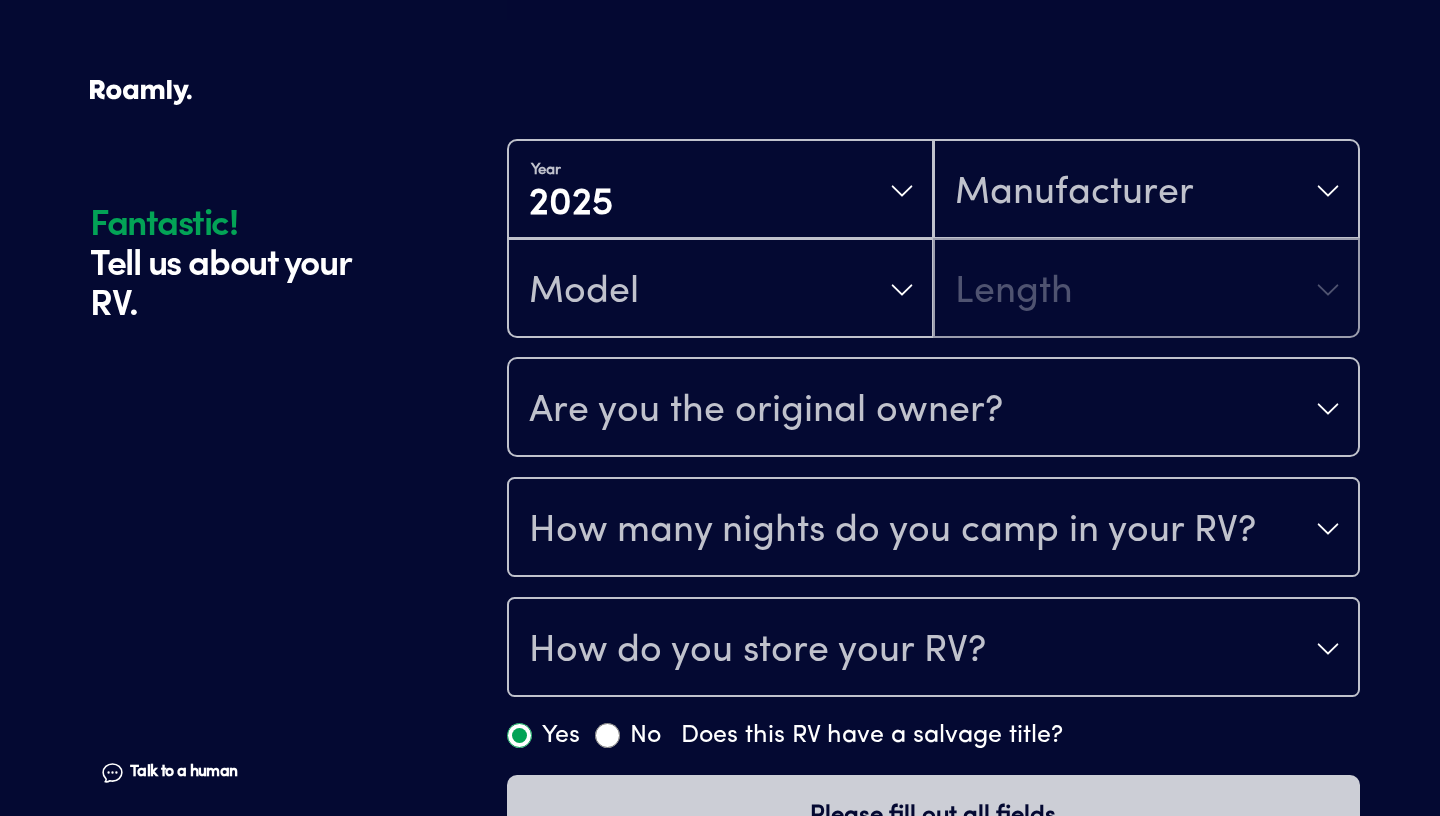 click on "Year [DATE]" at bounding box center (720, 189) 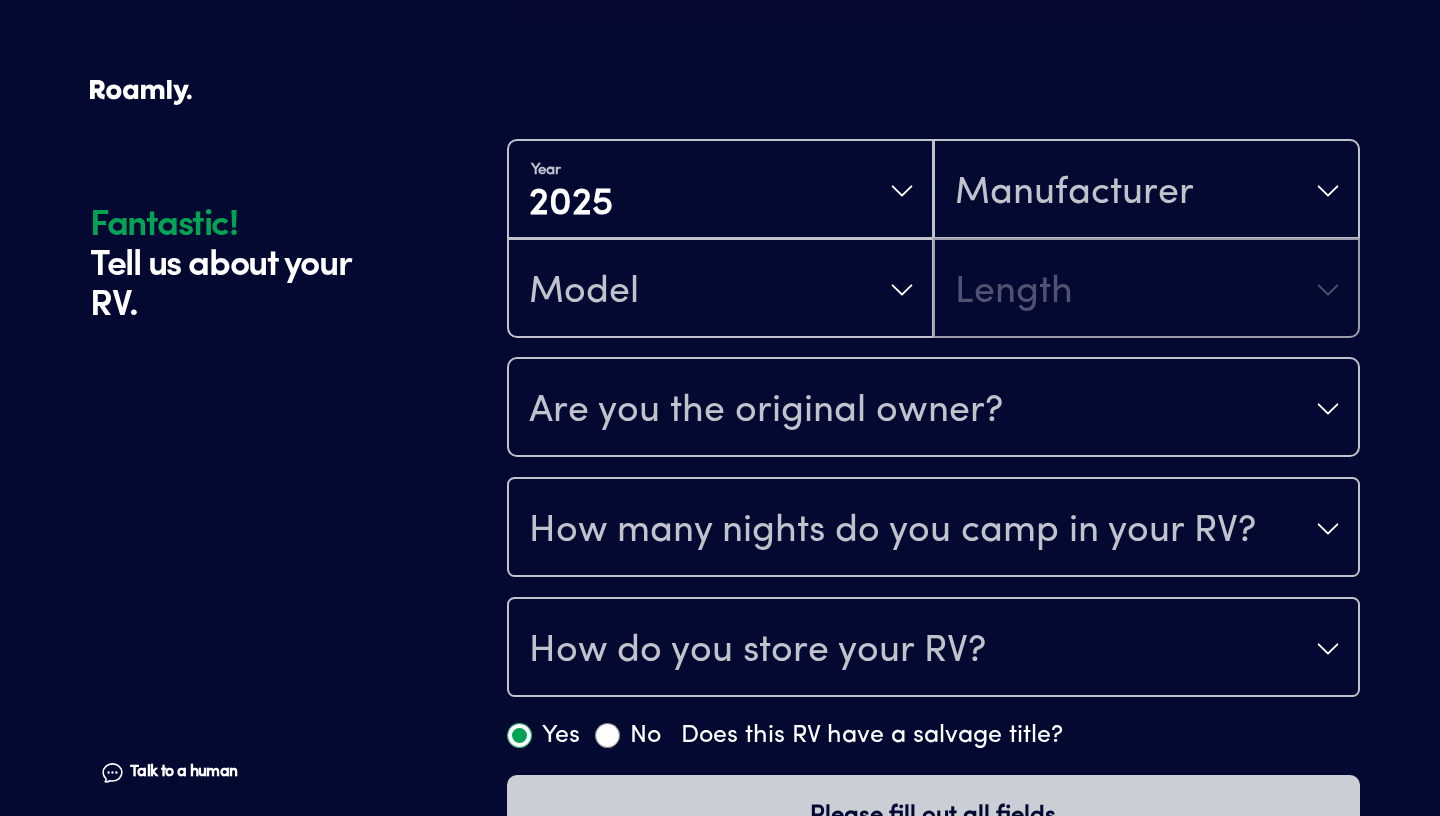 click on "Manufacturer" at bounding box center [1146, 189] 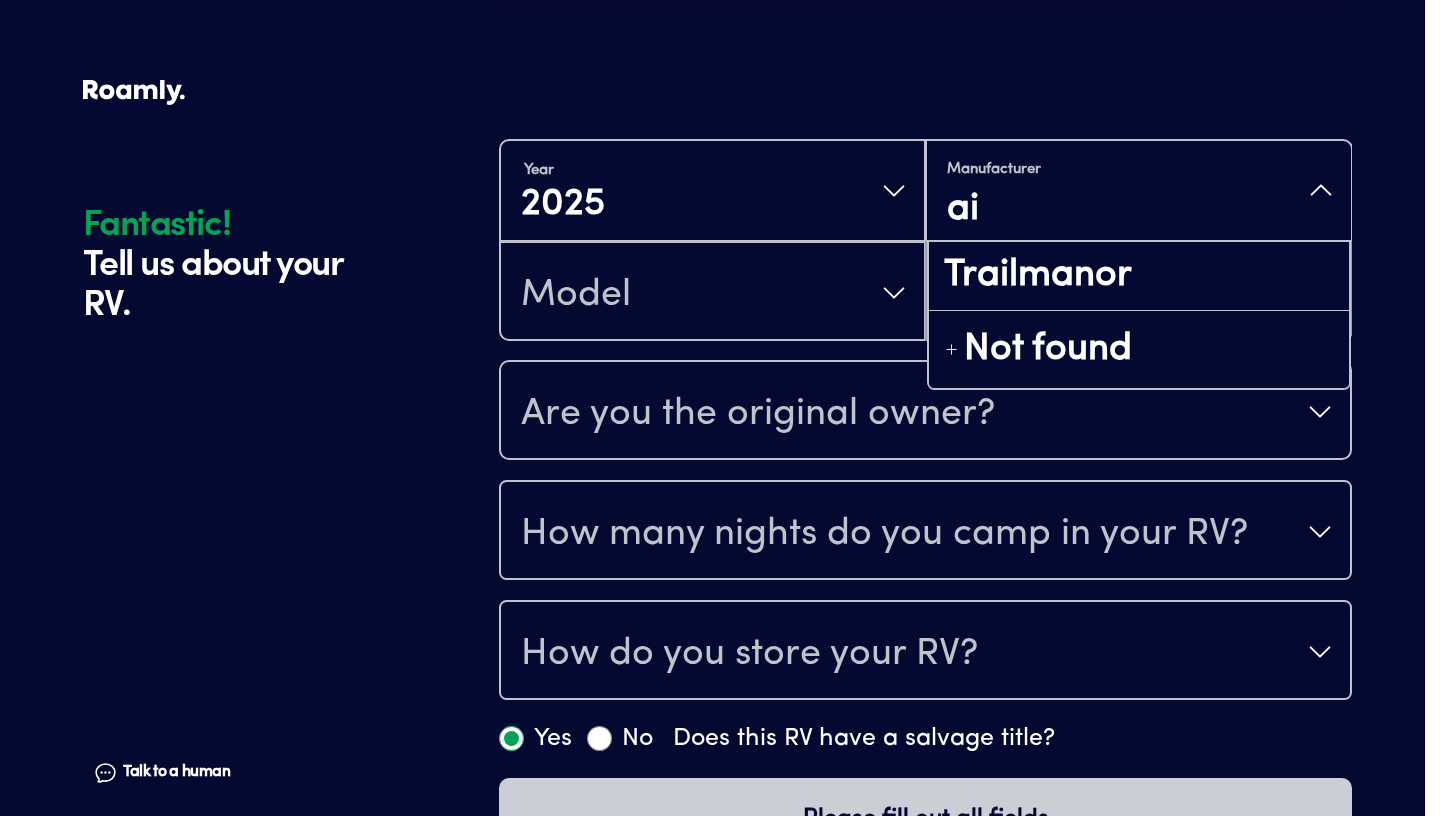 type on "a" 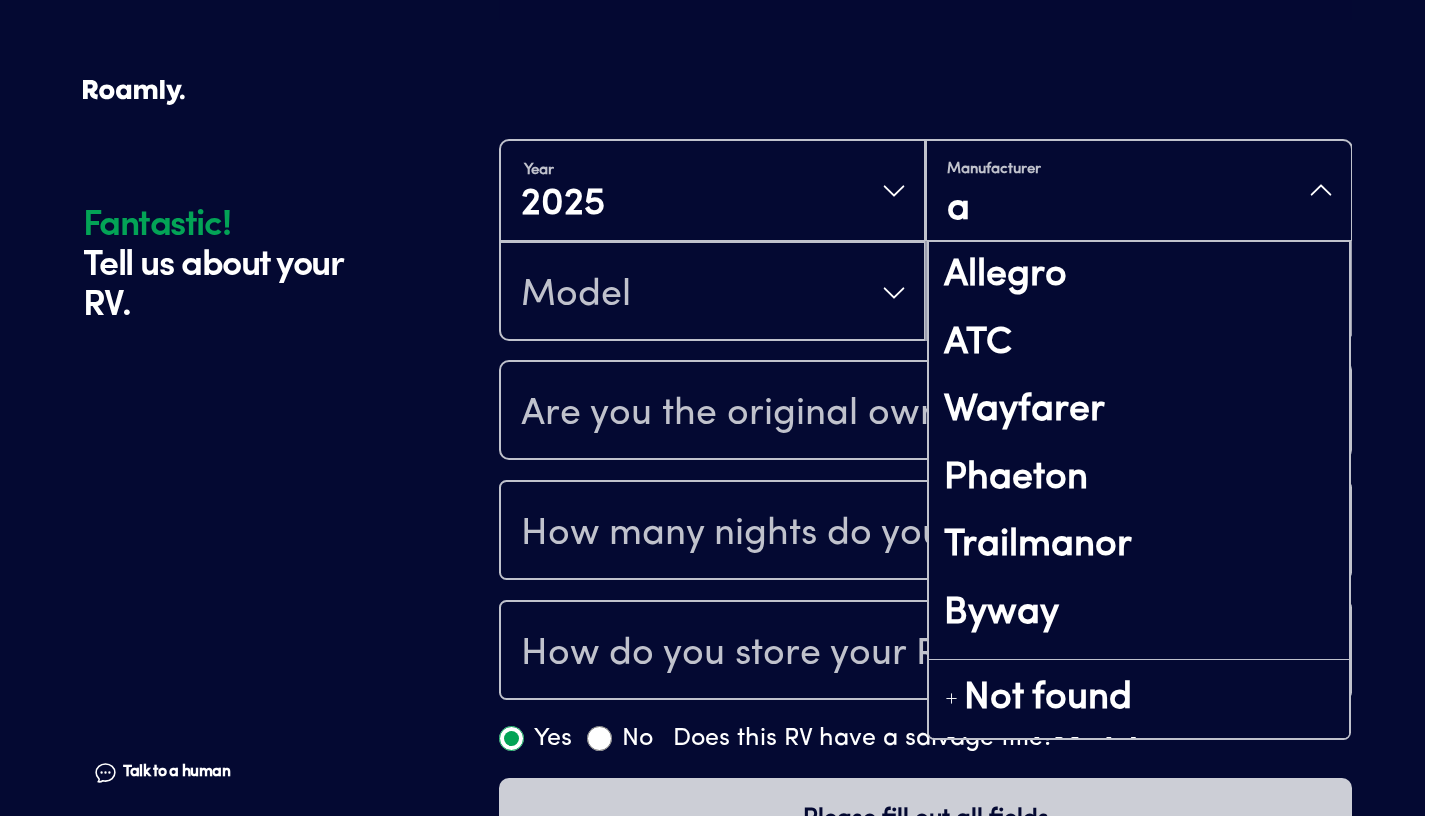 type 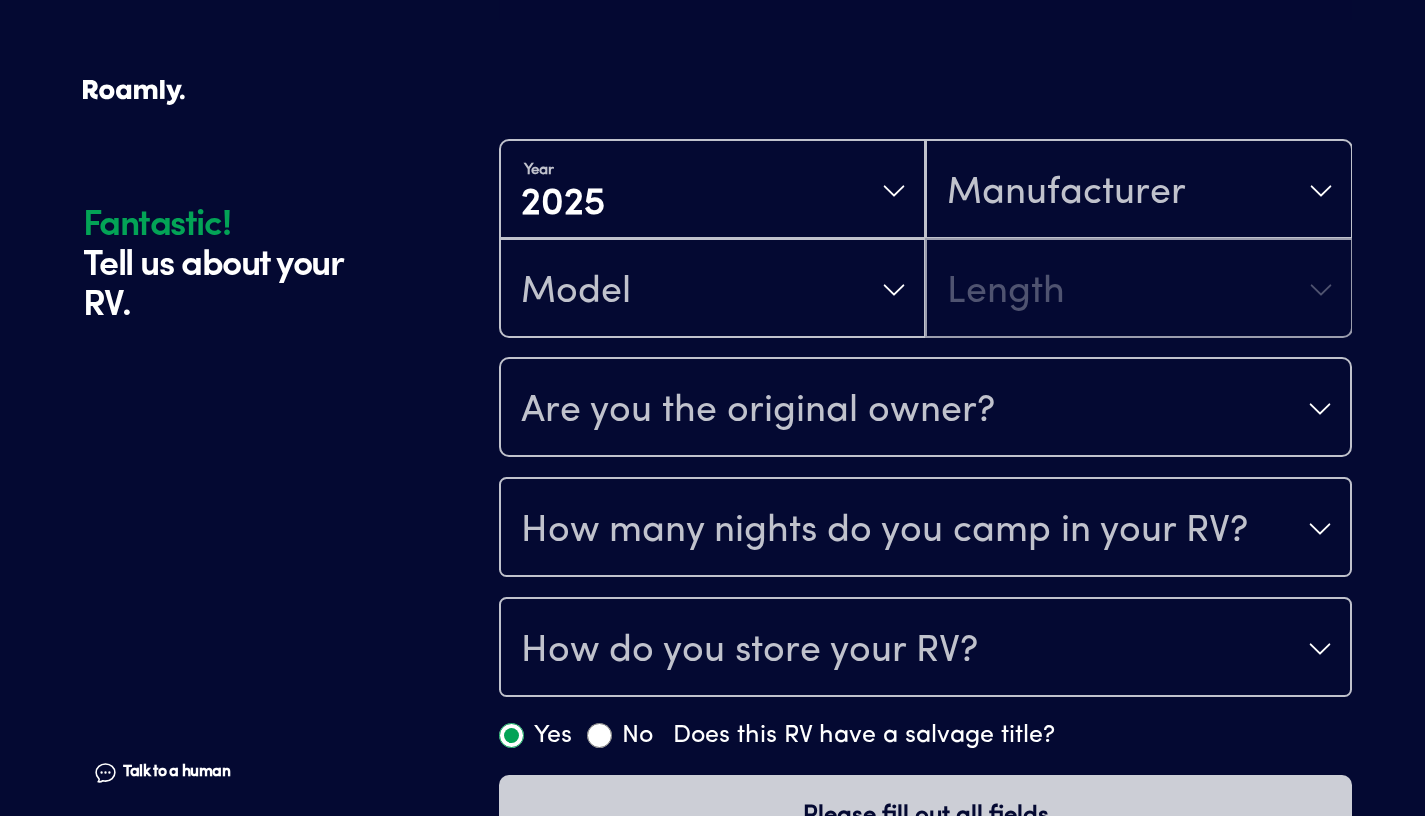 click on "Year [DATE] Manufacturer Model Length" at bounding box center [925, 239] 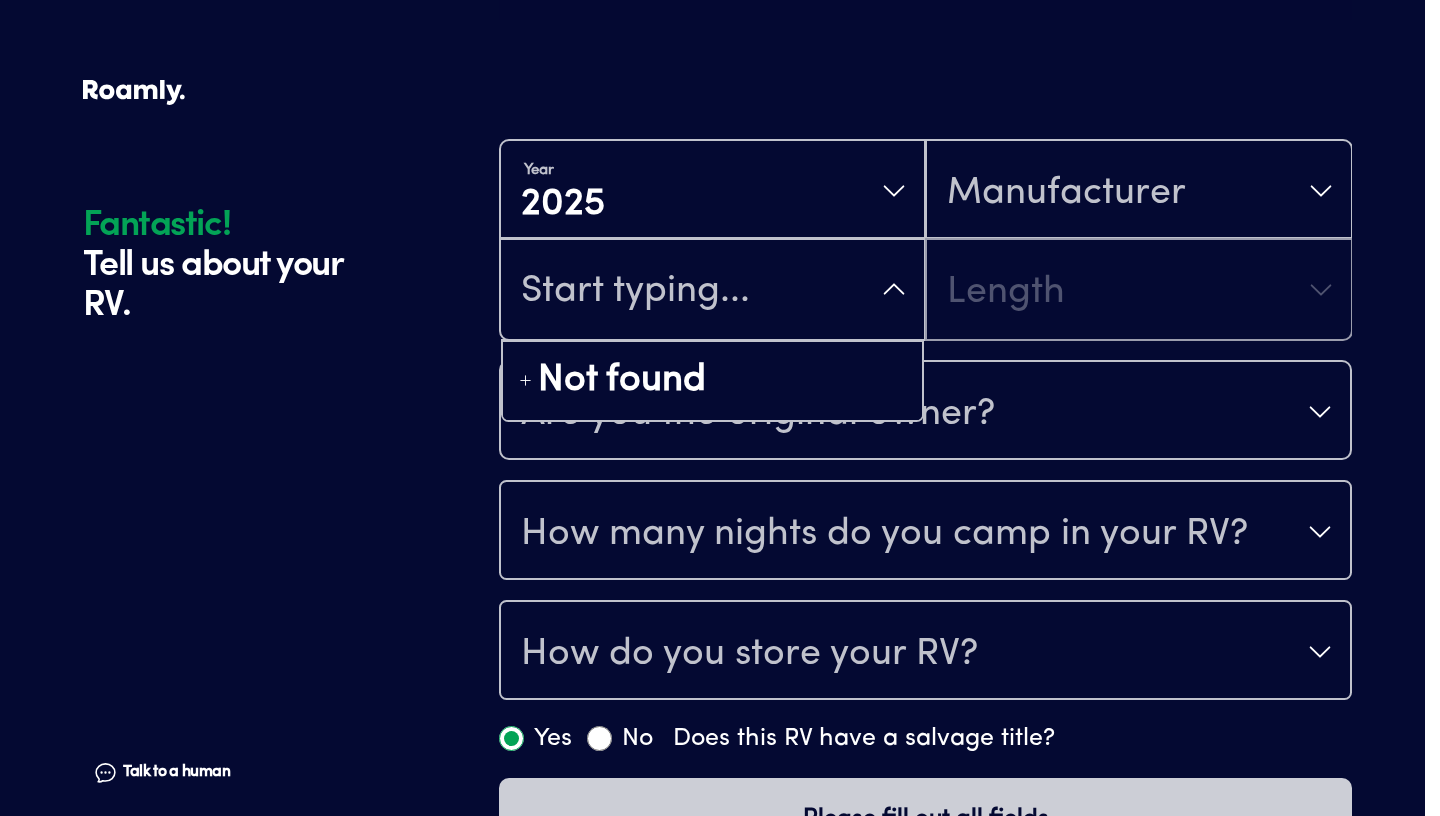 click on "Not found" at bounding box center [712, 289] 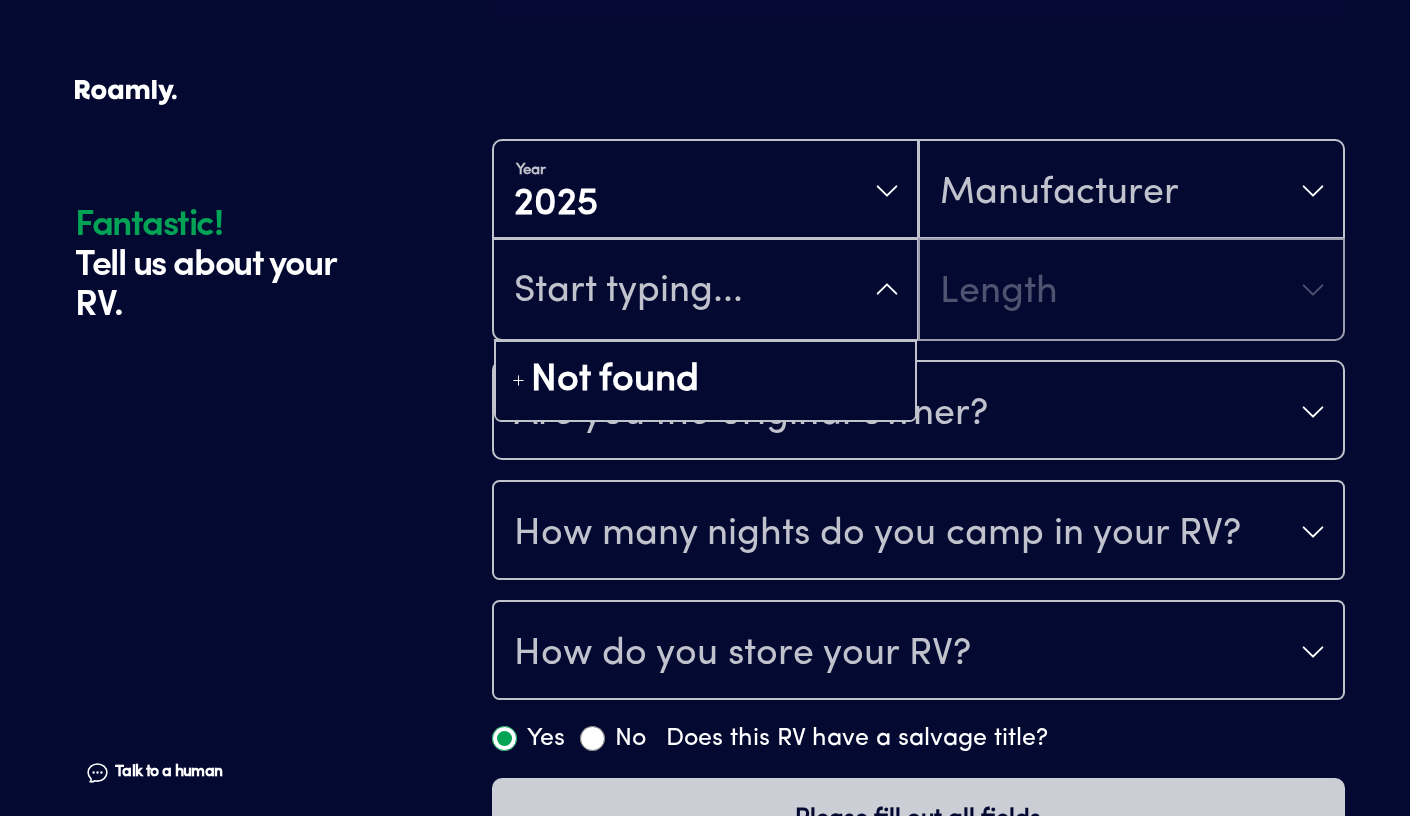 click on "Year [DATE] Manufacturer Not found Length" at bounding box center [918, 240] 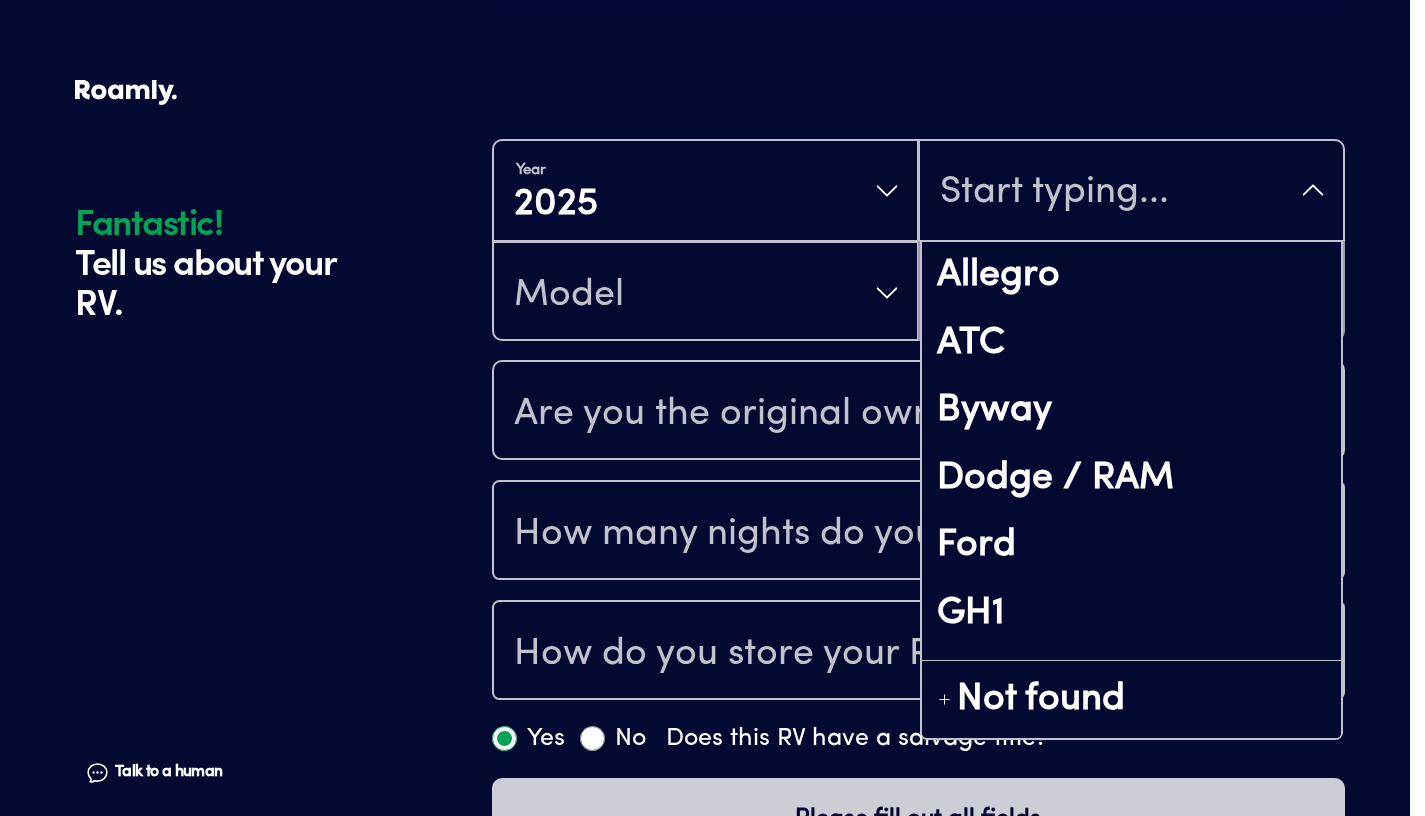 click on "Allegro ATC Byway Dodge / RAM Ford GH1 Great Outdoor Cottages Grounded RVs Mercedes-Benz Otzi Phaeton Tiffin Trailmanor Wayfarer Winnebago Zephyr Not found" at bounding box center [1131, 190] 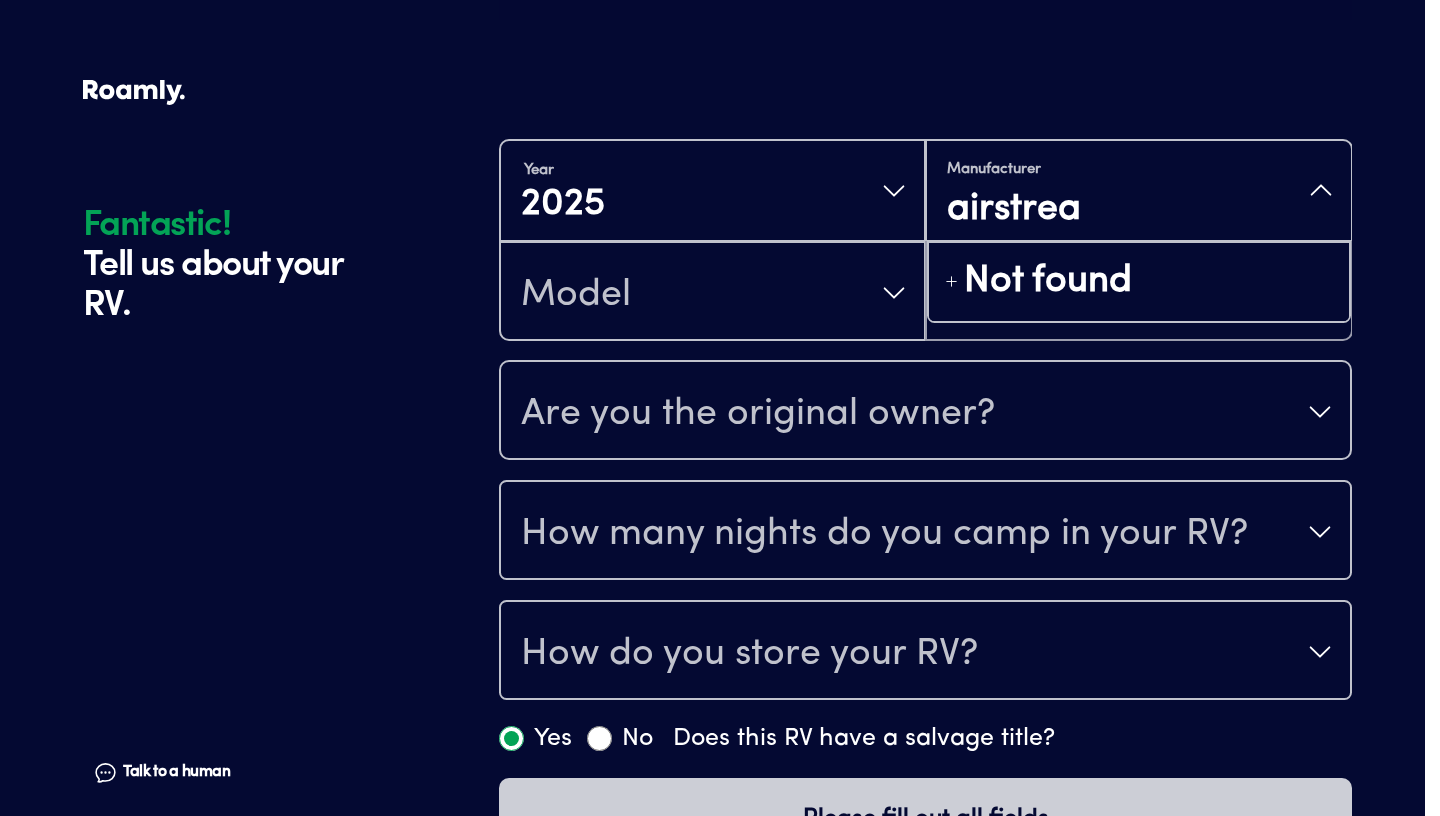 type on "airstream" 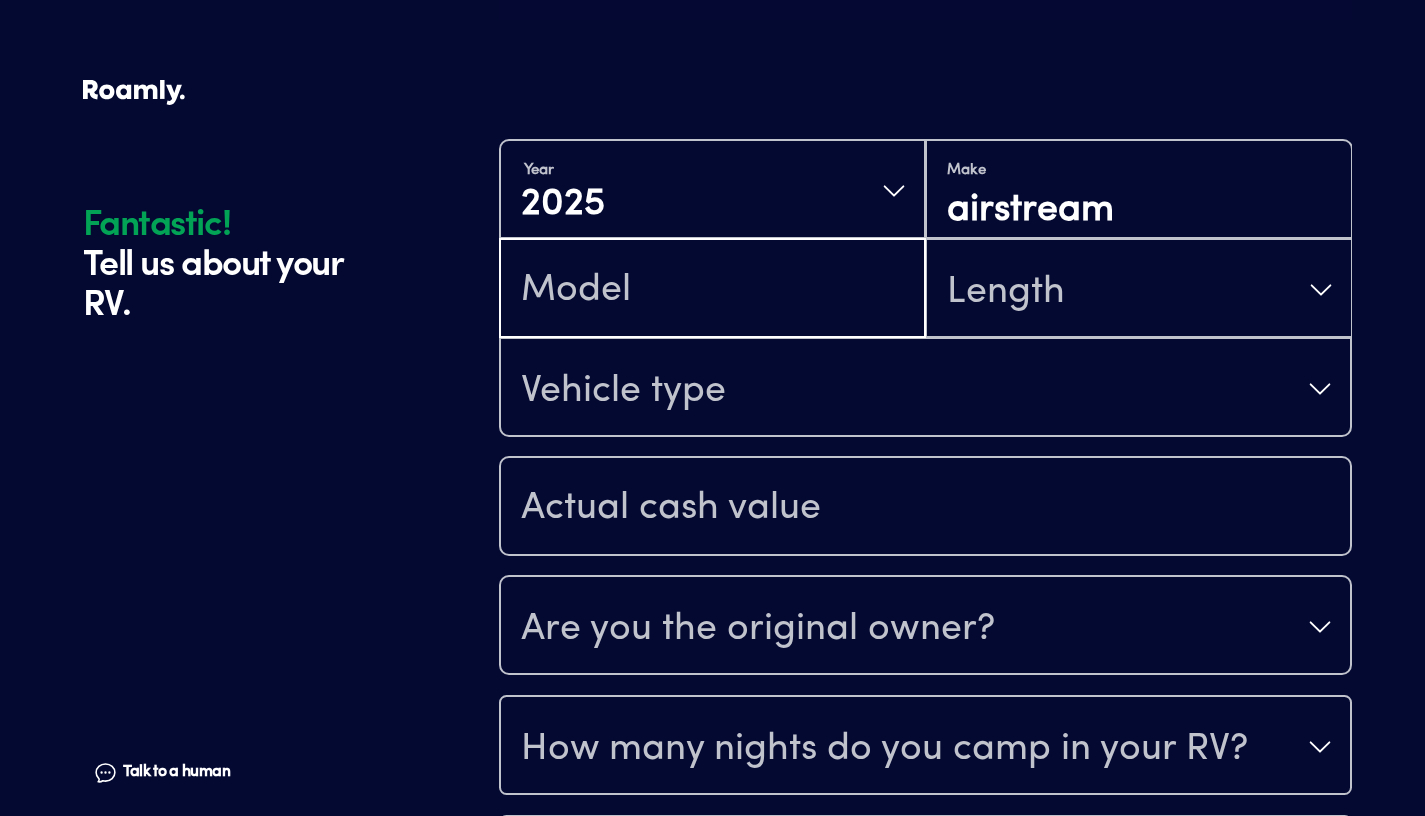 click at bounding box center [712, 290] 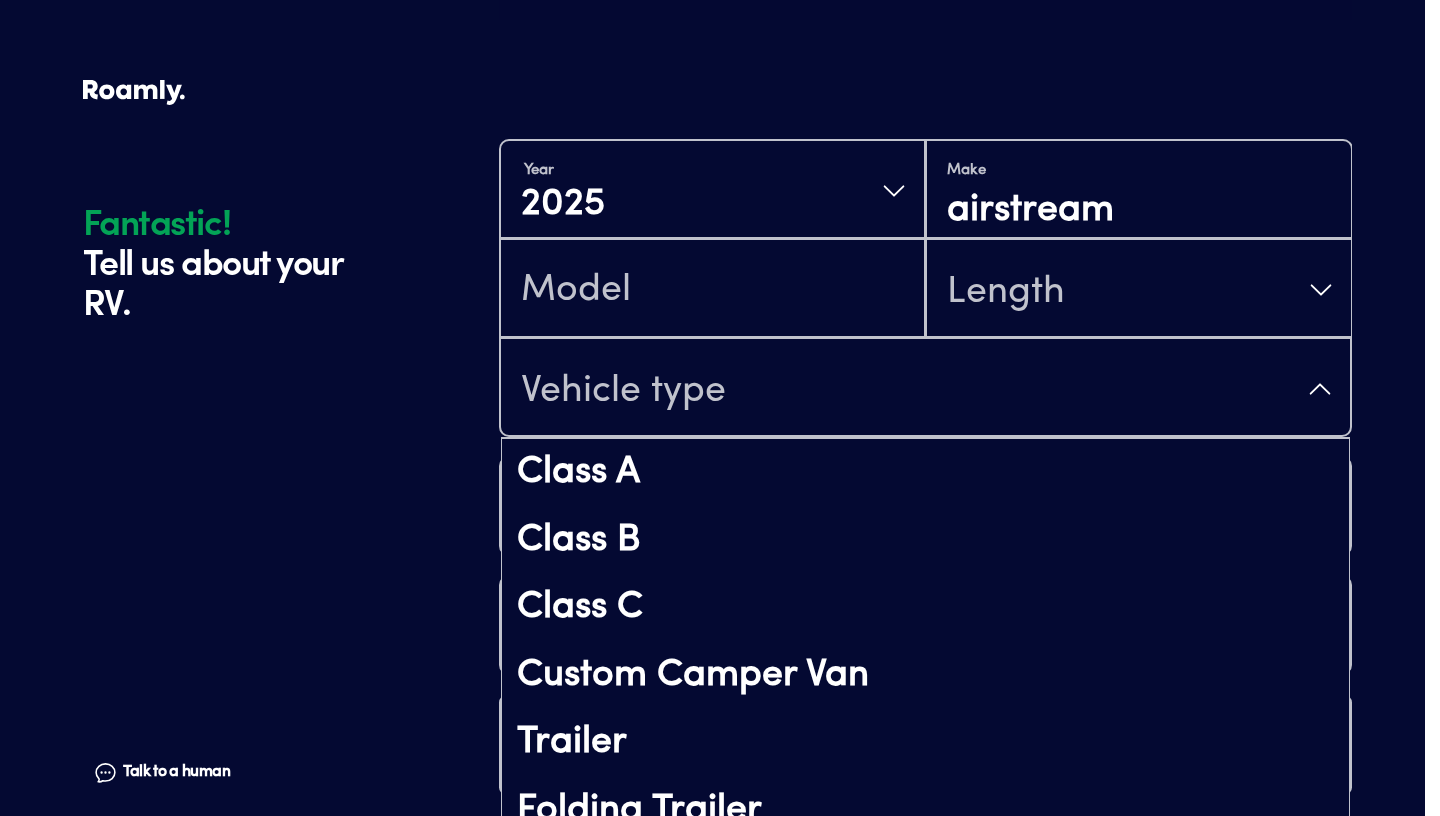click on "Vehicle type" at bounding box center [925, 389] 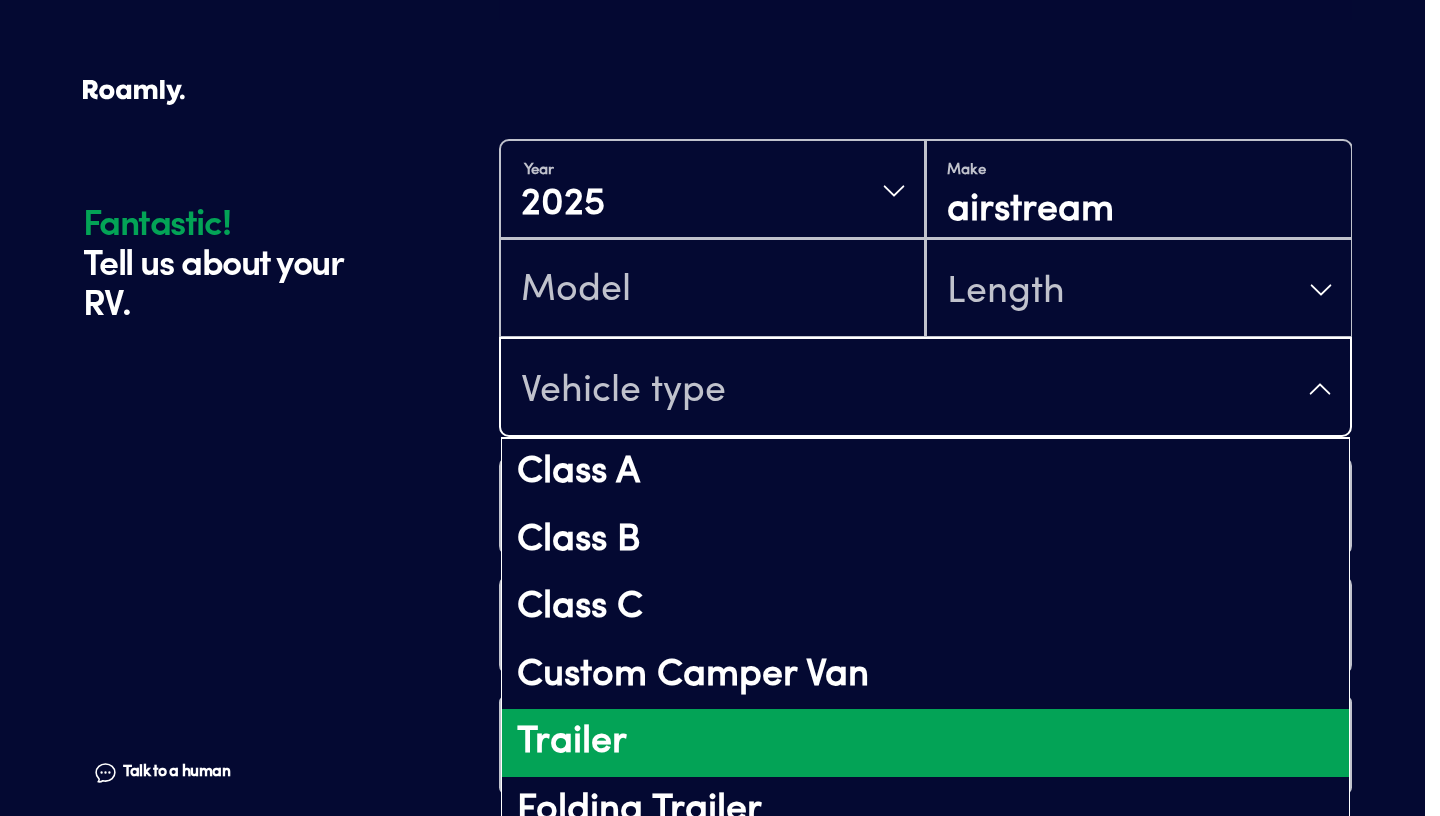 click on "Trailer" at bounding box center [925, 743] 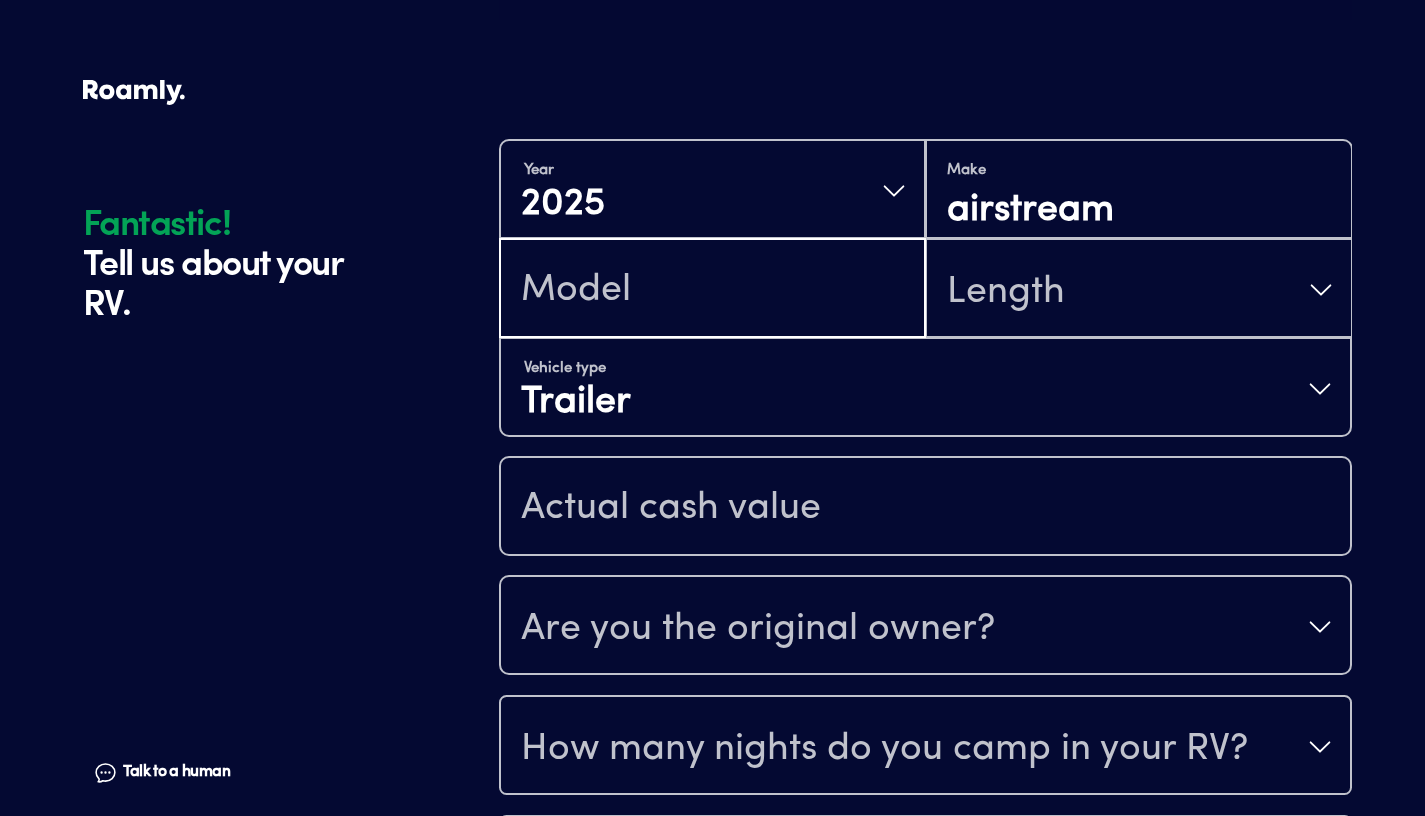 click at bounding box center (712, 290) 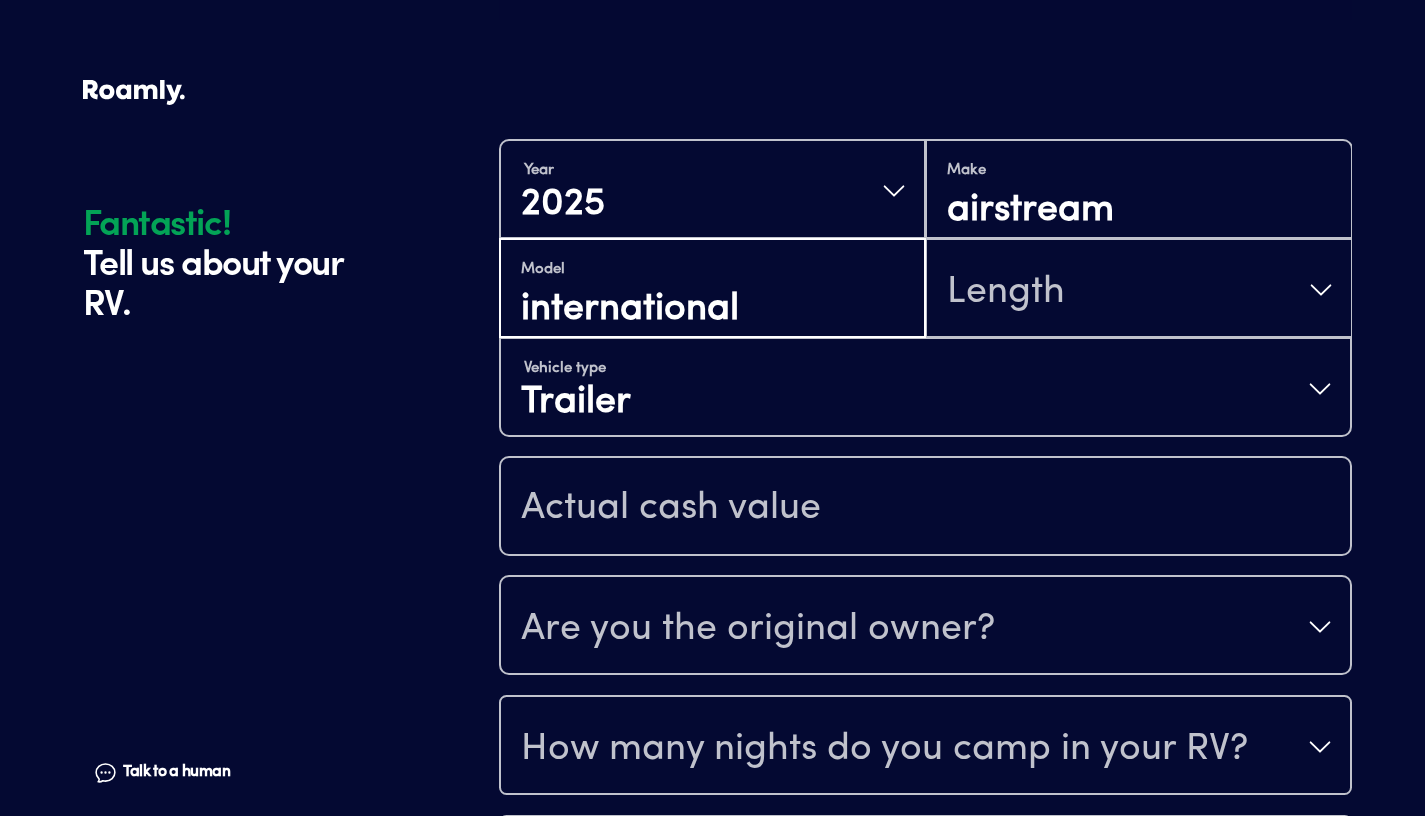 type on "international" 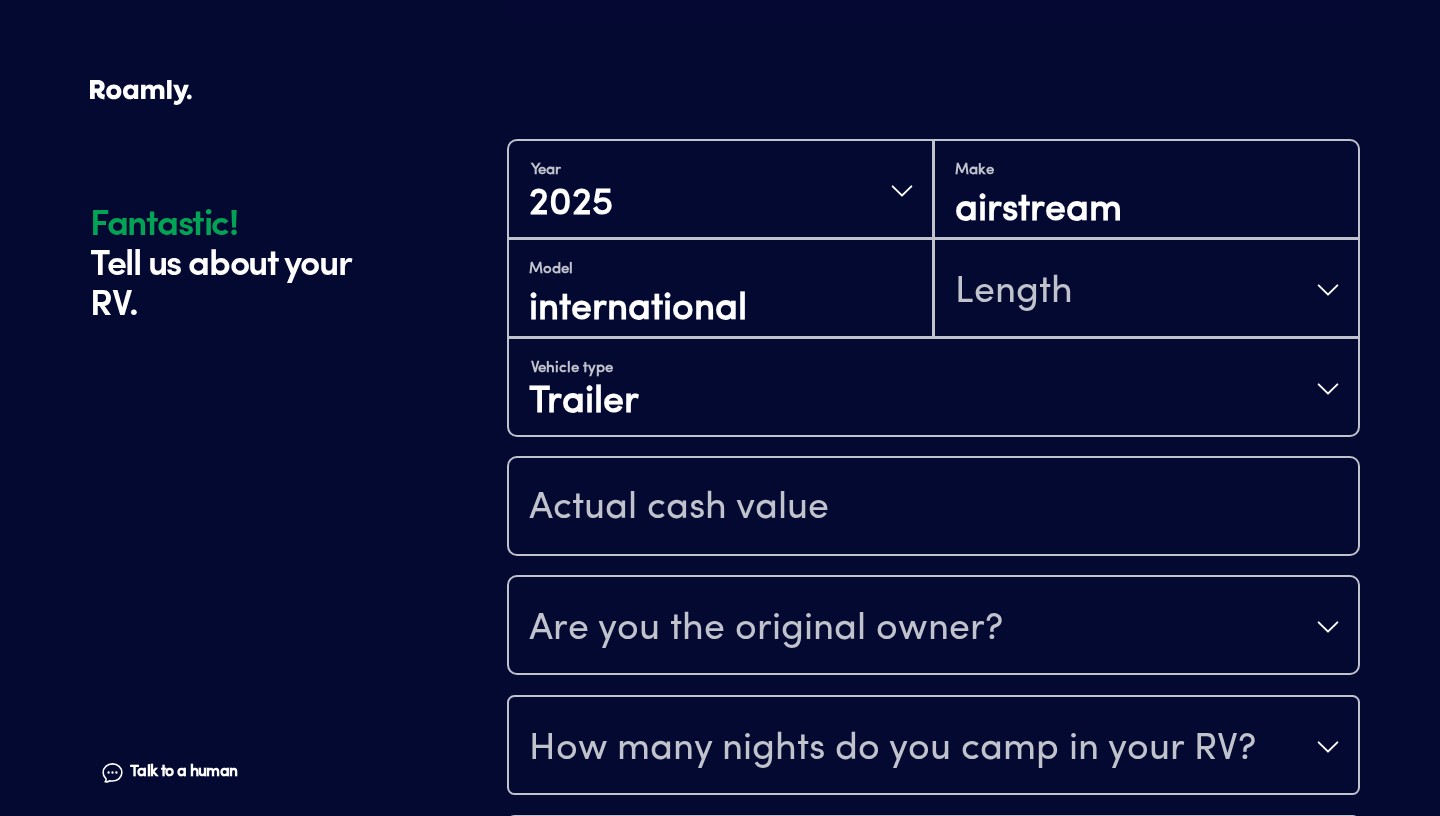 click on "Length" at bounding box center [1146, 288] 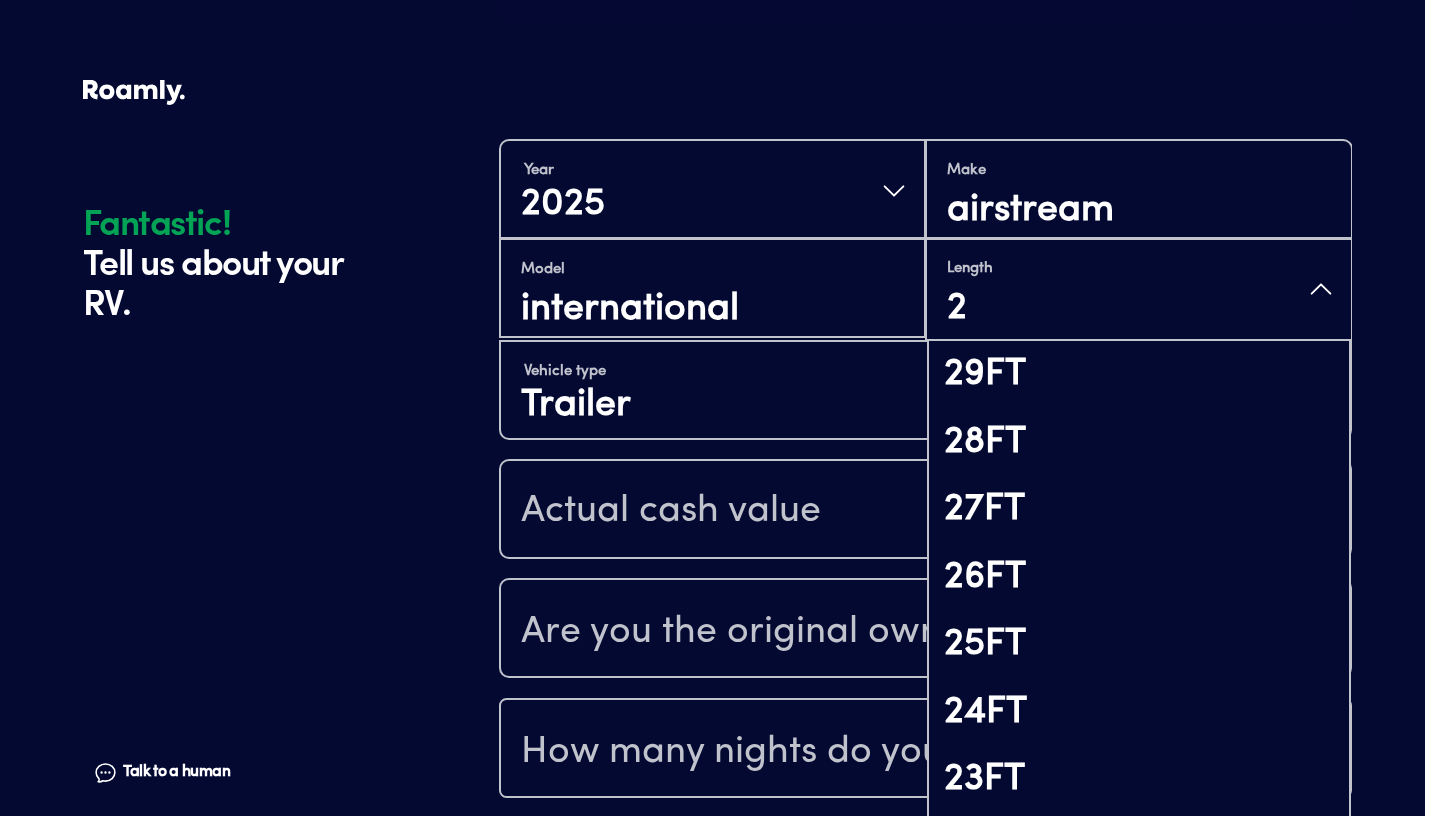 type on "23" 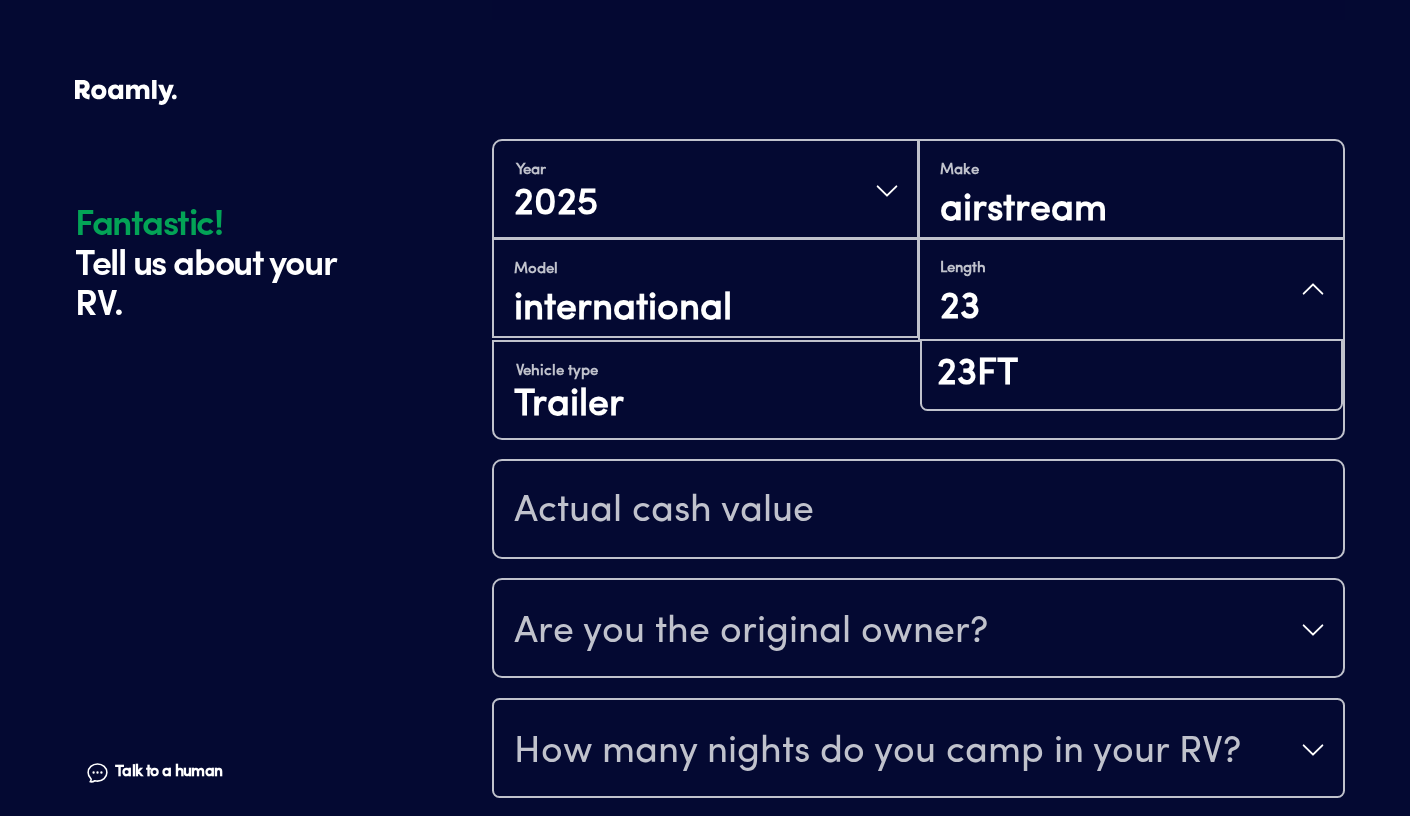 click on "Year [DATE] Make airstream Model international Length 23 23FT Vehicle type Trailer Are you the original owner? How many nights do you camp in your RV? How do you store your RV? Yes No Does this RV have a salvage title?" at bounding box center [918, 558] 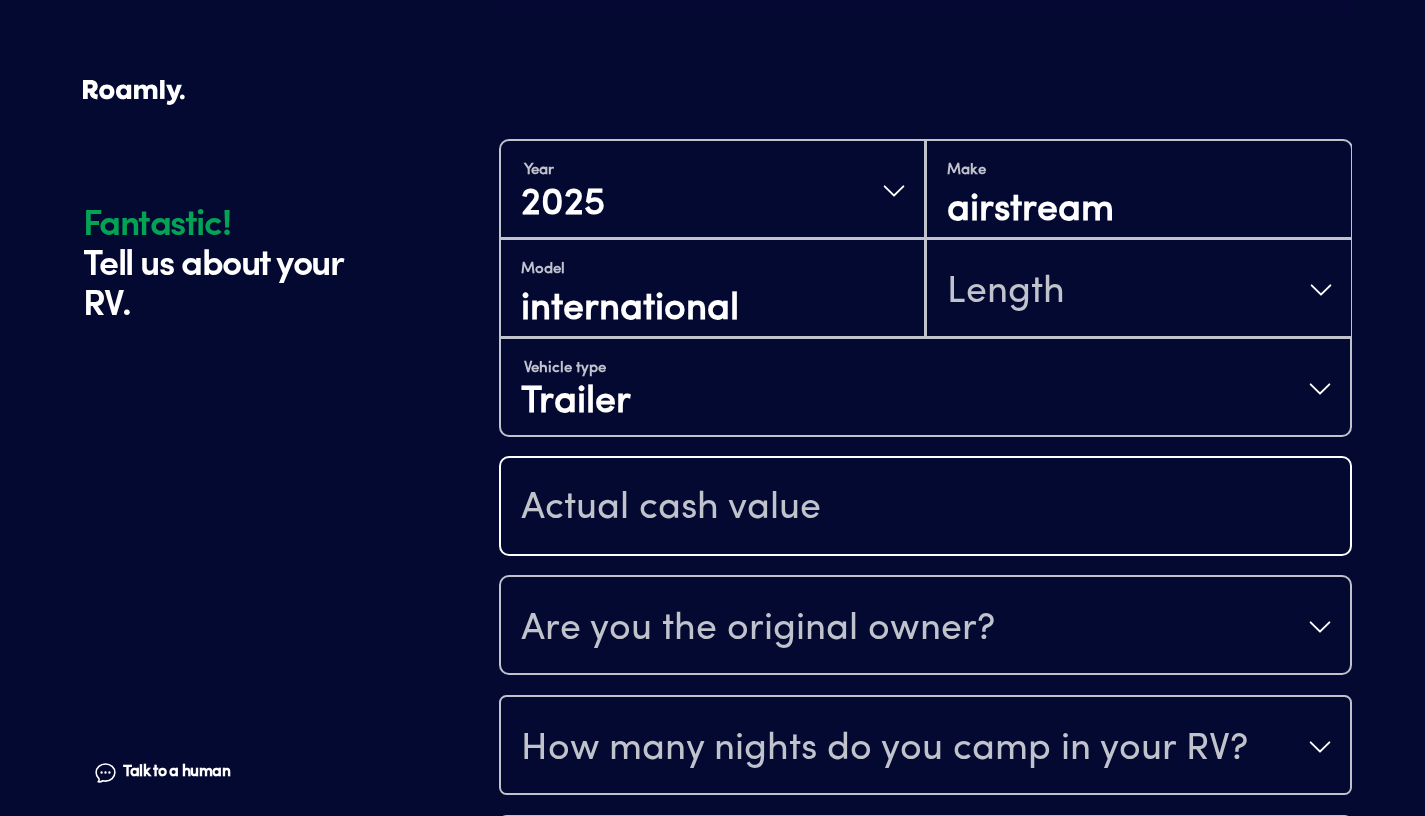 click at bounding box center (925, 508) 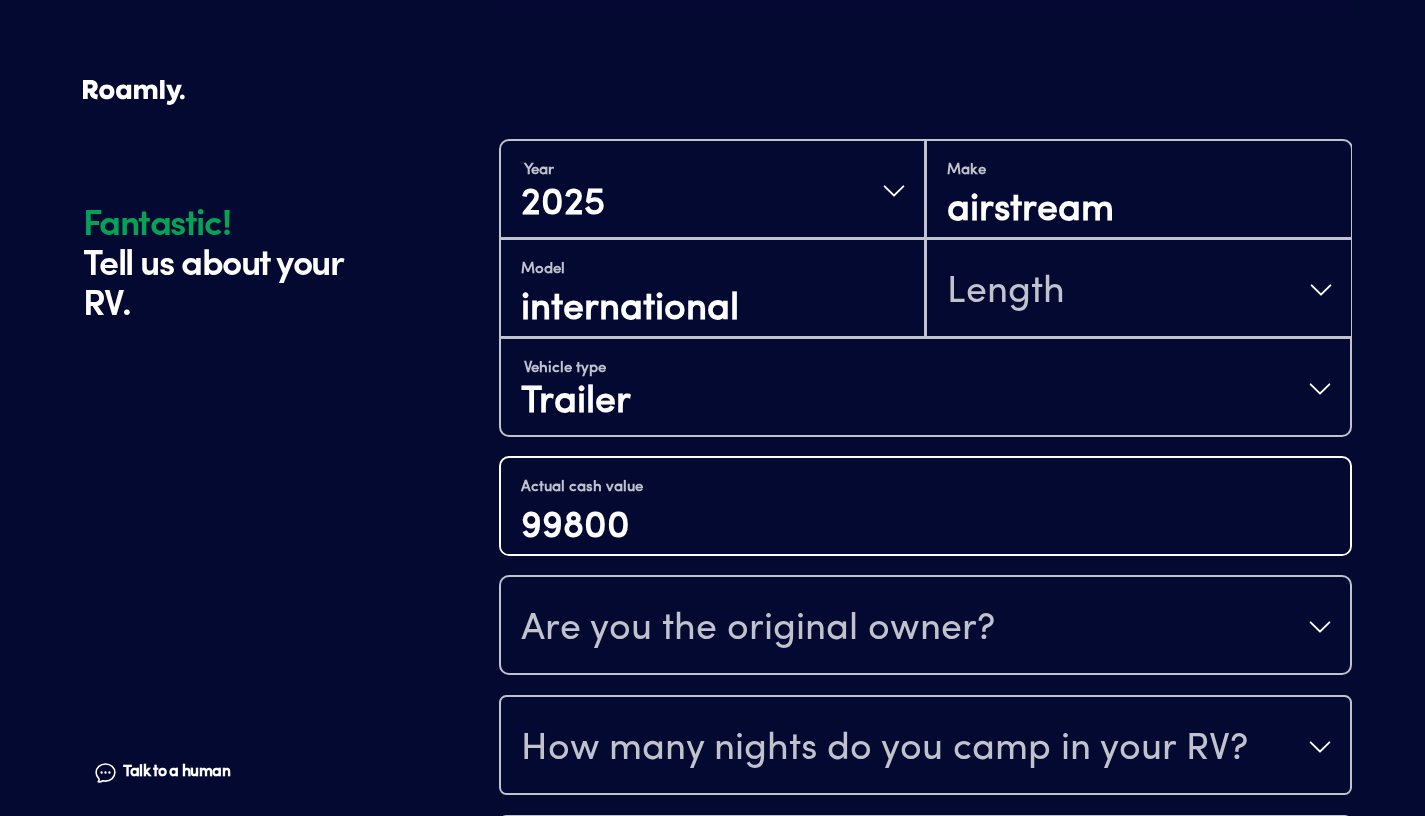 type on "99800" 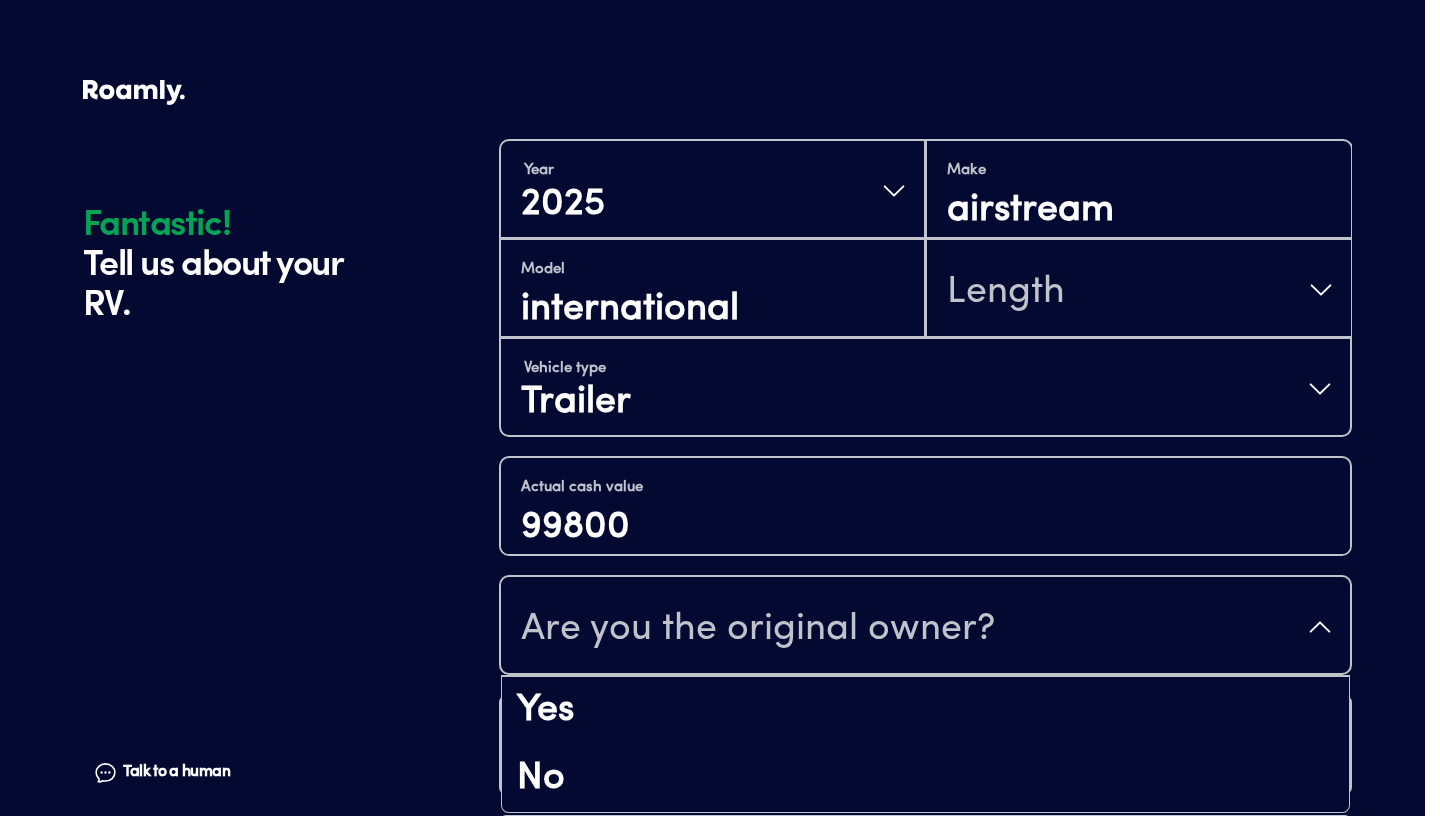 click on "Are you the original owner?" at bounding box center [925, 627] 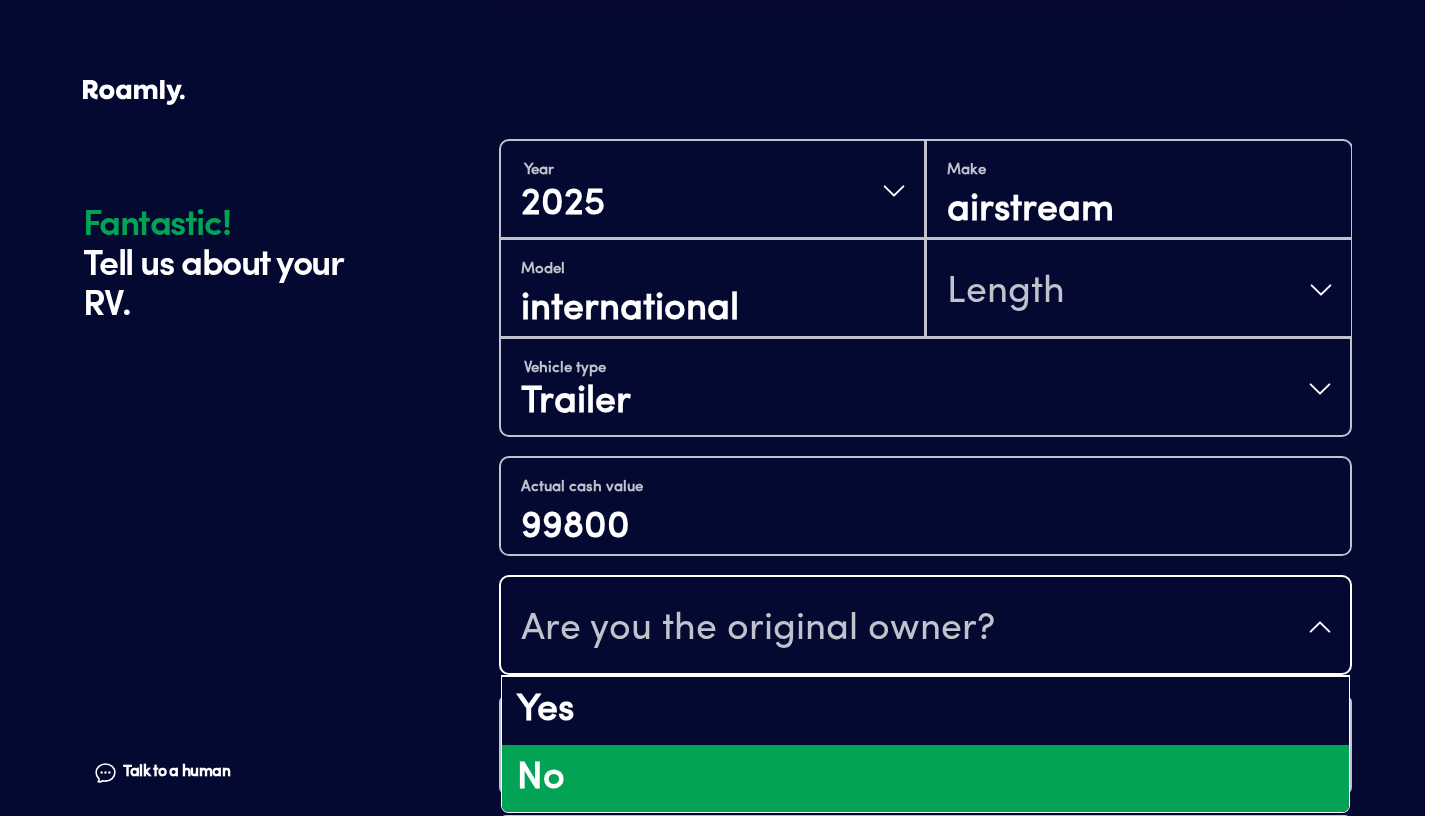 click on "No" at bounding box center [925, 779] 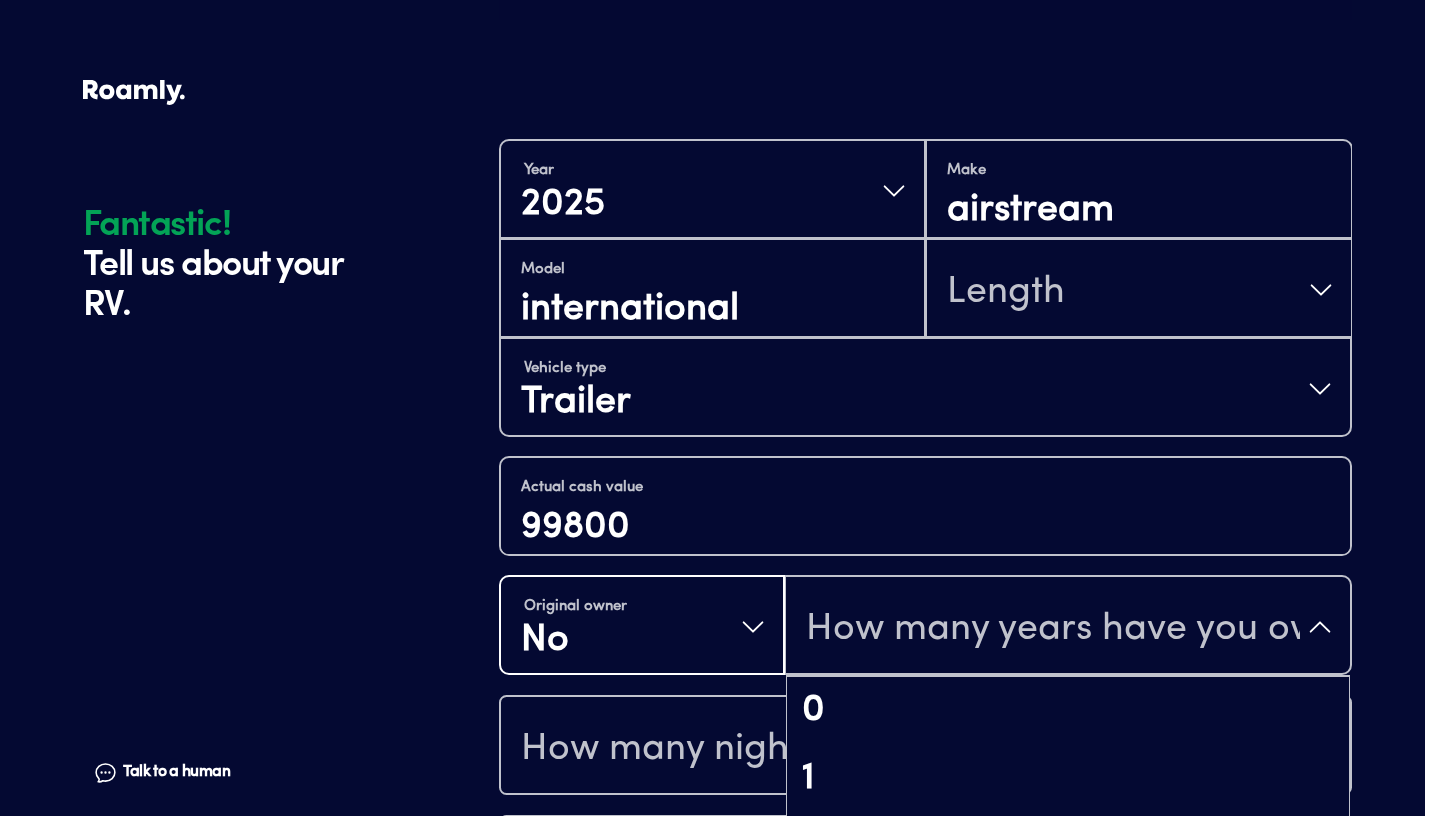 click on "How many years have you owned it?" at bounding box center (1068, 627) 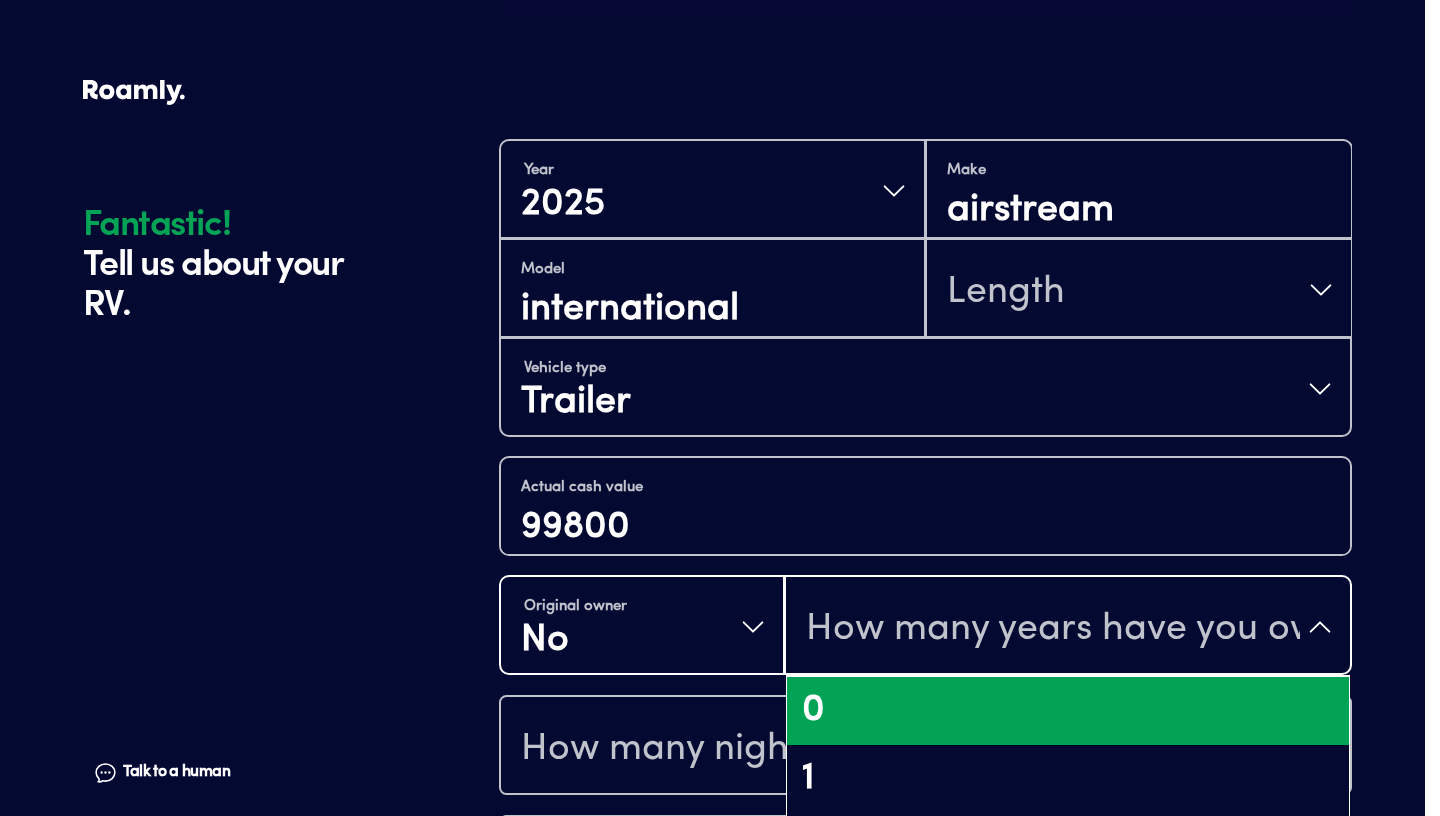 click on "0" at bounding box center (1068, 711) 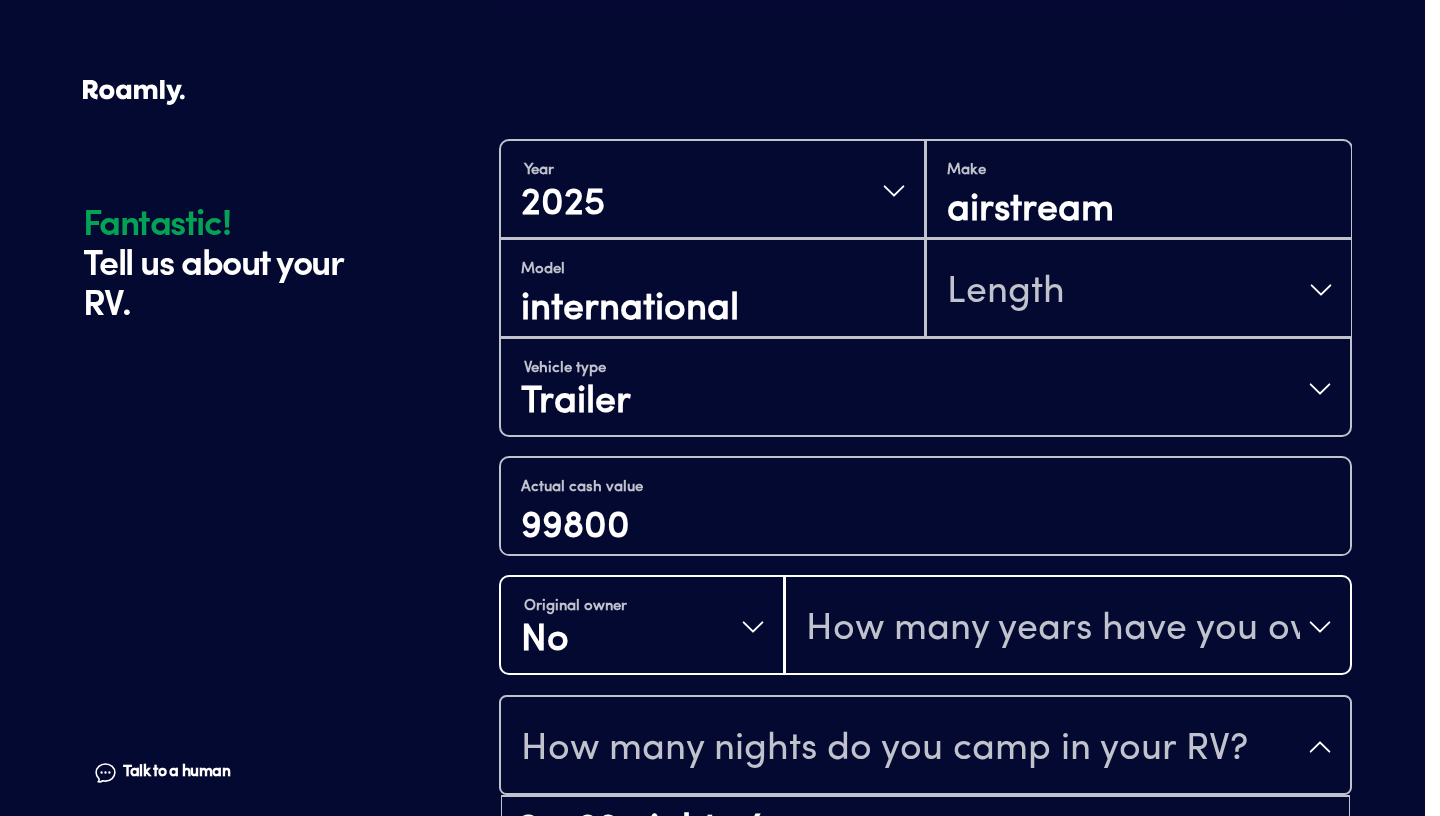 click on "How many nights do you camp in your RV?" at bounding box center [925, 747] 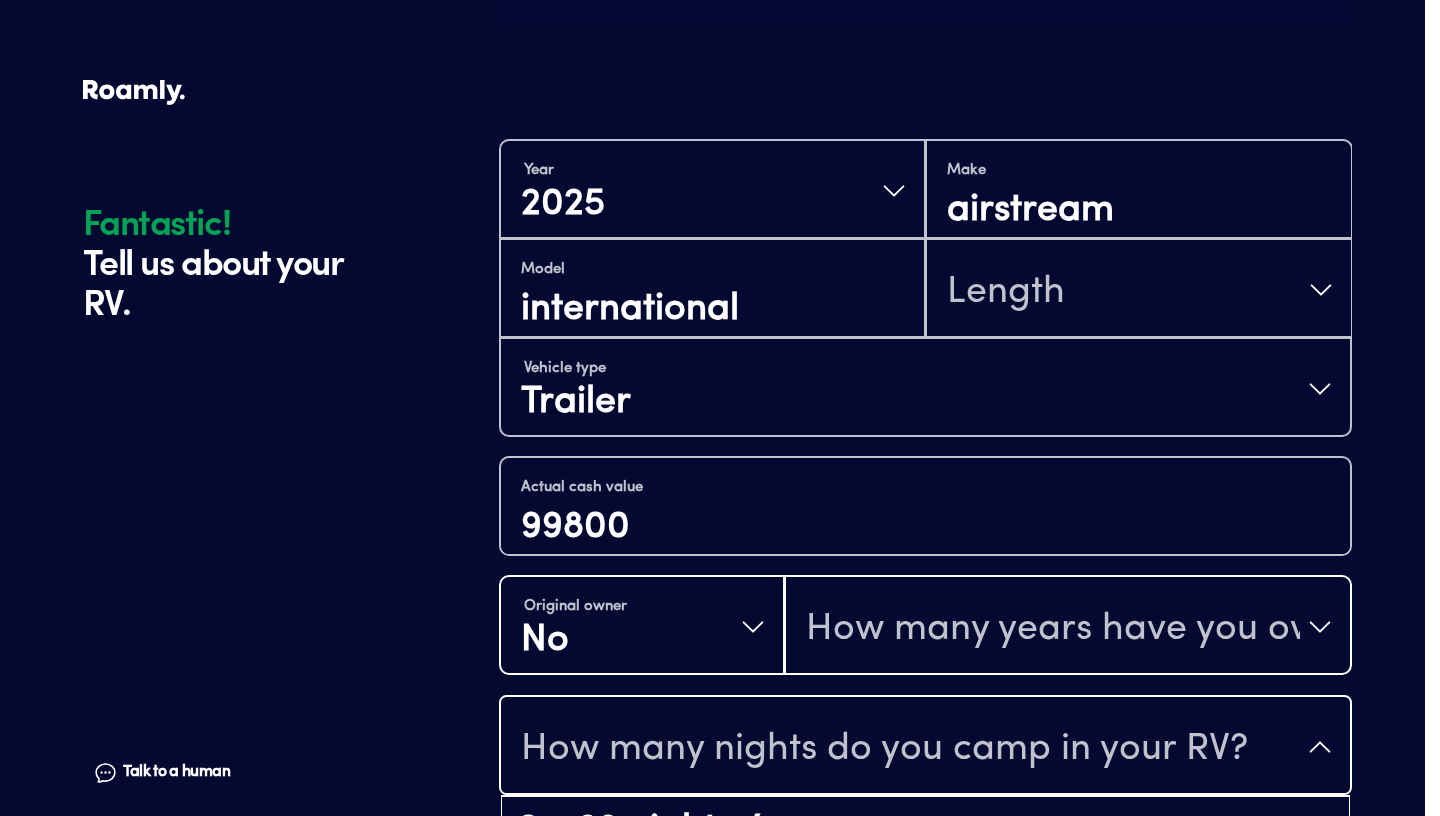 drag, startPoint x: 1433, startPoint y: 298, endPoint x: 1440, endPoint y: 438, distance: 140.1749 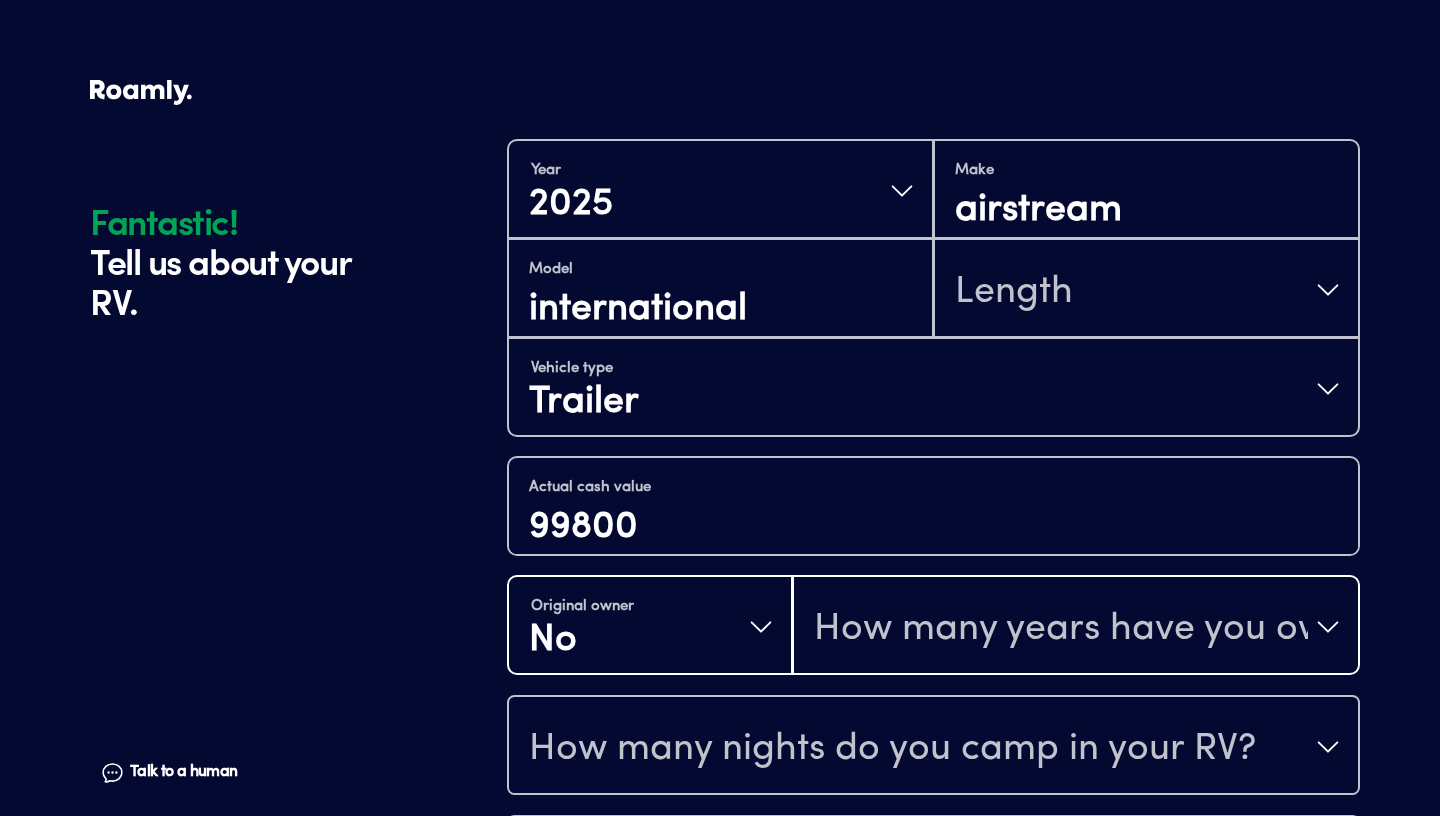 click on "How many nights do you camp in your RV?" at bounding box center [892, 749] 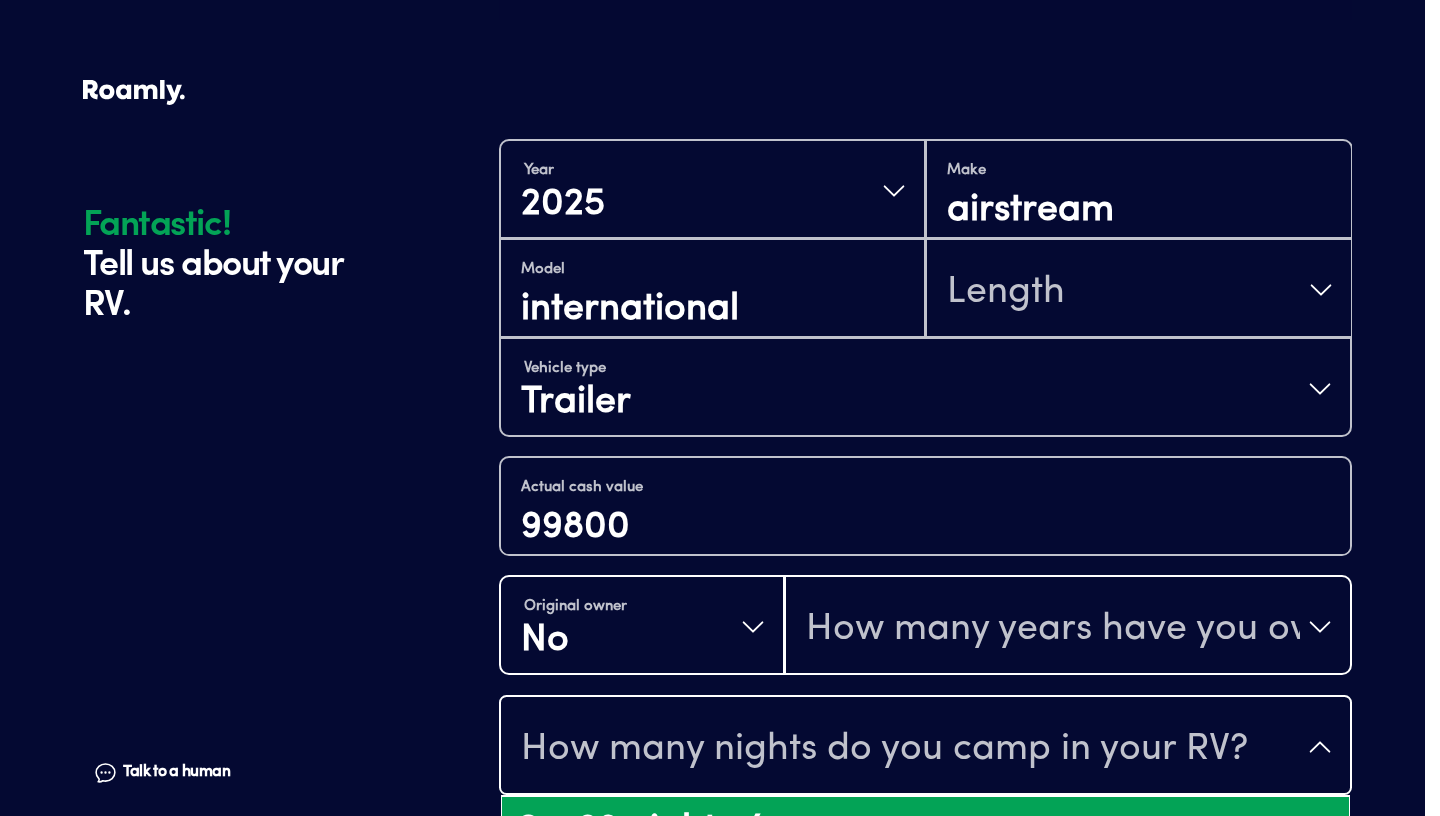 scroll, scrollTop: 439, scrollLeft: 0, axis: vertical 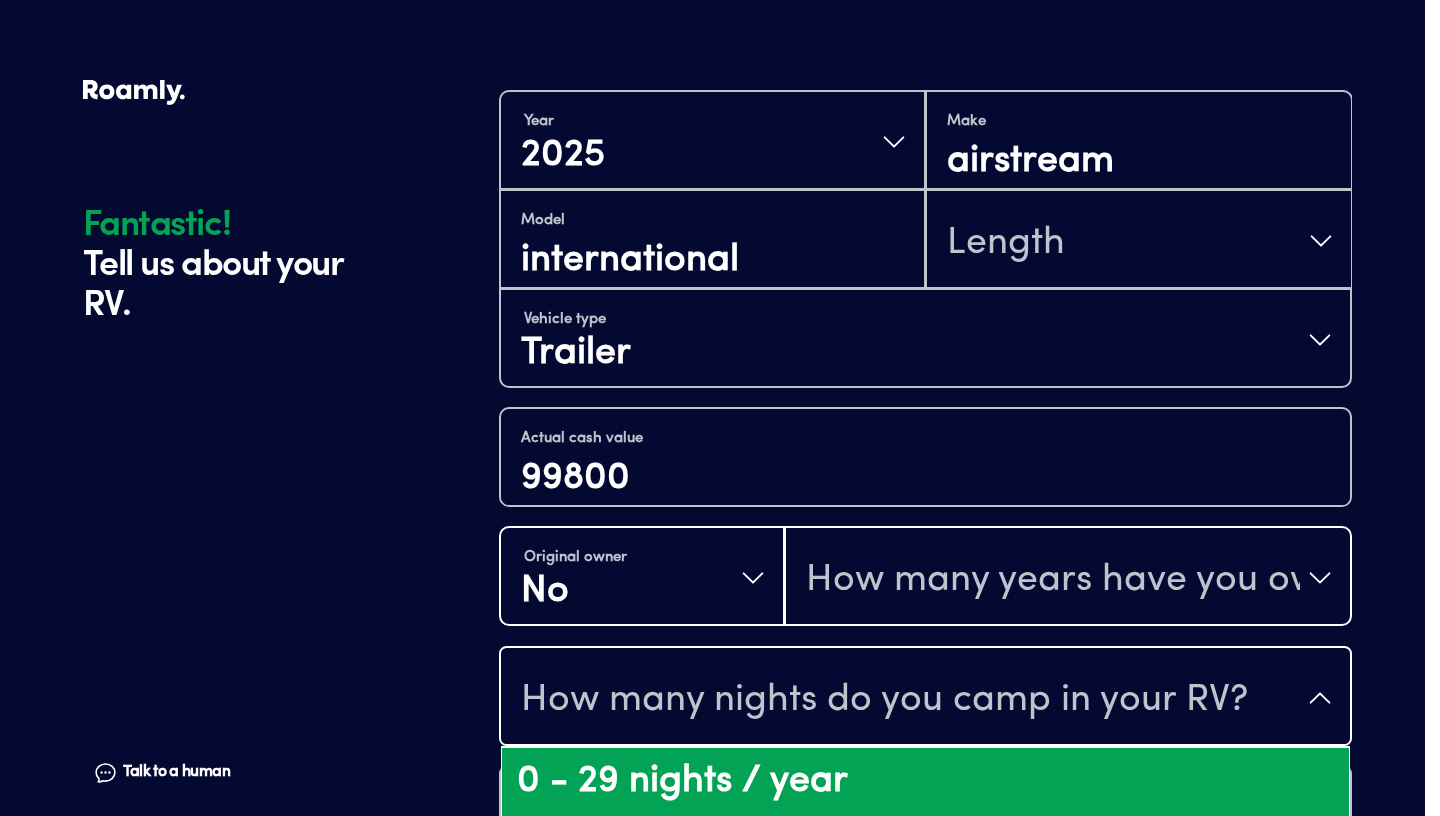 click on "0 - 29 nights / year" at bounding box center [925, 782] 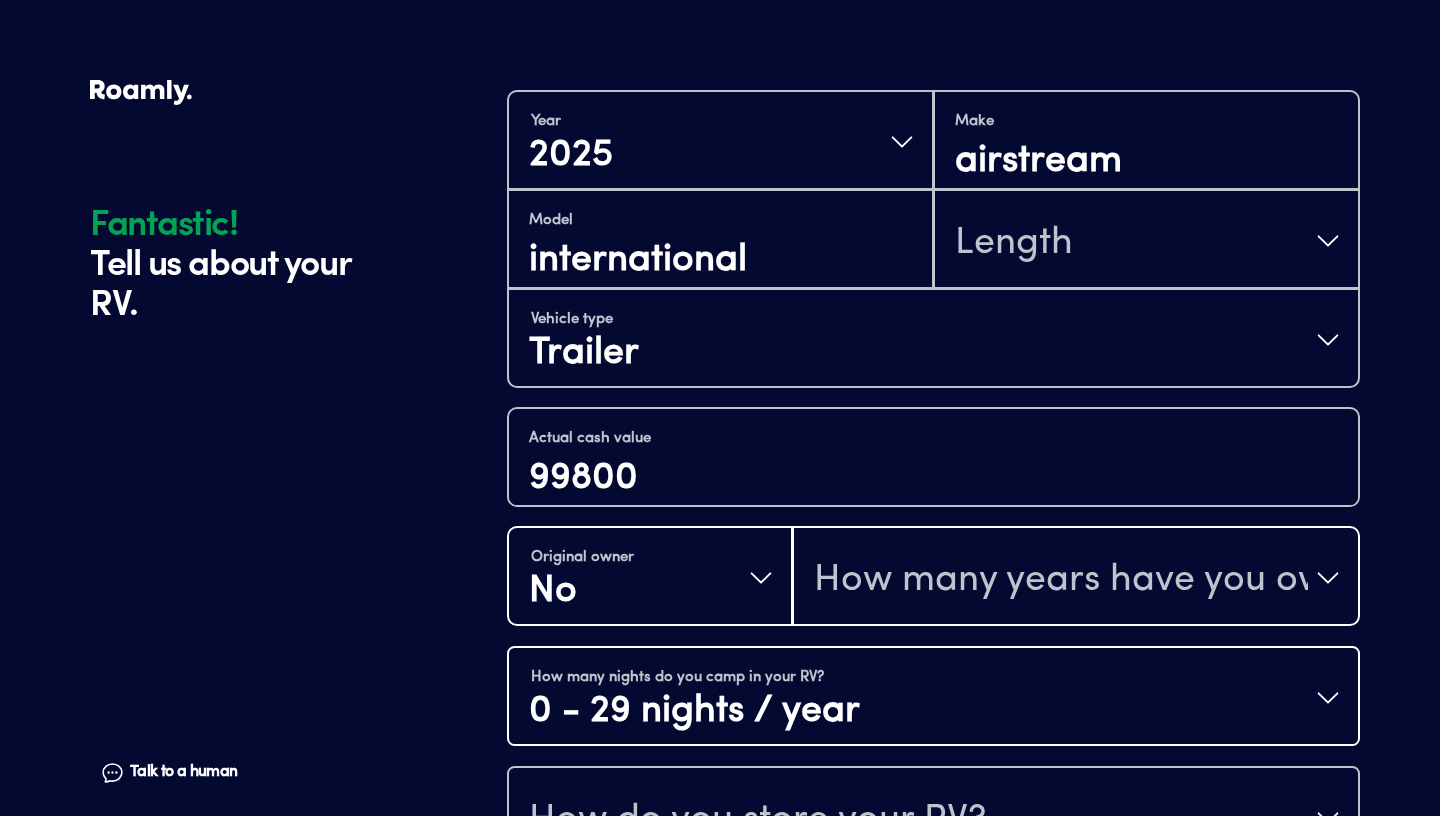 click on "How many nights do you camp in your RV? 0 - 29 nights / year" at bounding box center [933, 698] 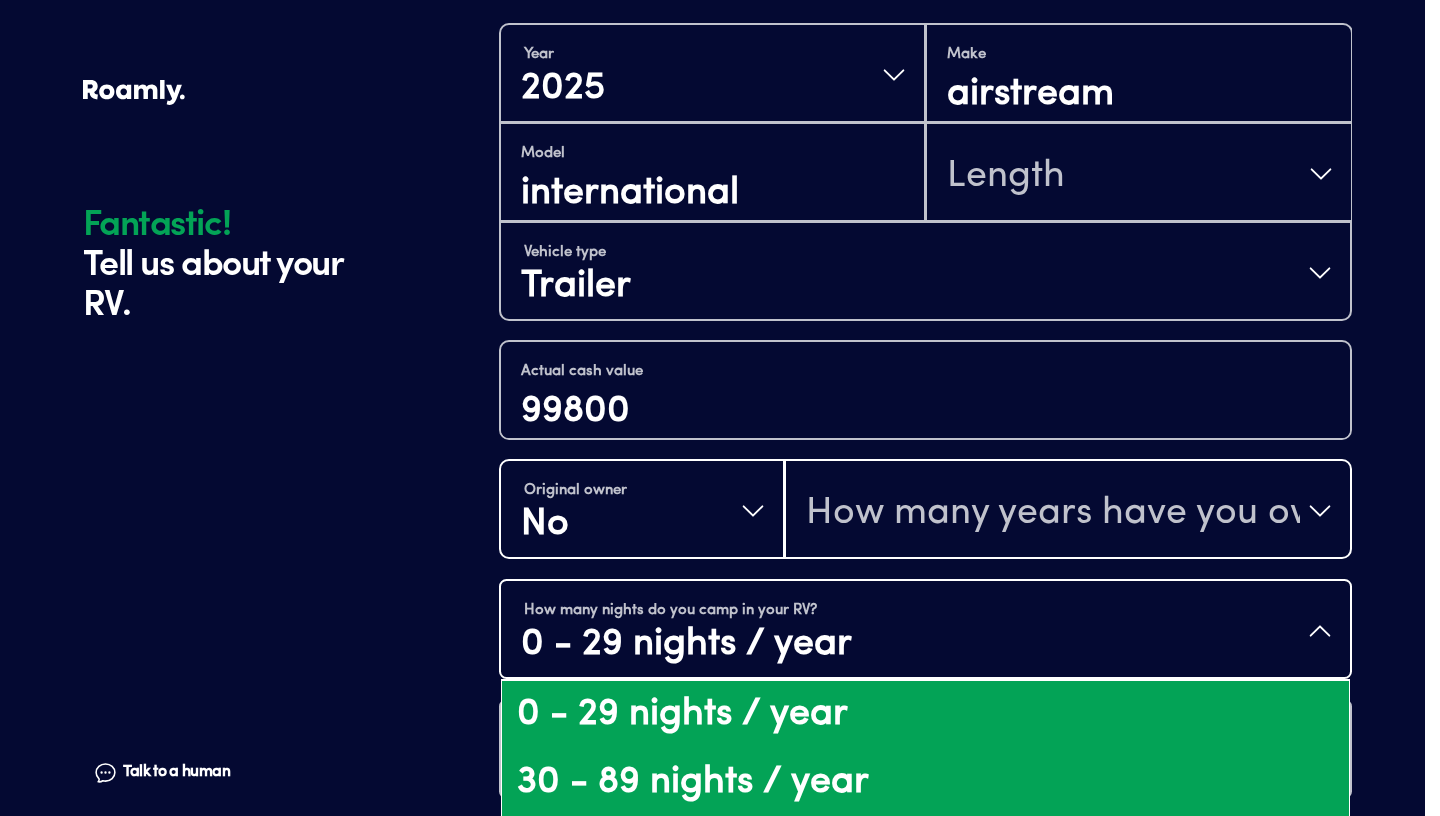 scroll, scrollTop: 574, scrollLeft: 0, axis: vertical 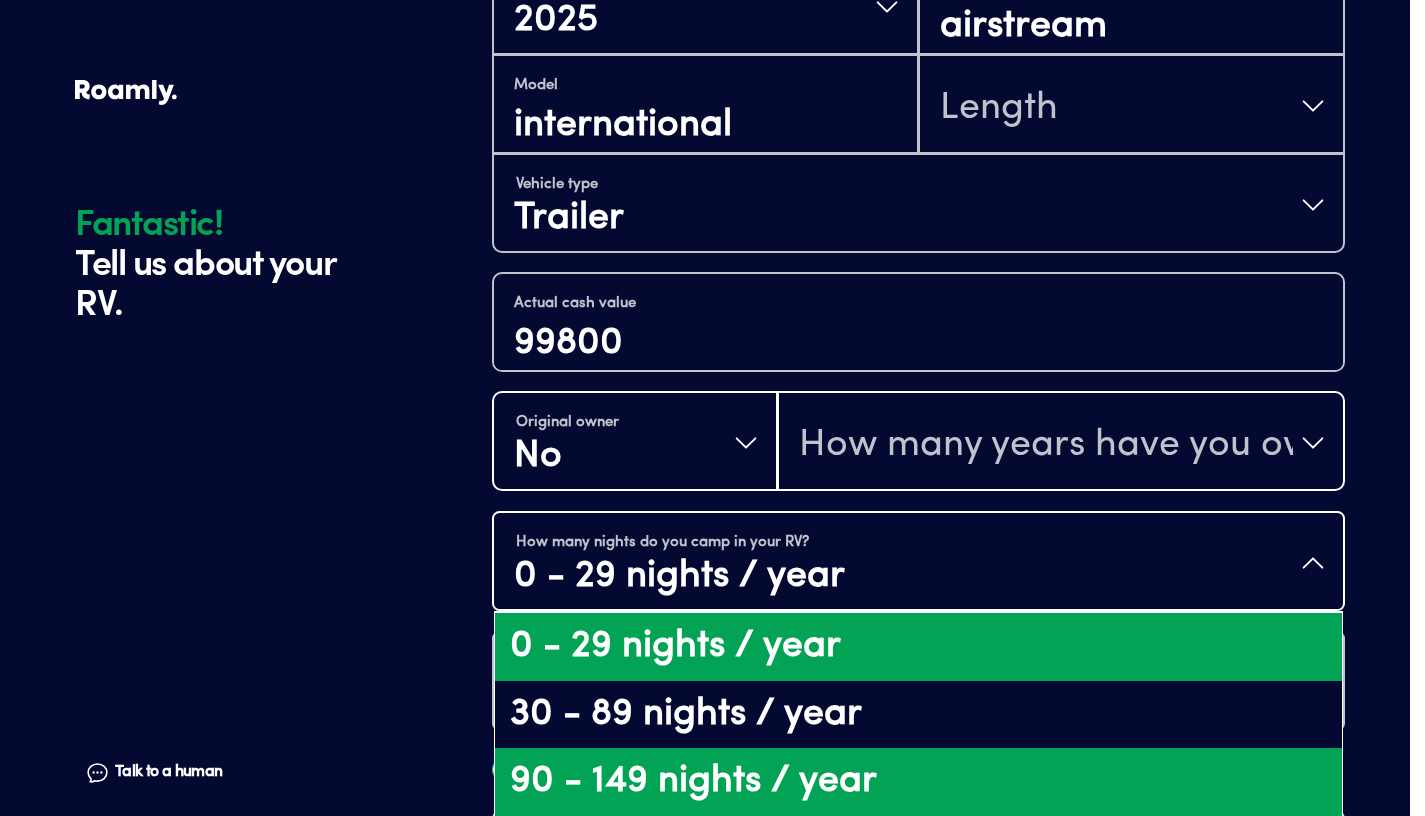 type 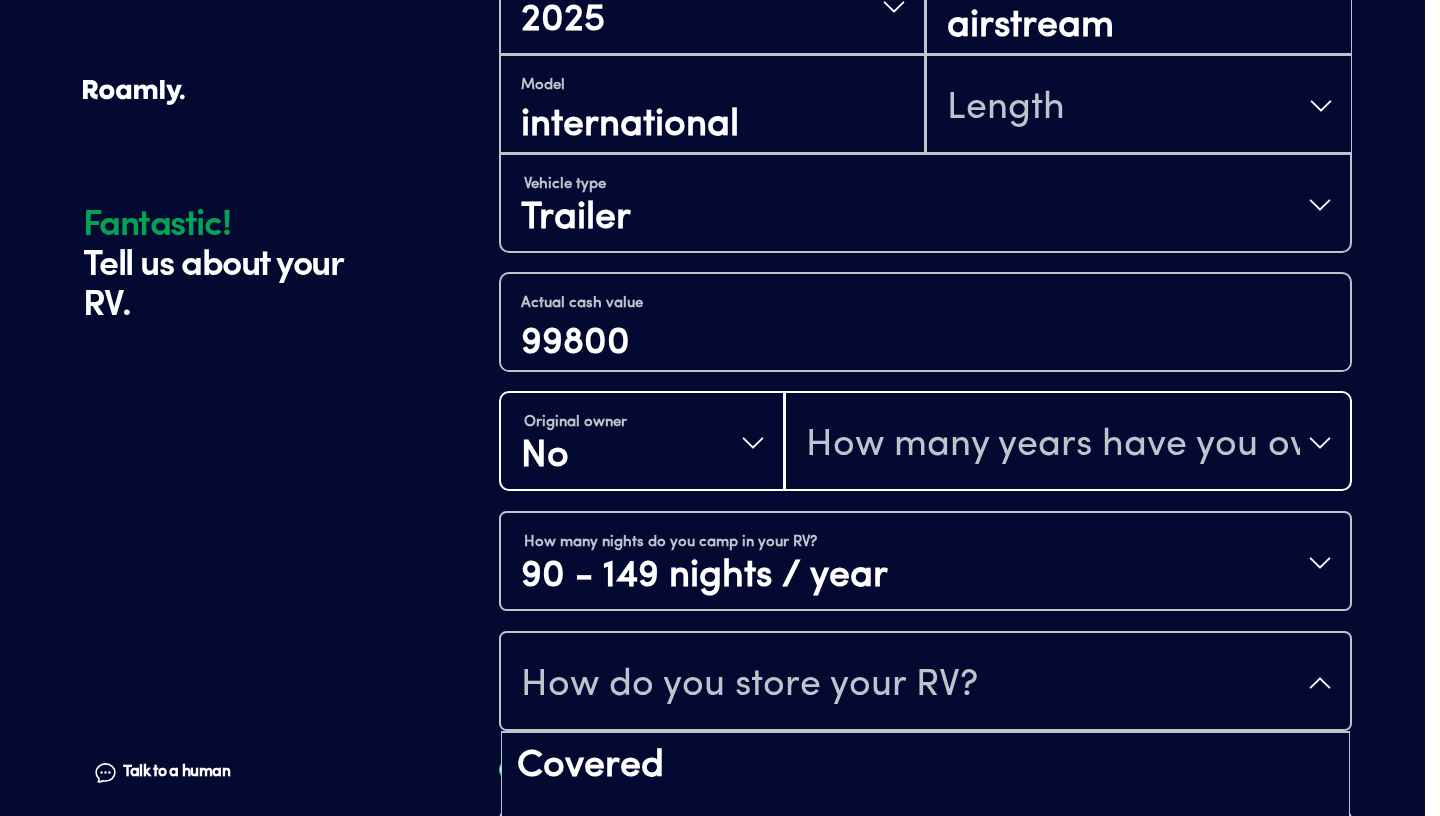 click on "How do you store your RV?" at bounding box center (925, 683) 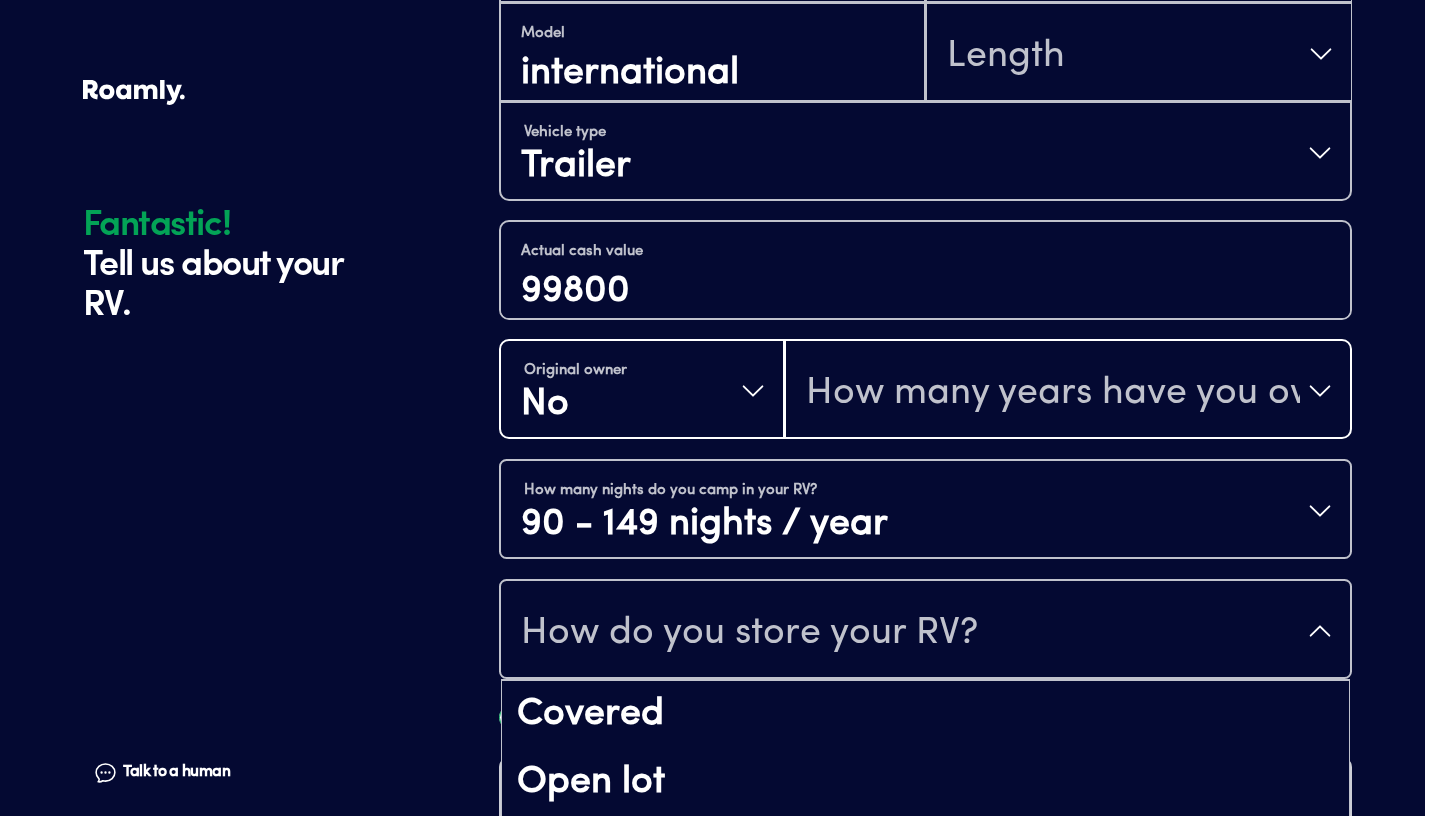 scroll, scrollTop: 669, scrollLeft: 0, axis: vertical 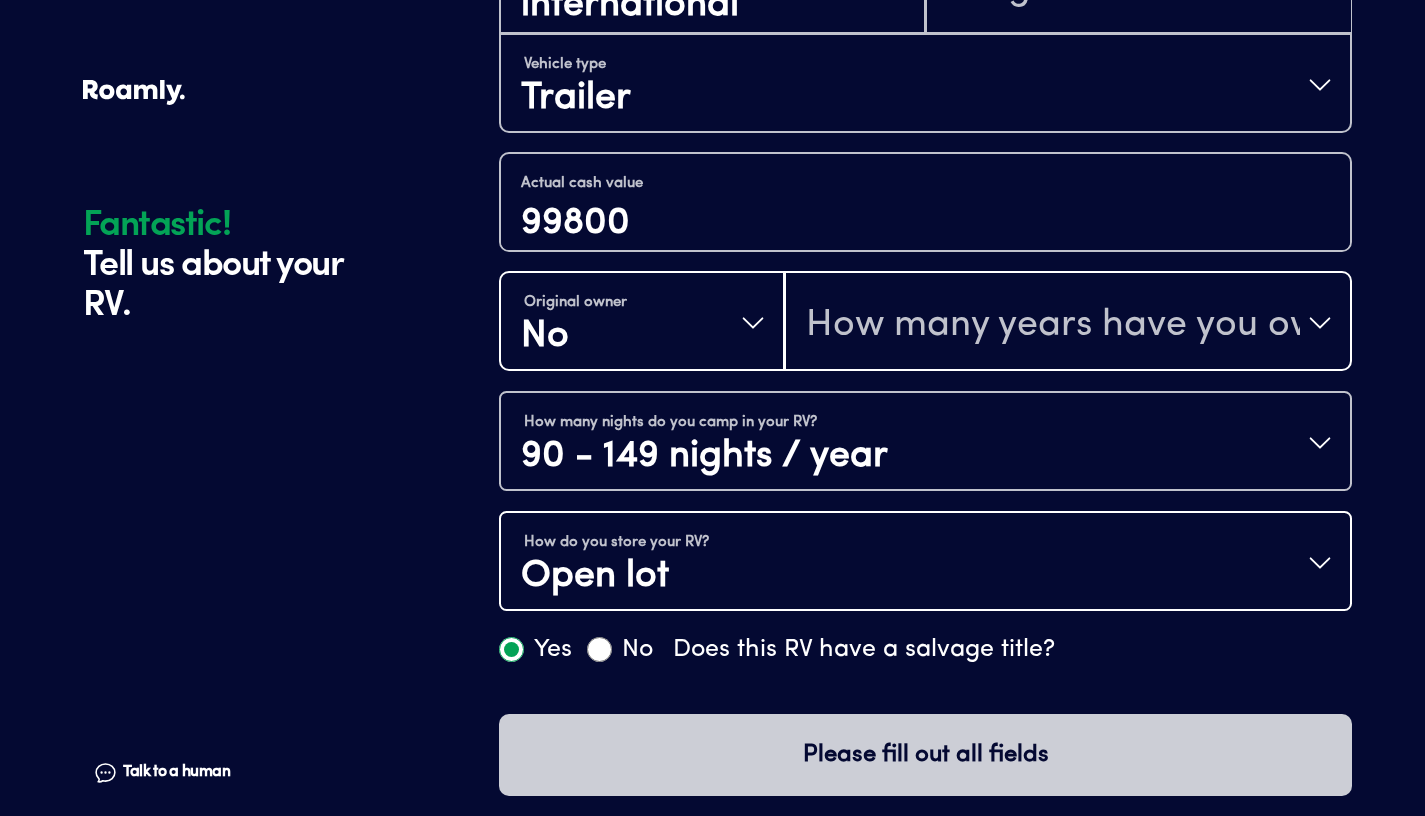type 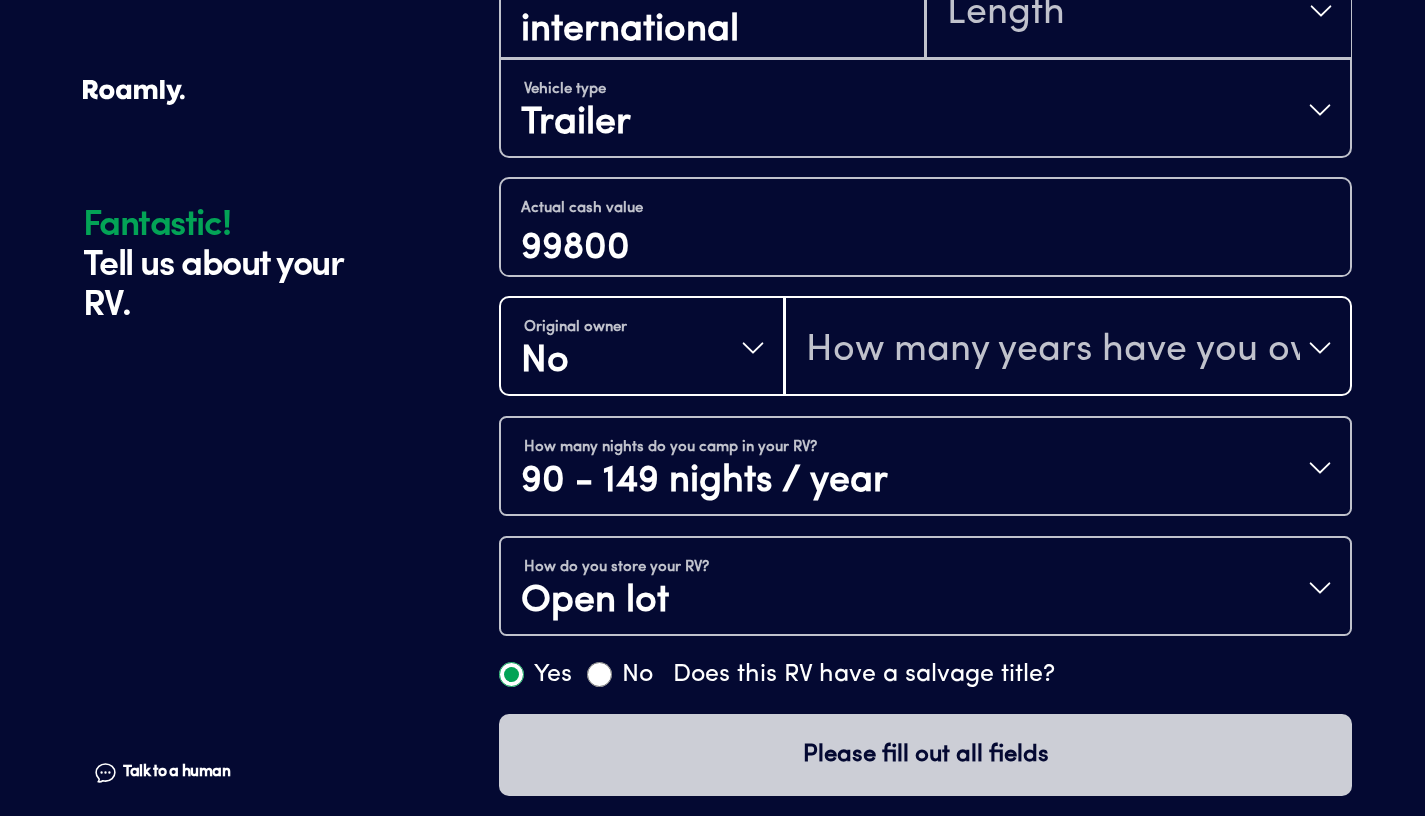 click on "Yes" at bounding box center [511, 674] 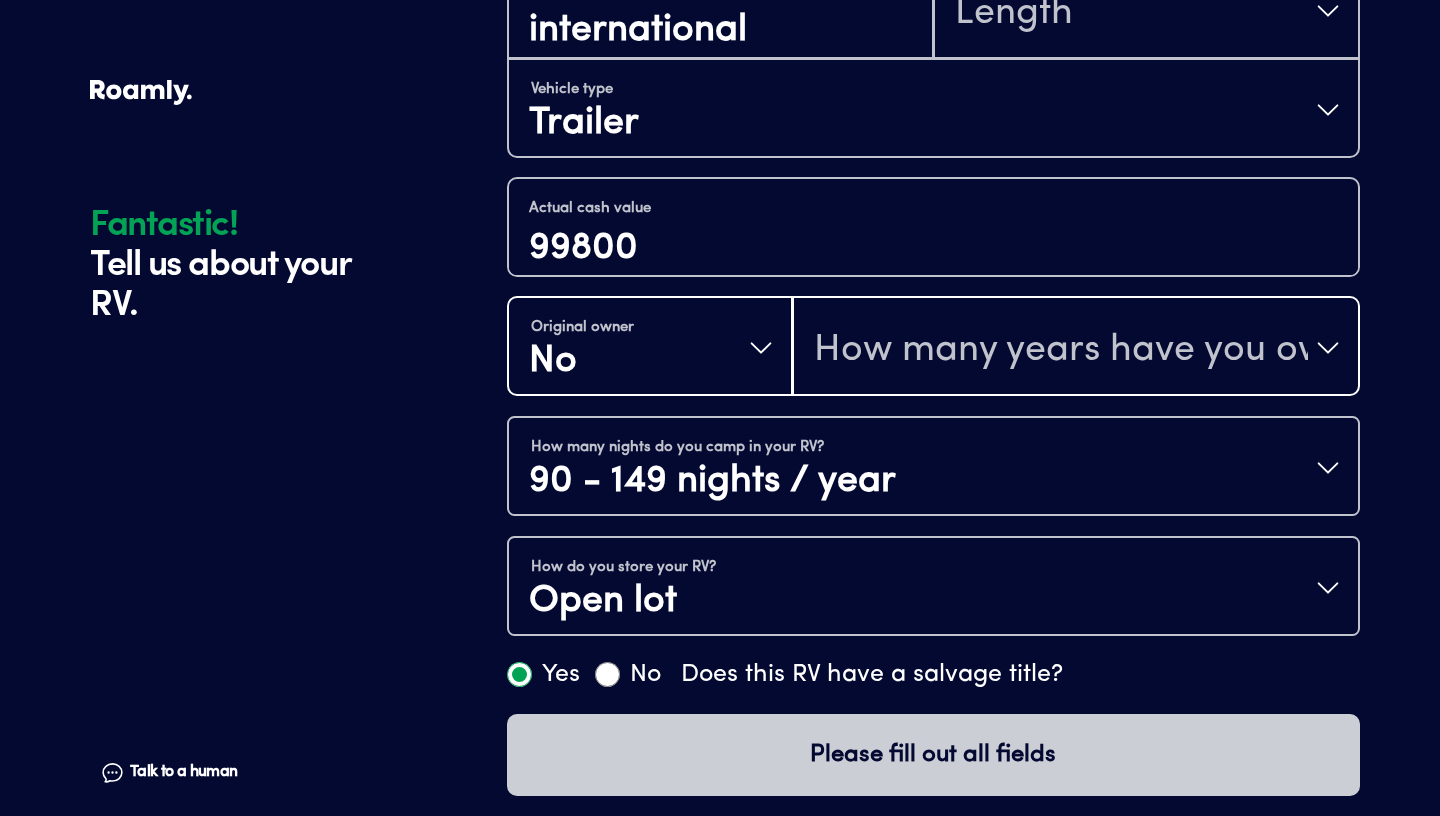 click on "Length" at bounding box center (1146, 9) 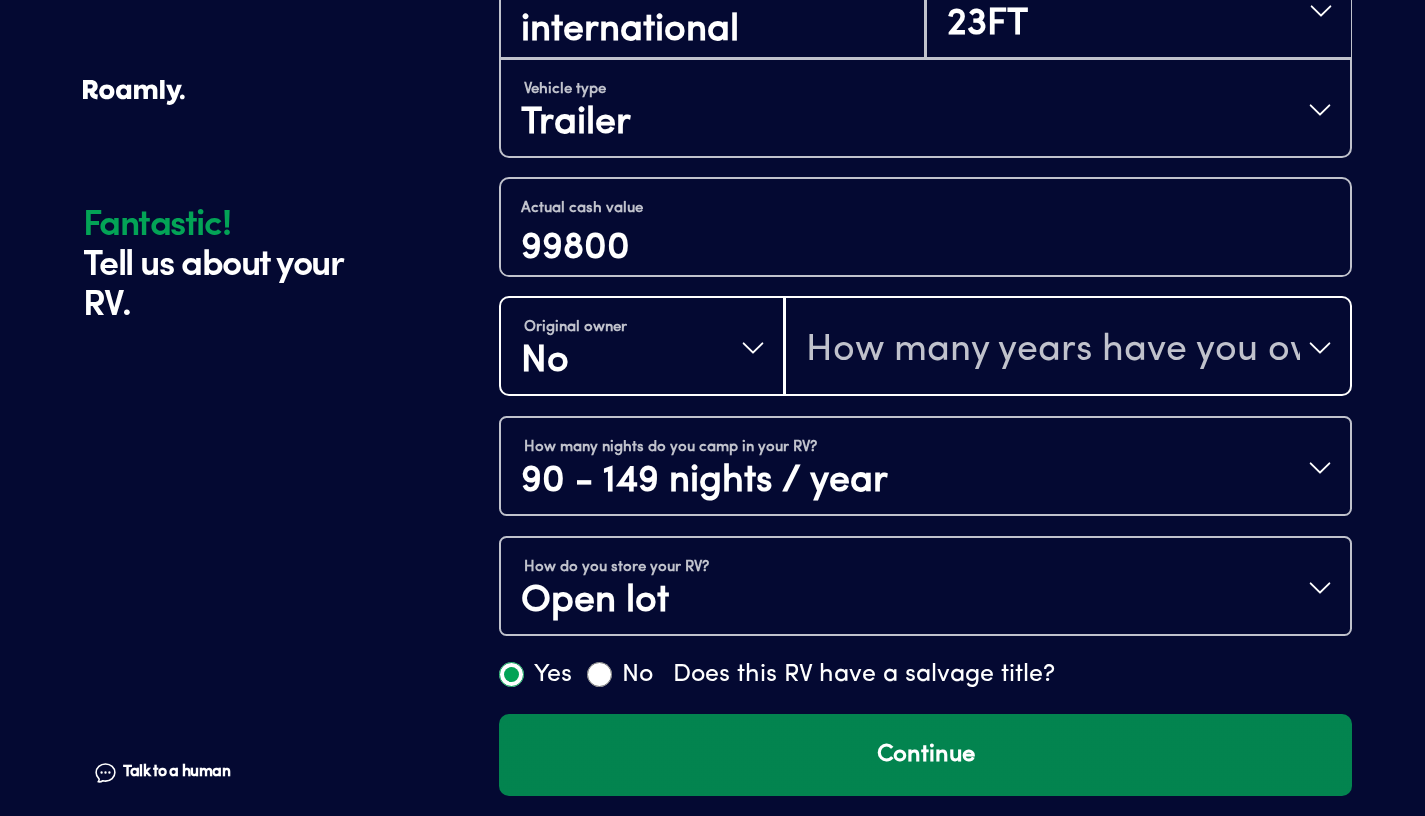 click on "Continue" at bounding box center [925, 755] 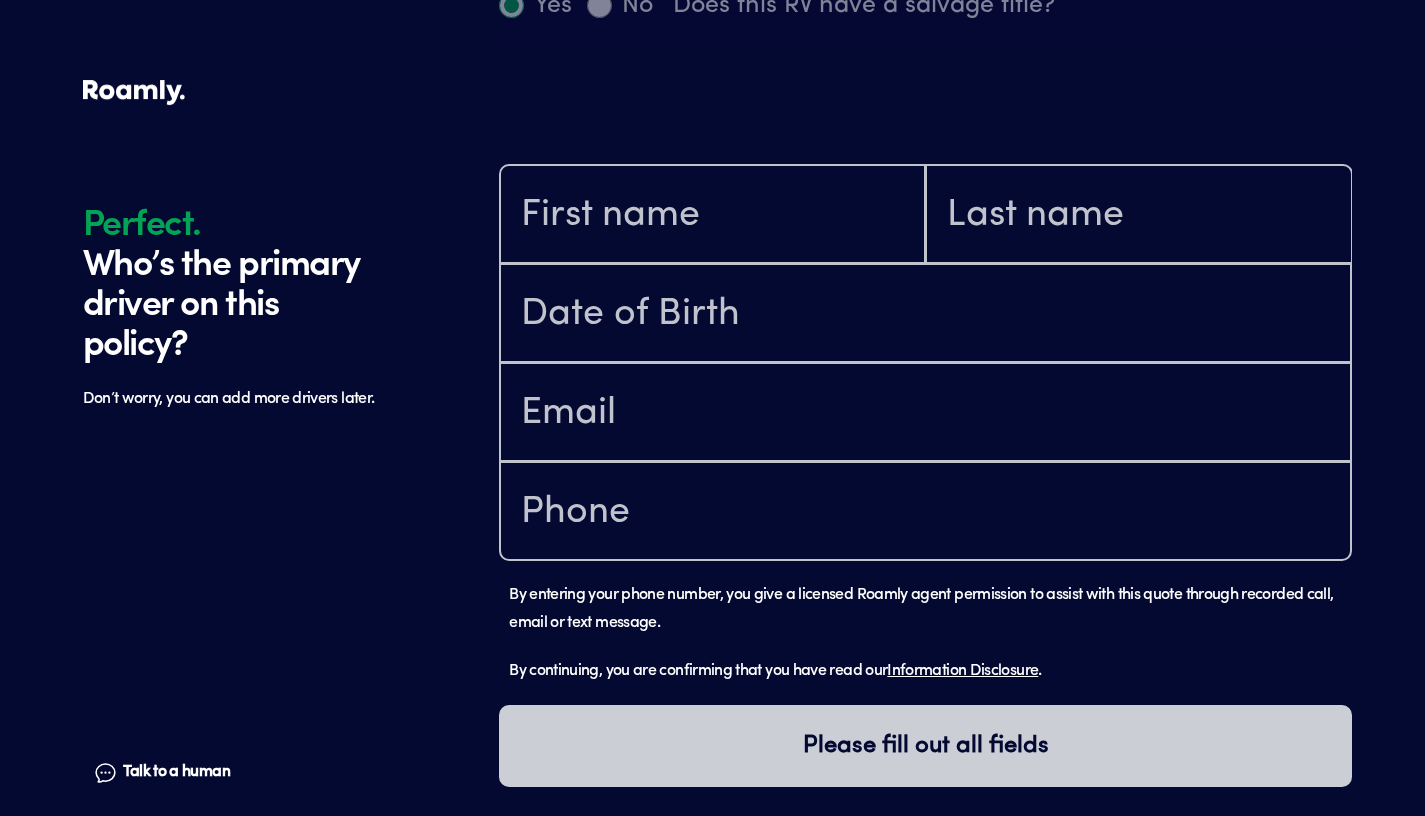 scroll, scrollTop: 1379, scrollLeft: 0, axis: vertical 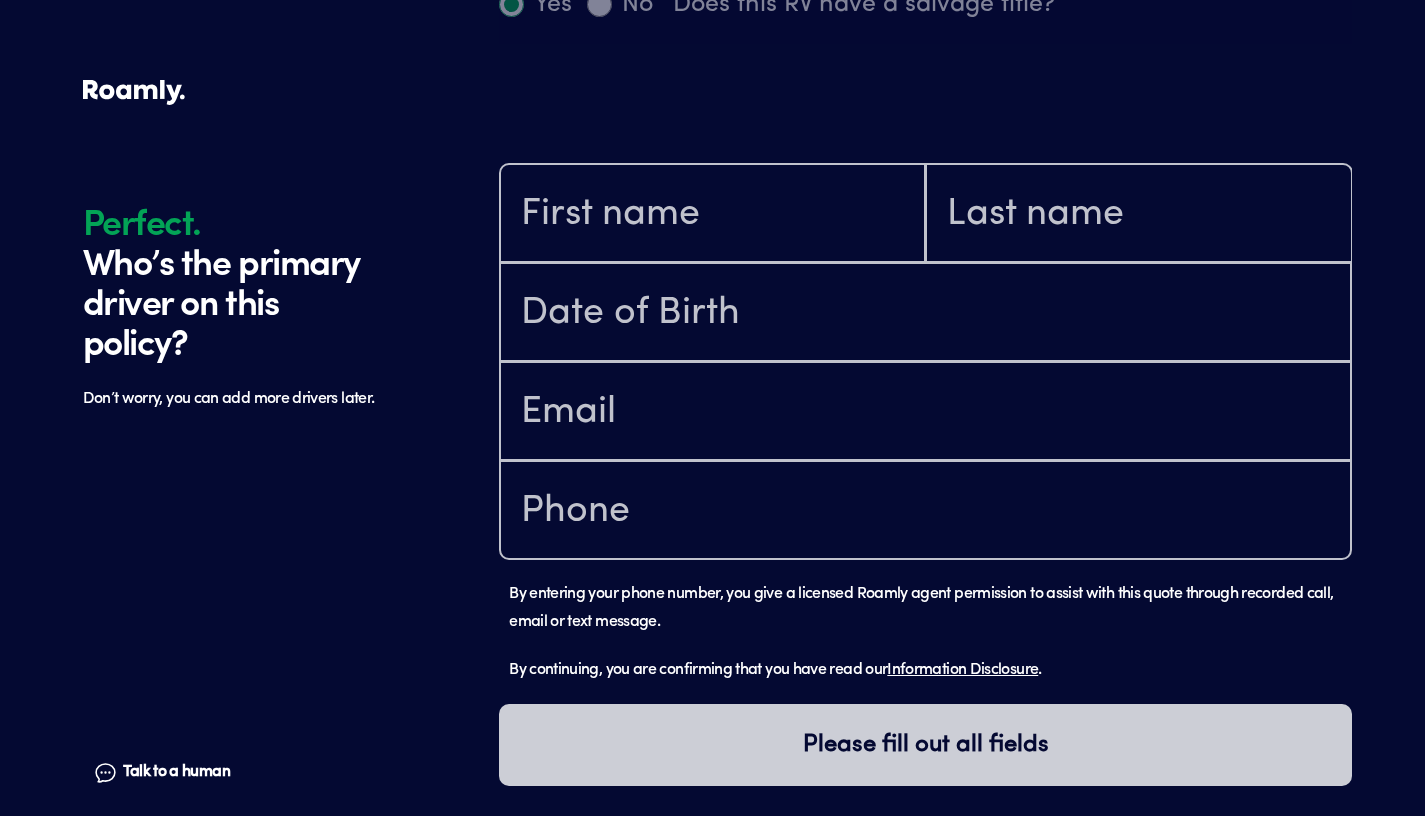click at bounding box center (712, 213) 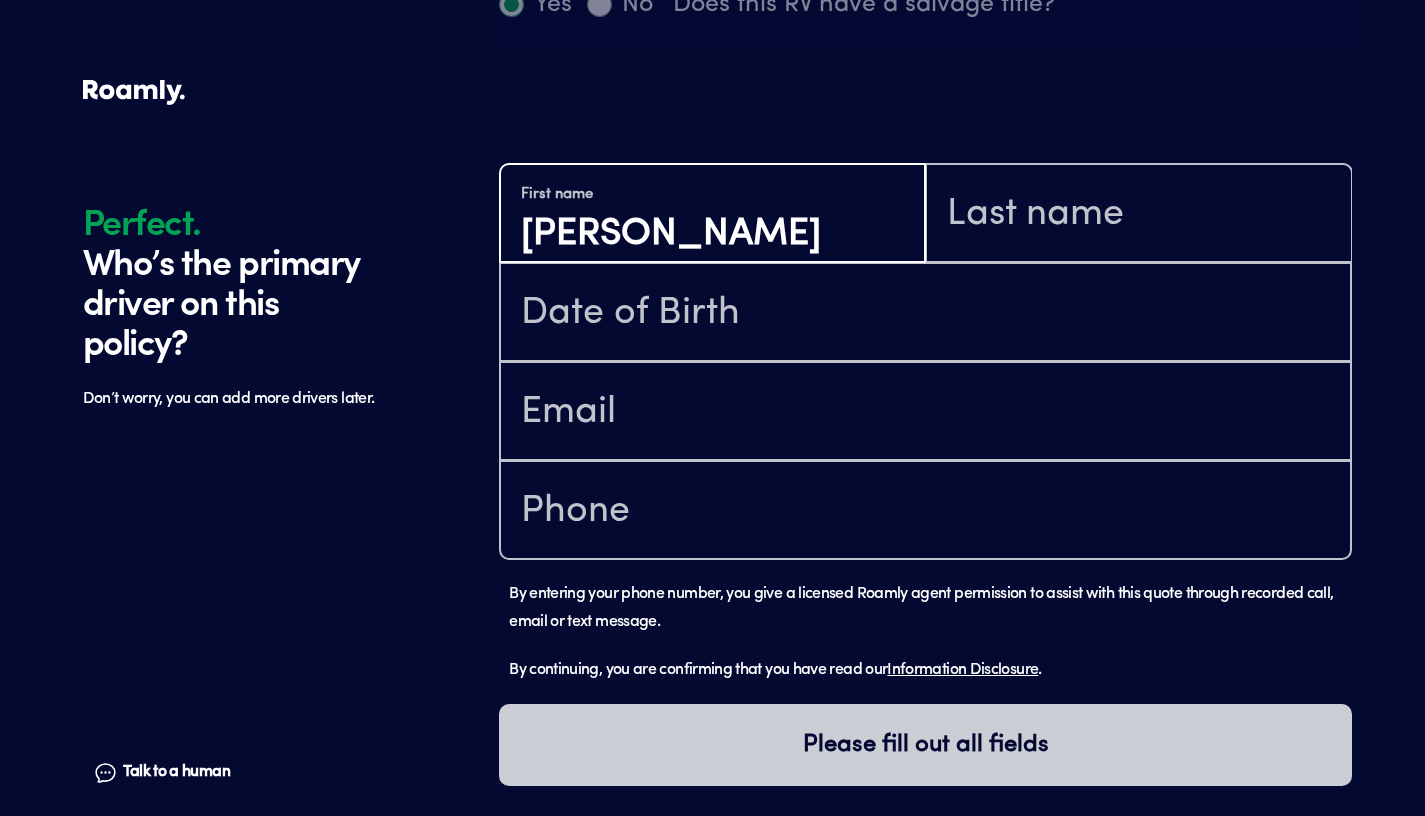 type on "[PERSON_NAME]" 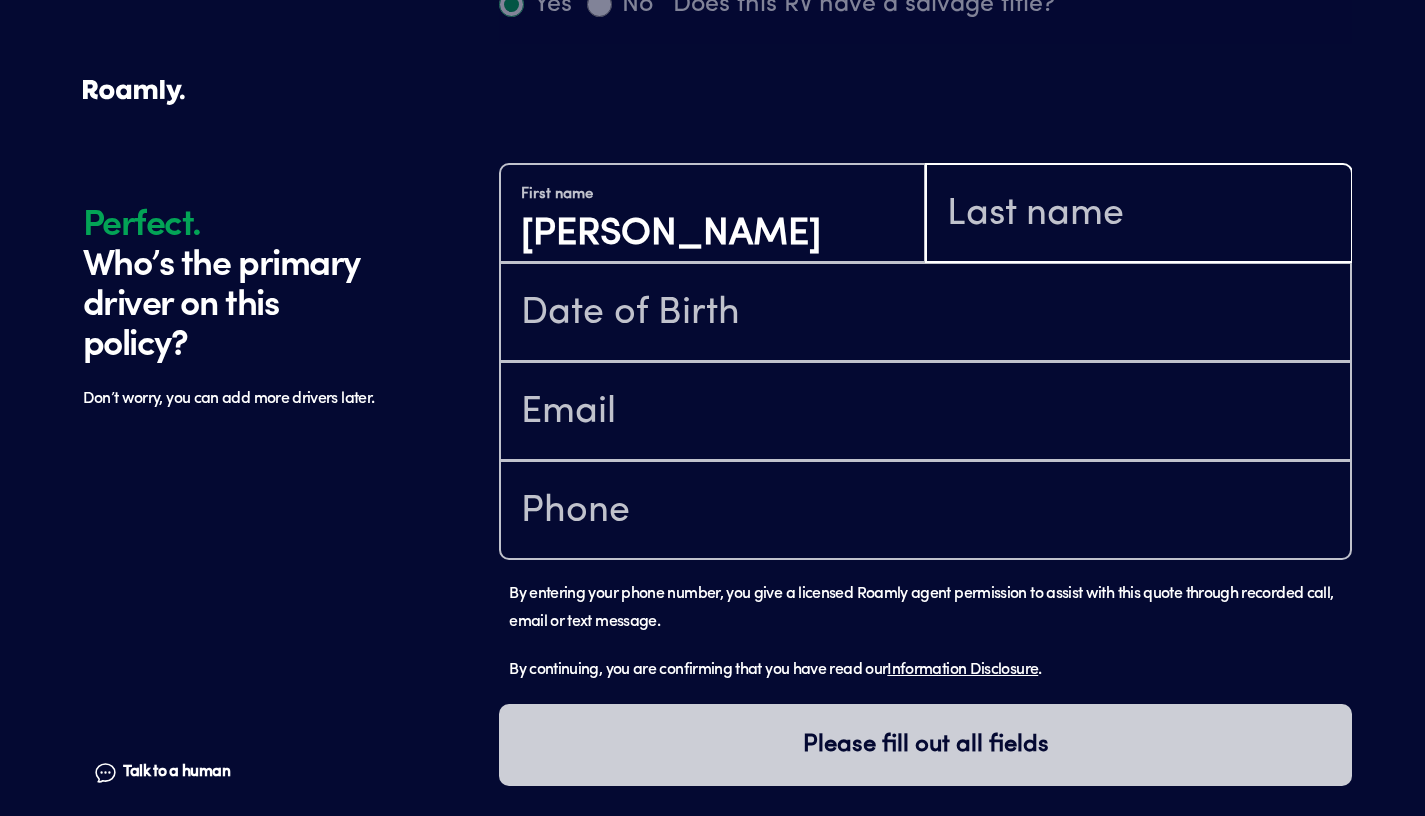 click at bounding box center [1138, 215] 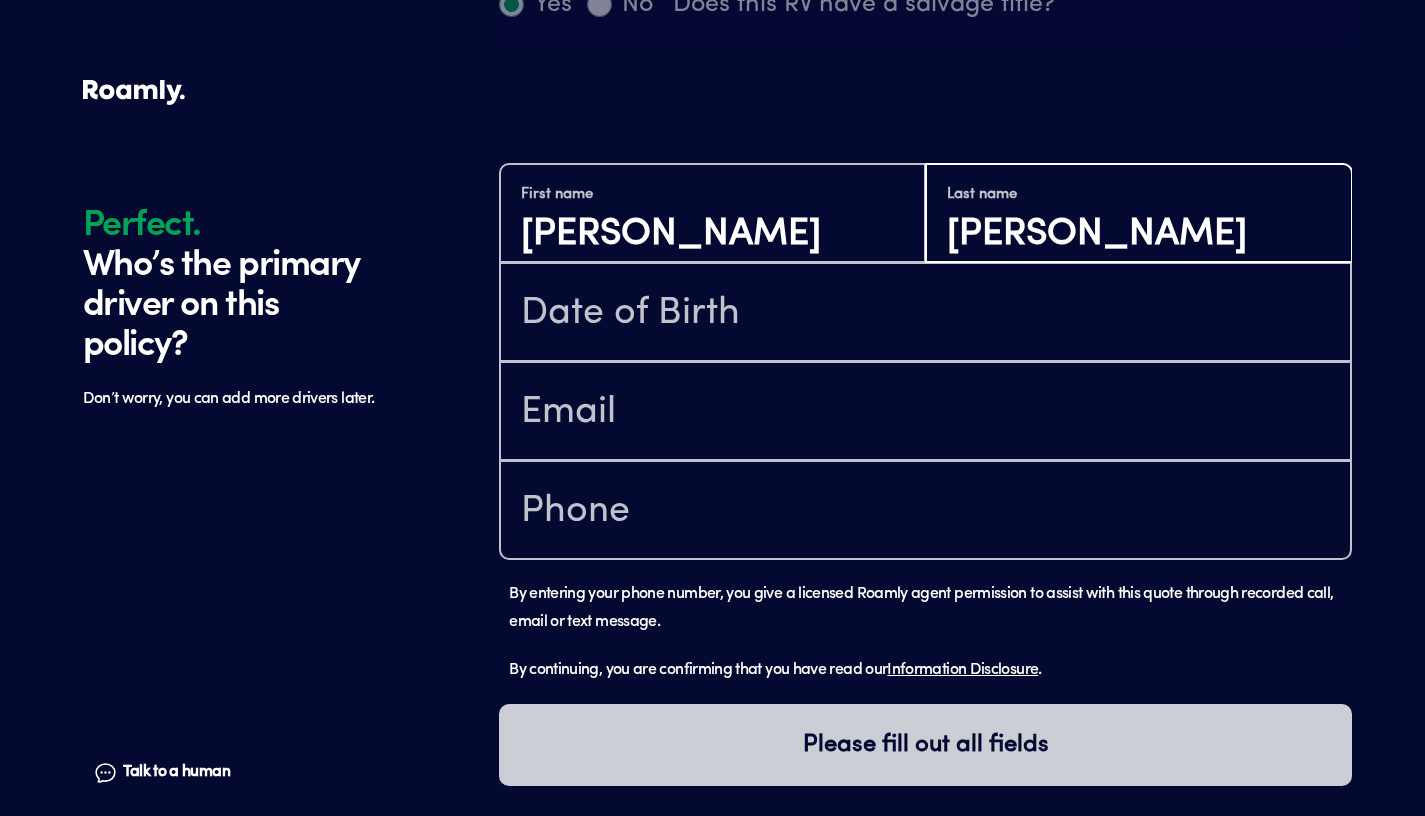 type on "[PERSON_NAME]" 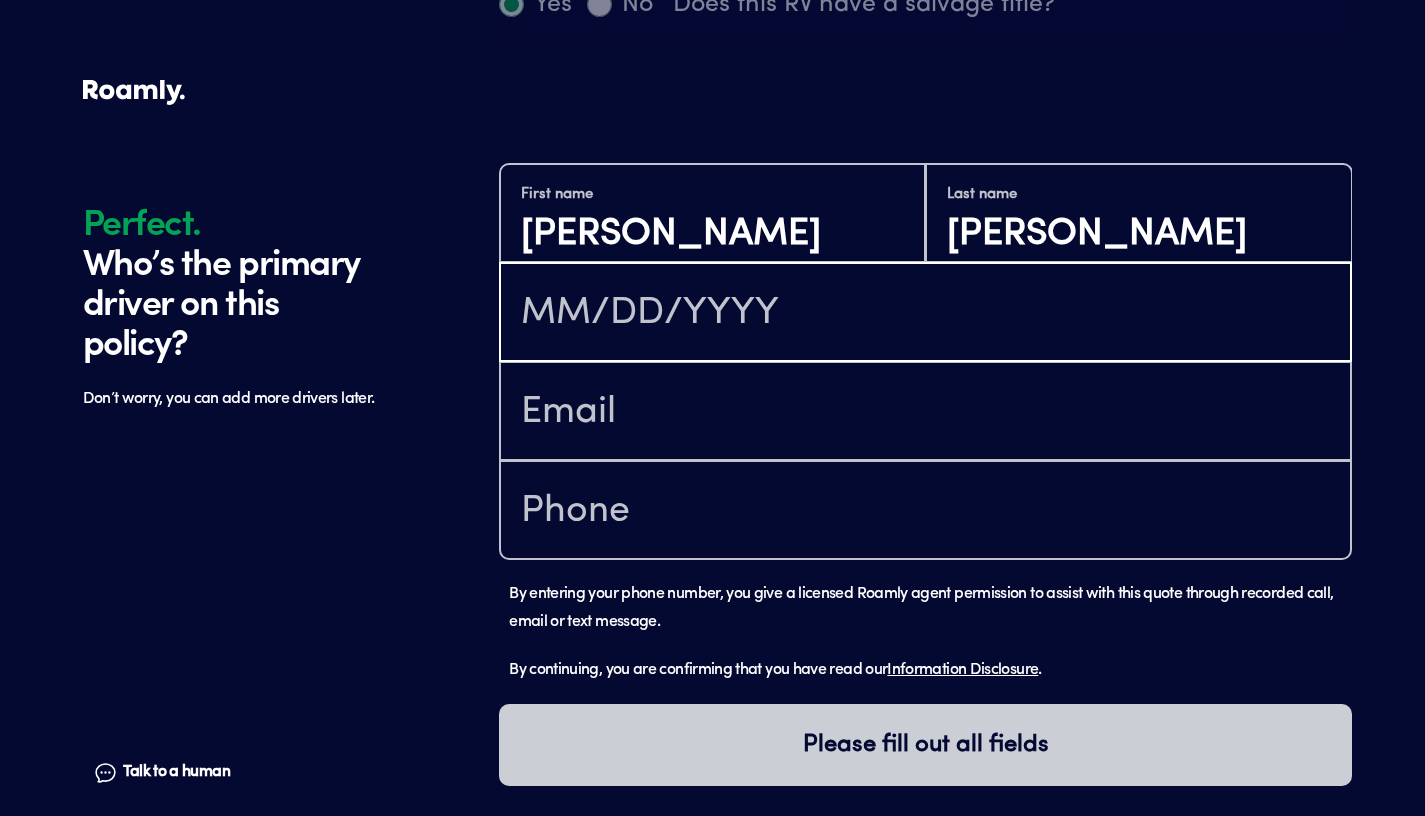 click at bounding box center (925, 314) 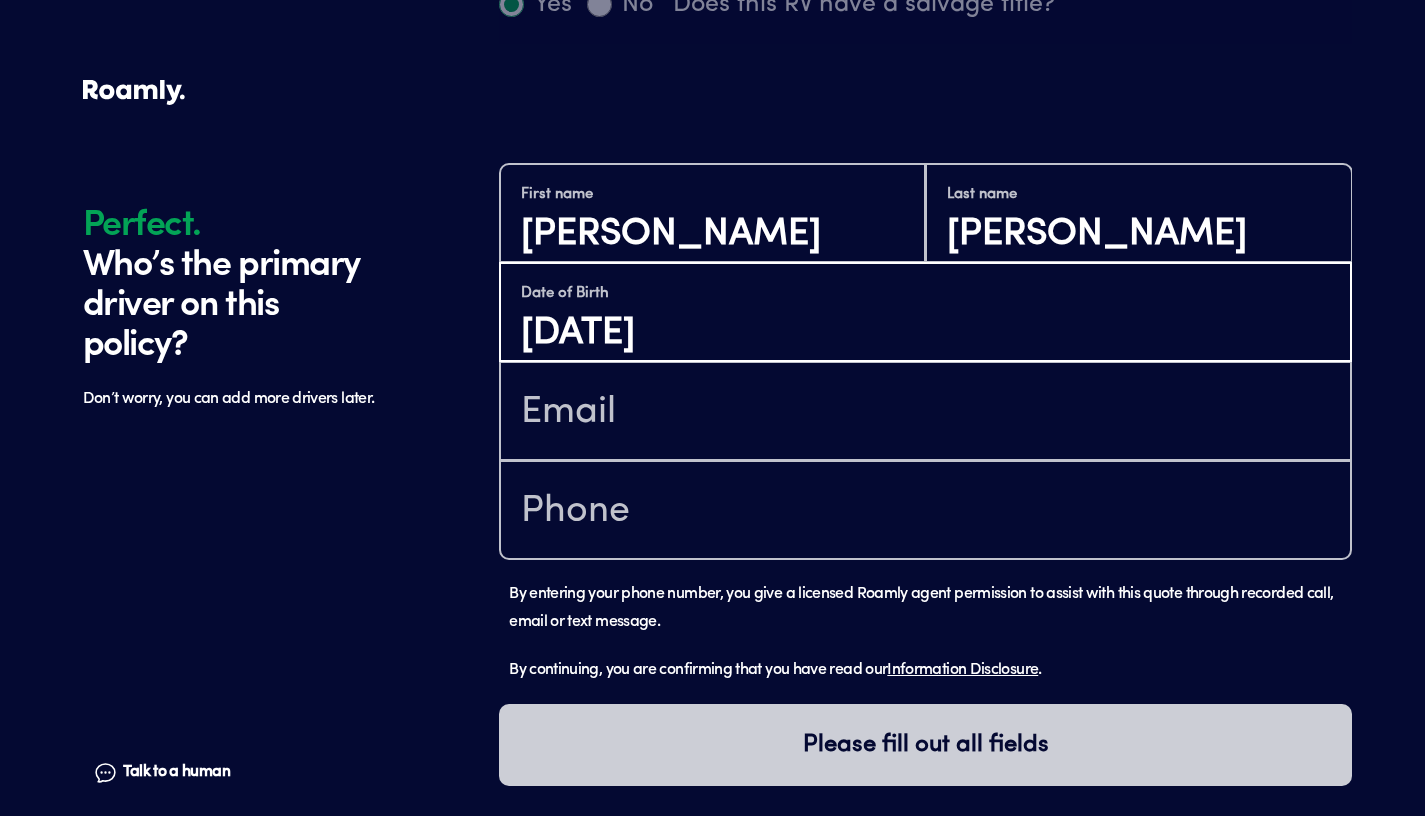 type on "[DATE]" 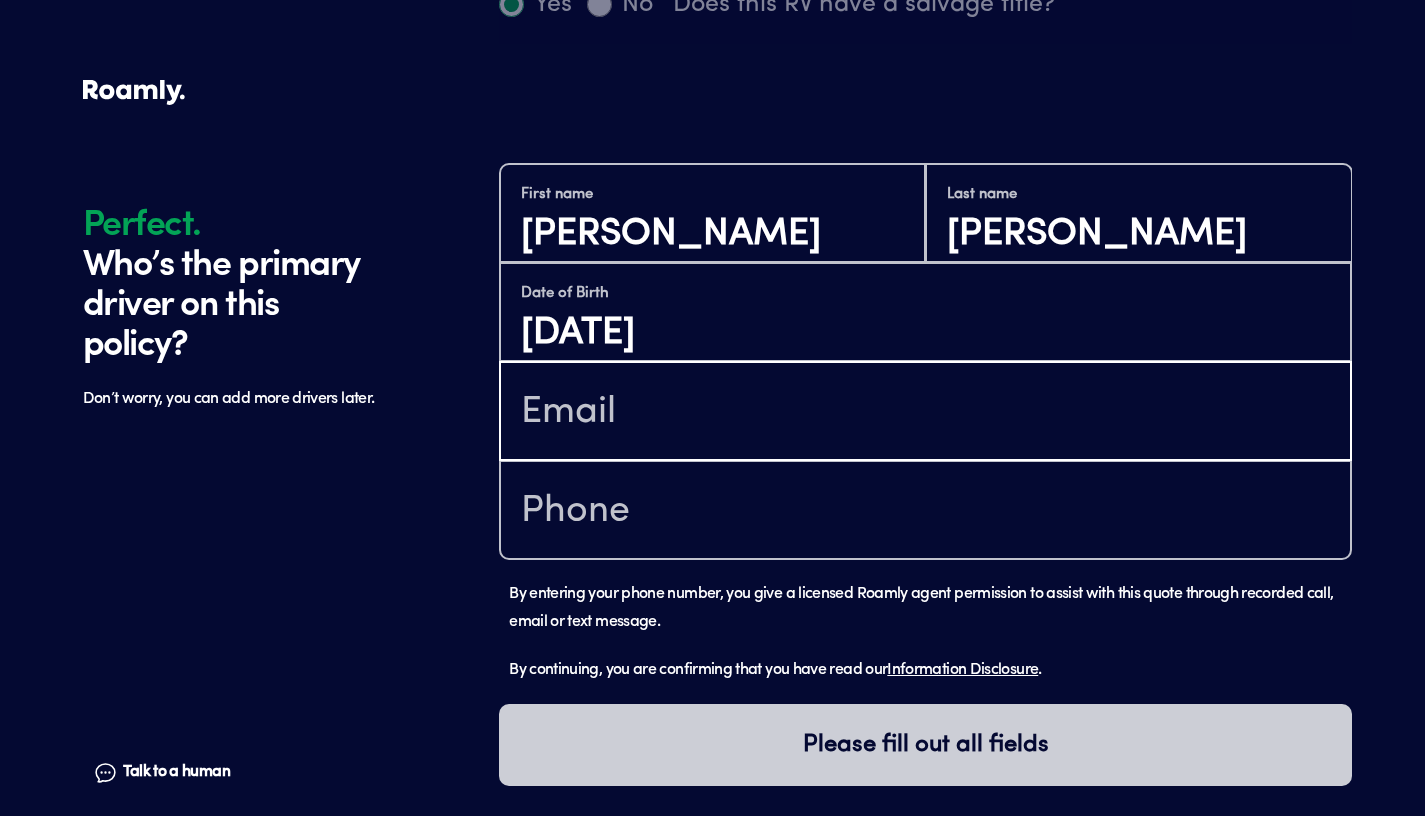 click at bounding box center [925, 413] 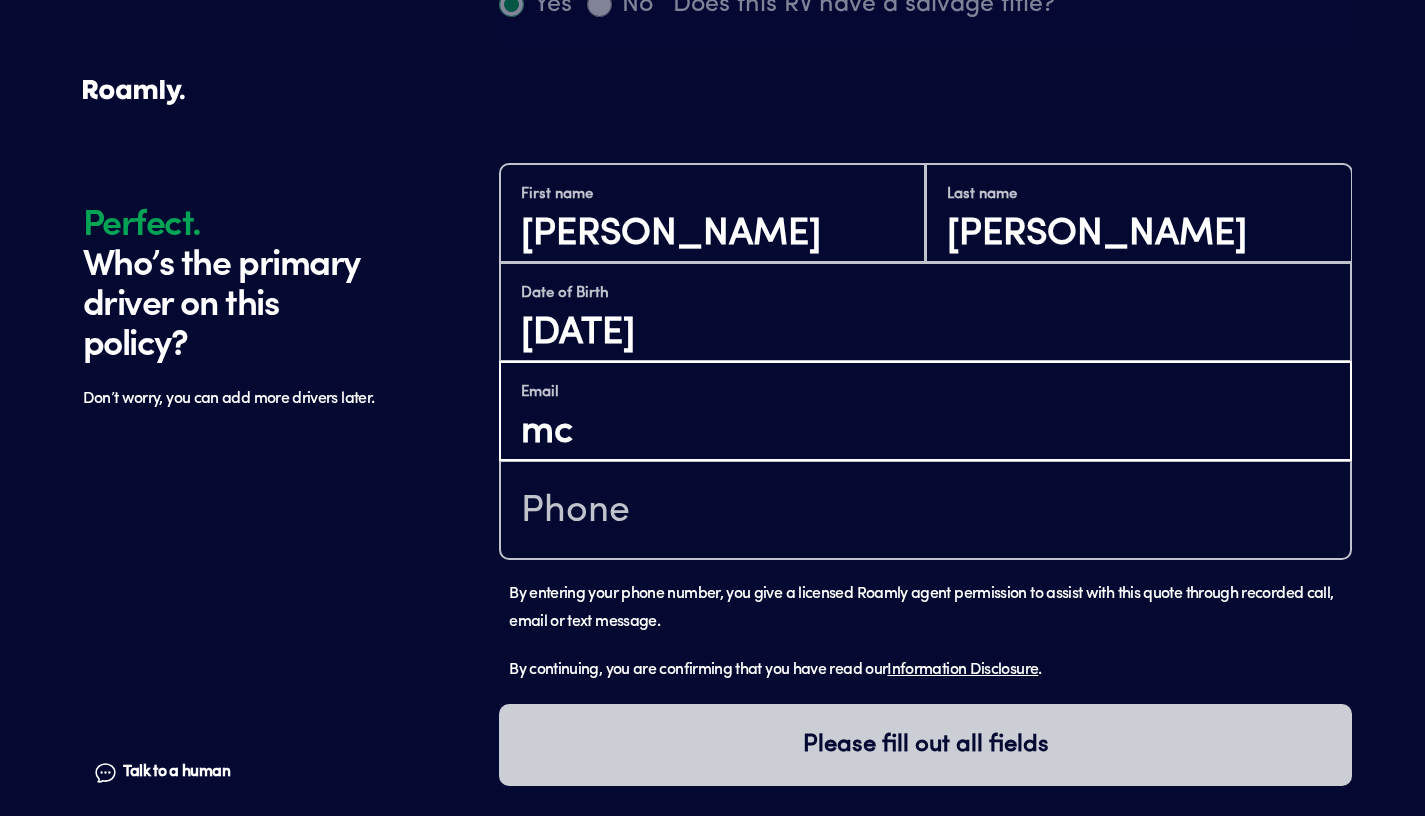 type on "mc" 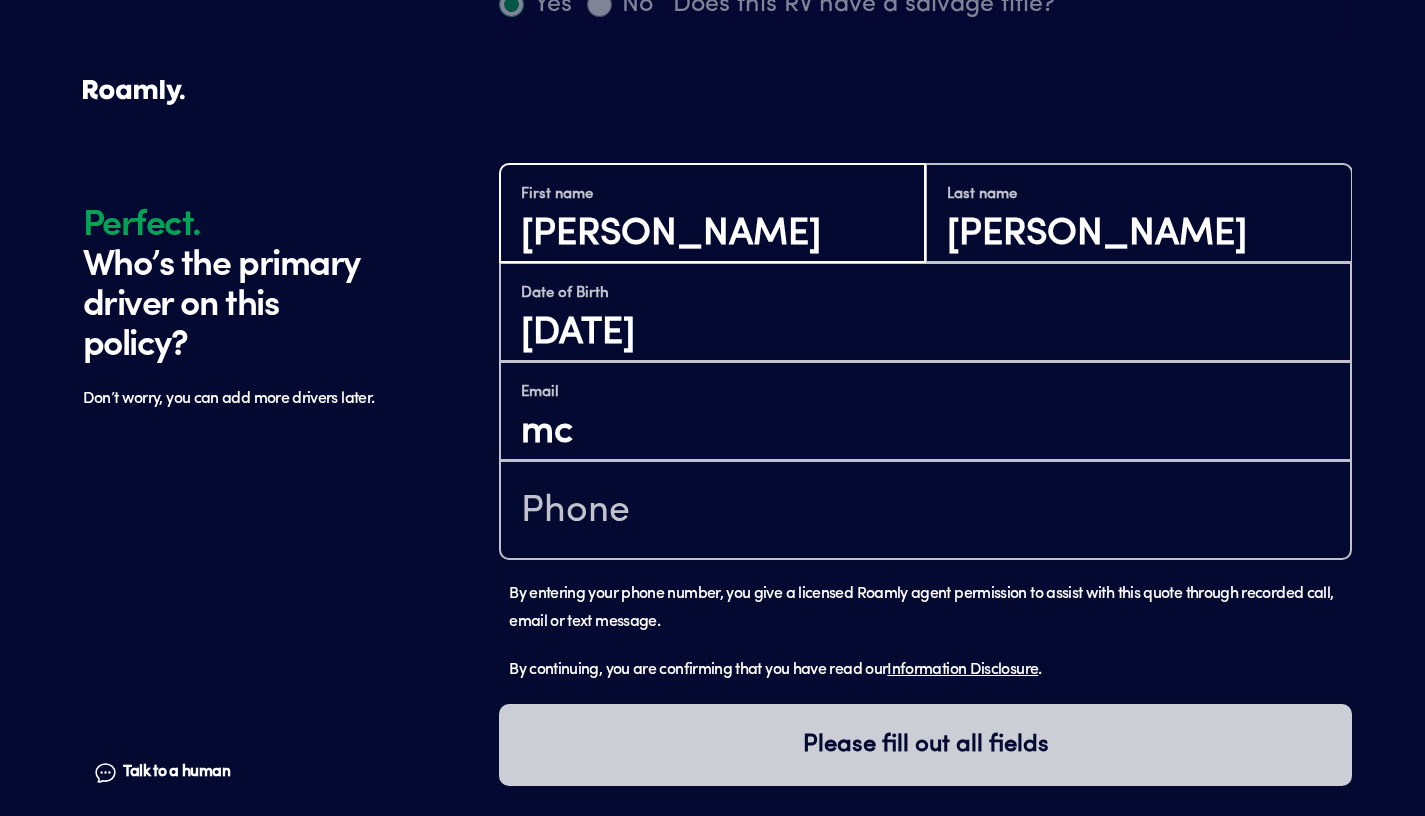 type on "[PERSON_NAME]" 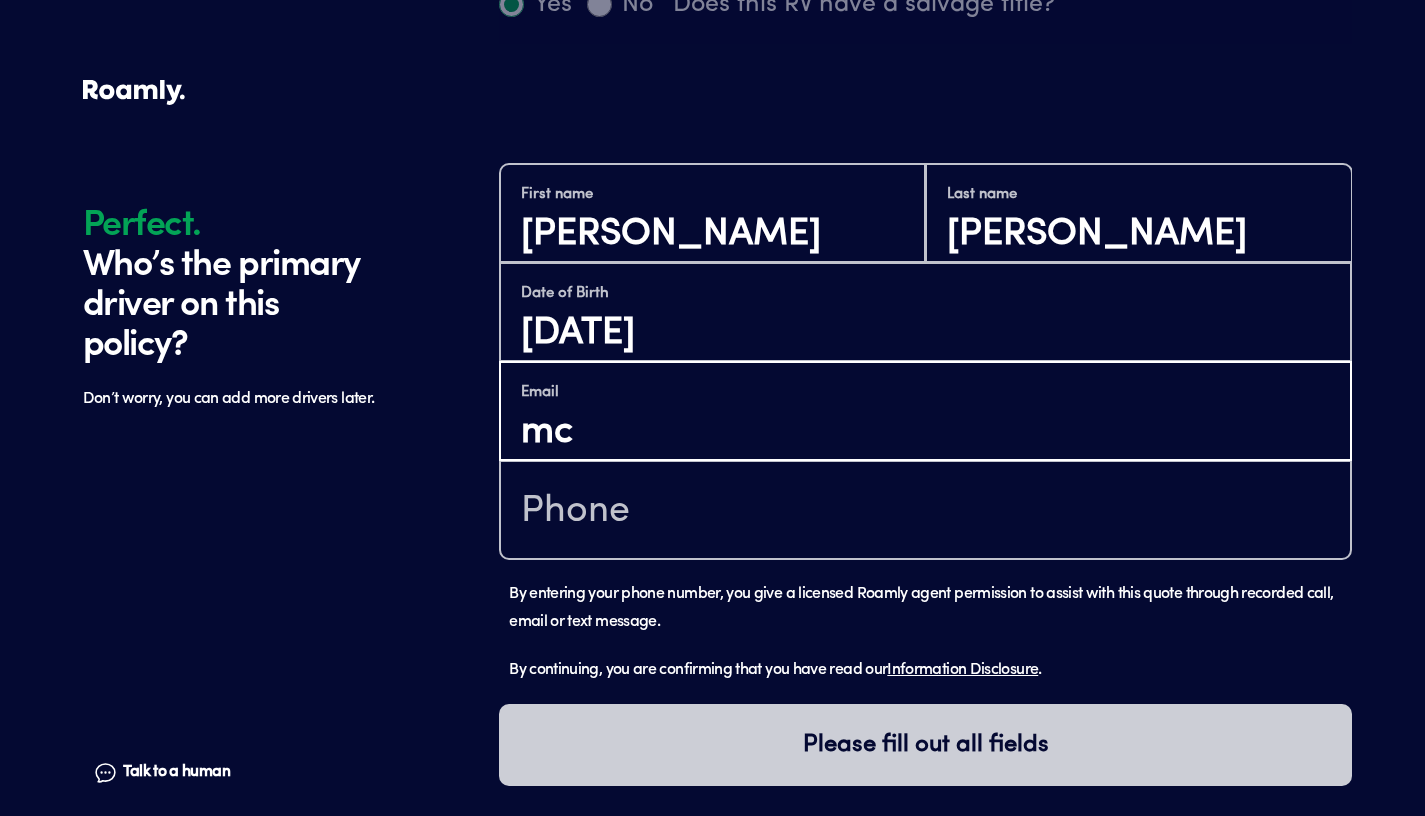 type on "[EMAIL_ADDRESS][DOMAIN_NAME]" 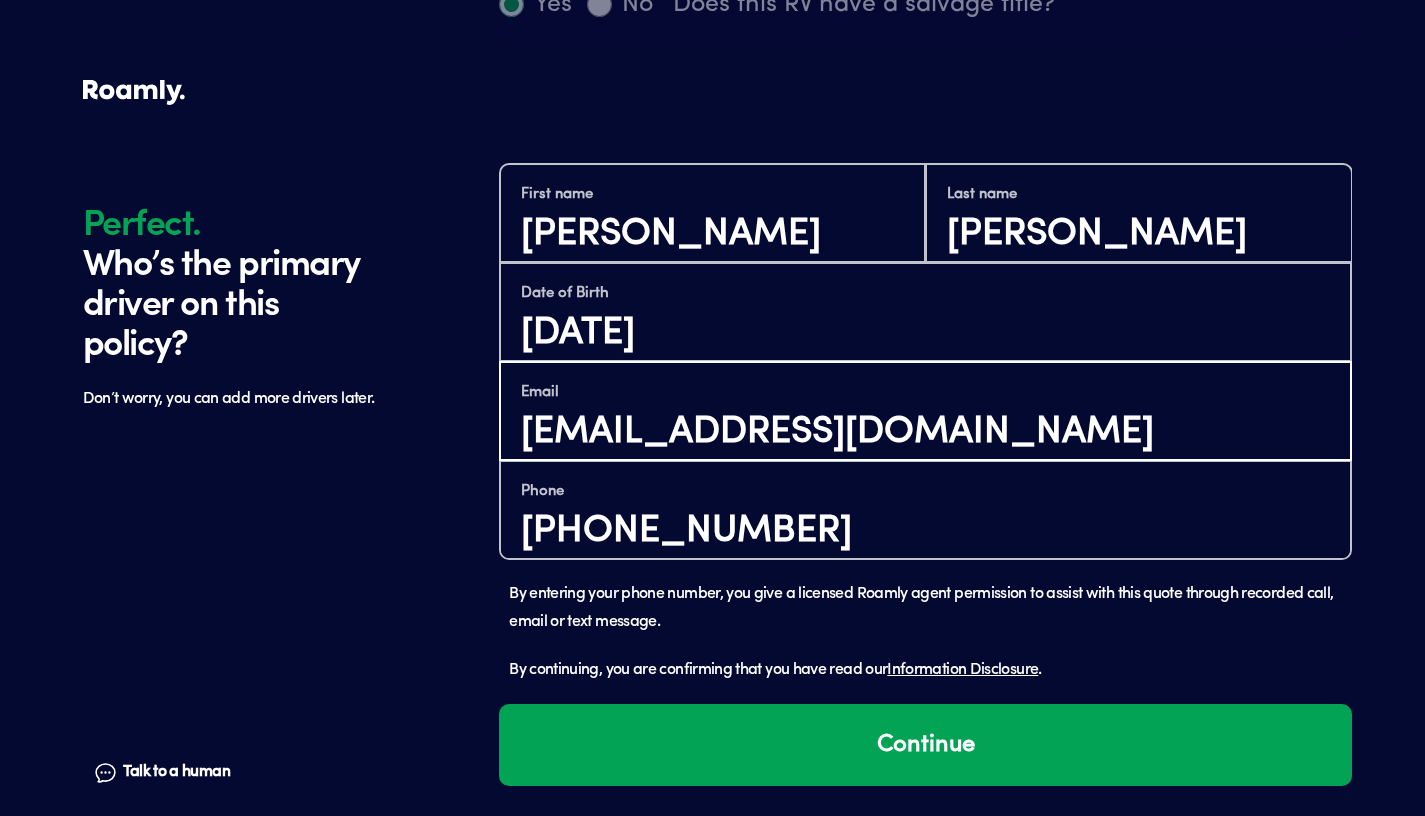 type on "[PHONE_NUMBER]" 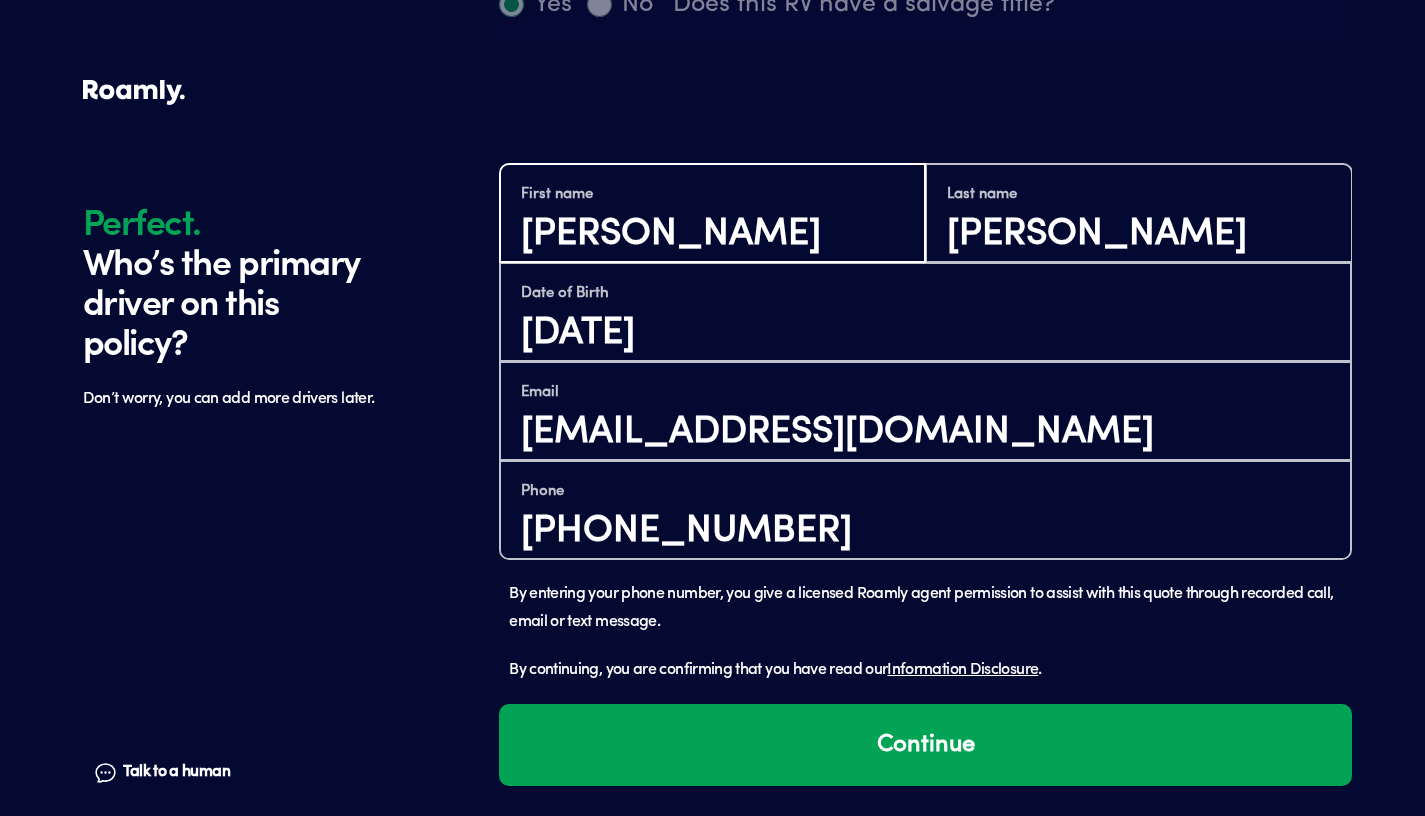 click on "[PERSON_NAME]" at bounding box center (712, 234) 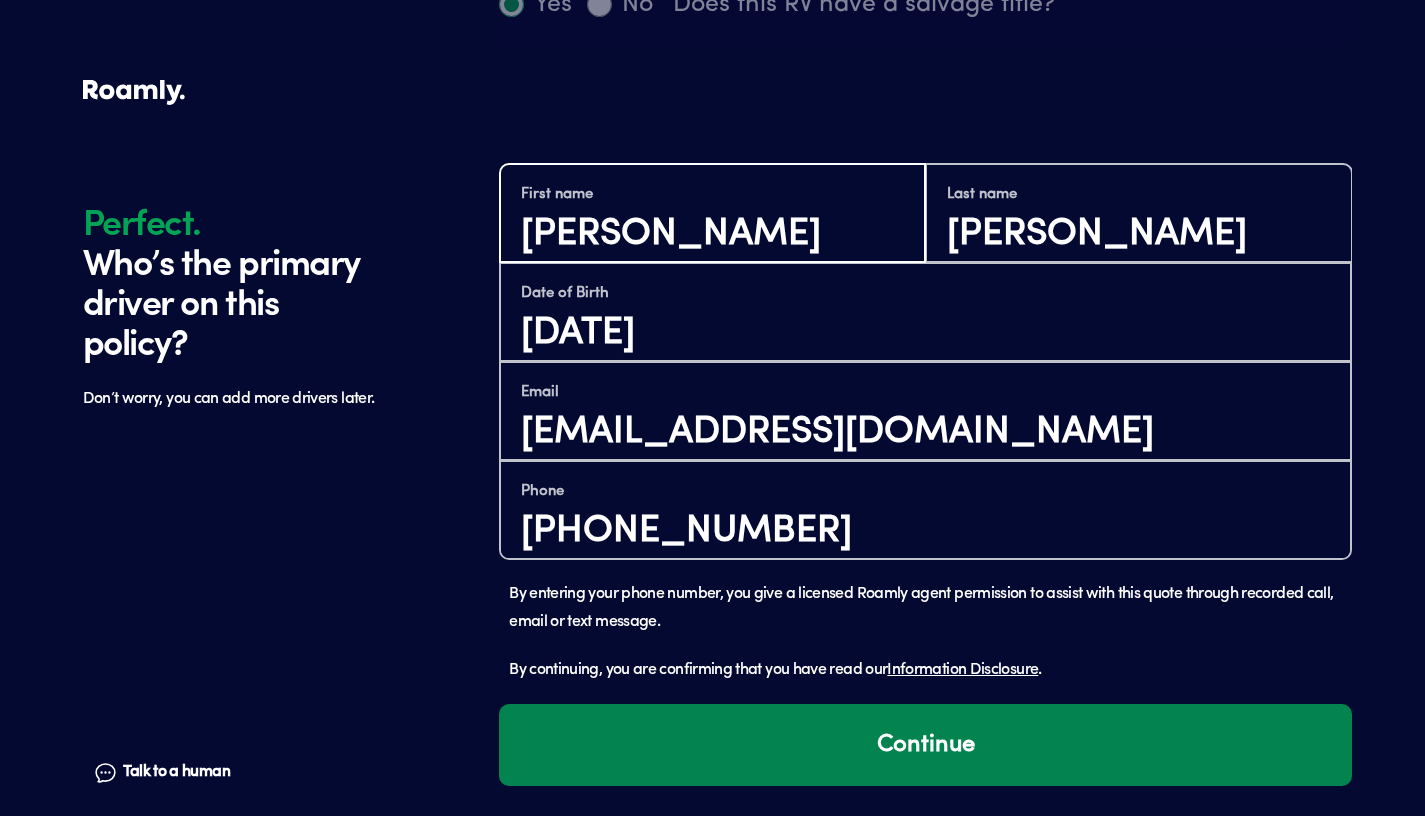 type on "[PERSON_NAME]" 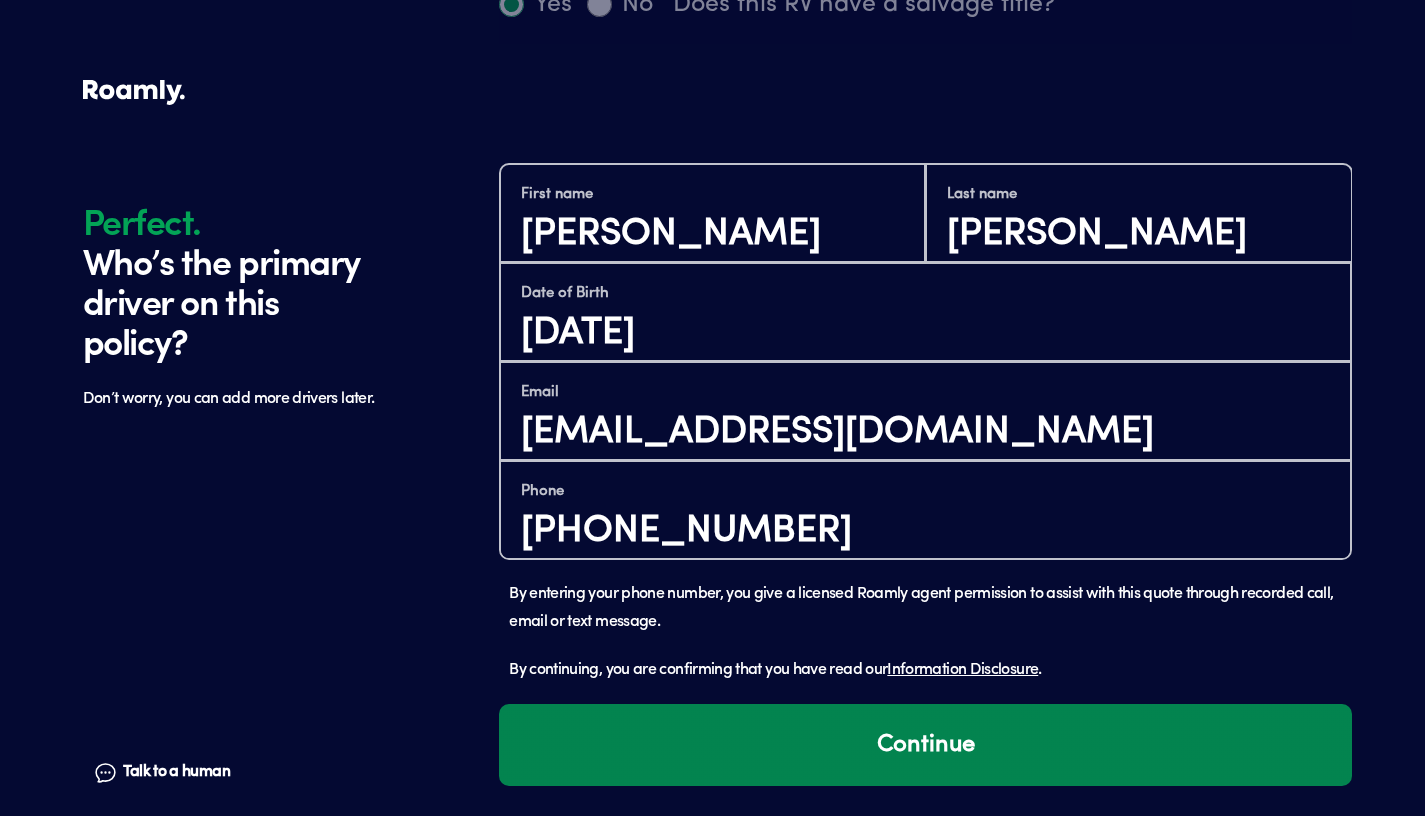 click on "Continue" at bounding box center [925, 745] 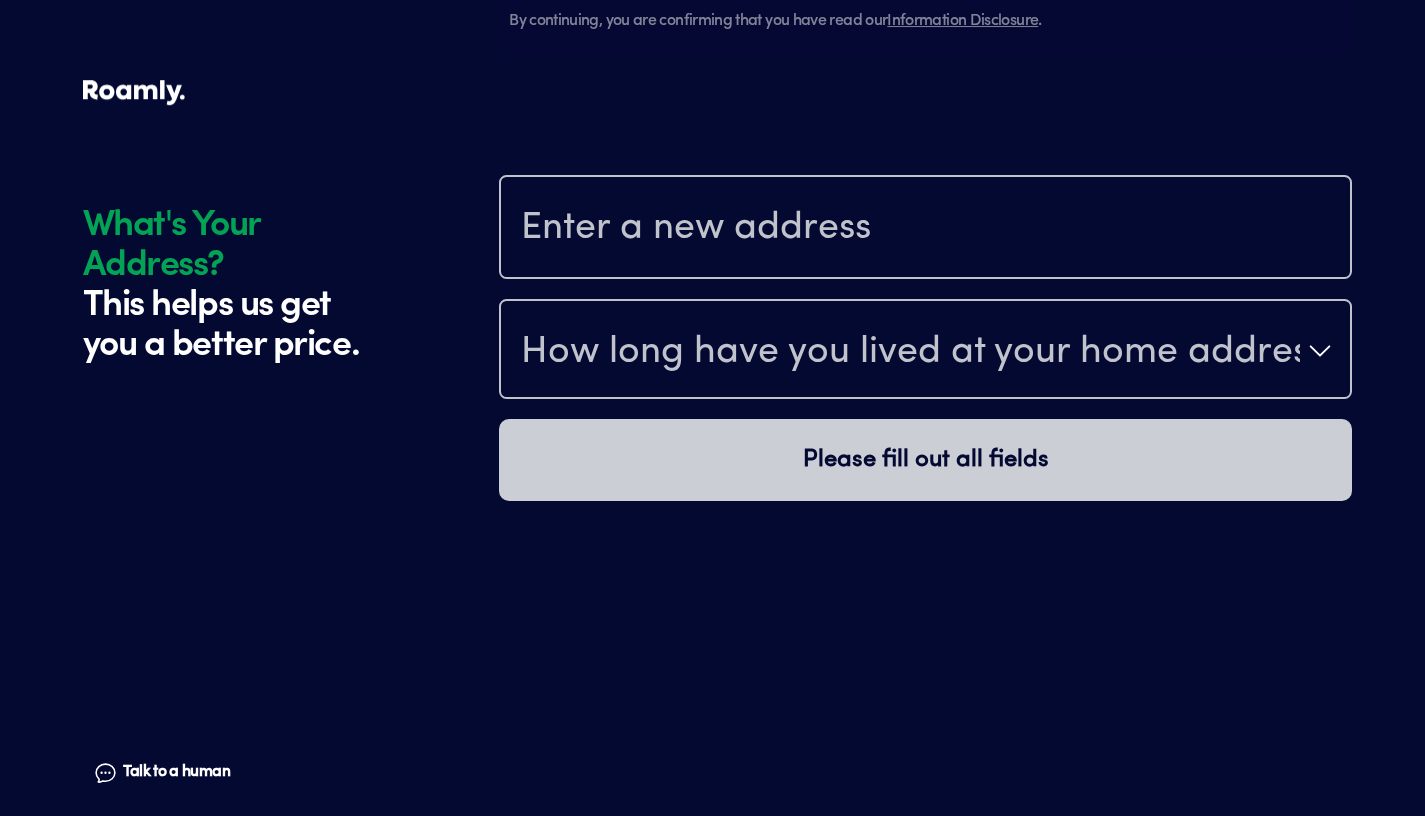 scroll, scrollTop: 2070, scrollLeft: 0, axis: vertical 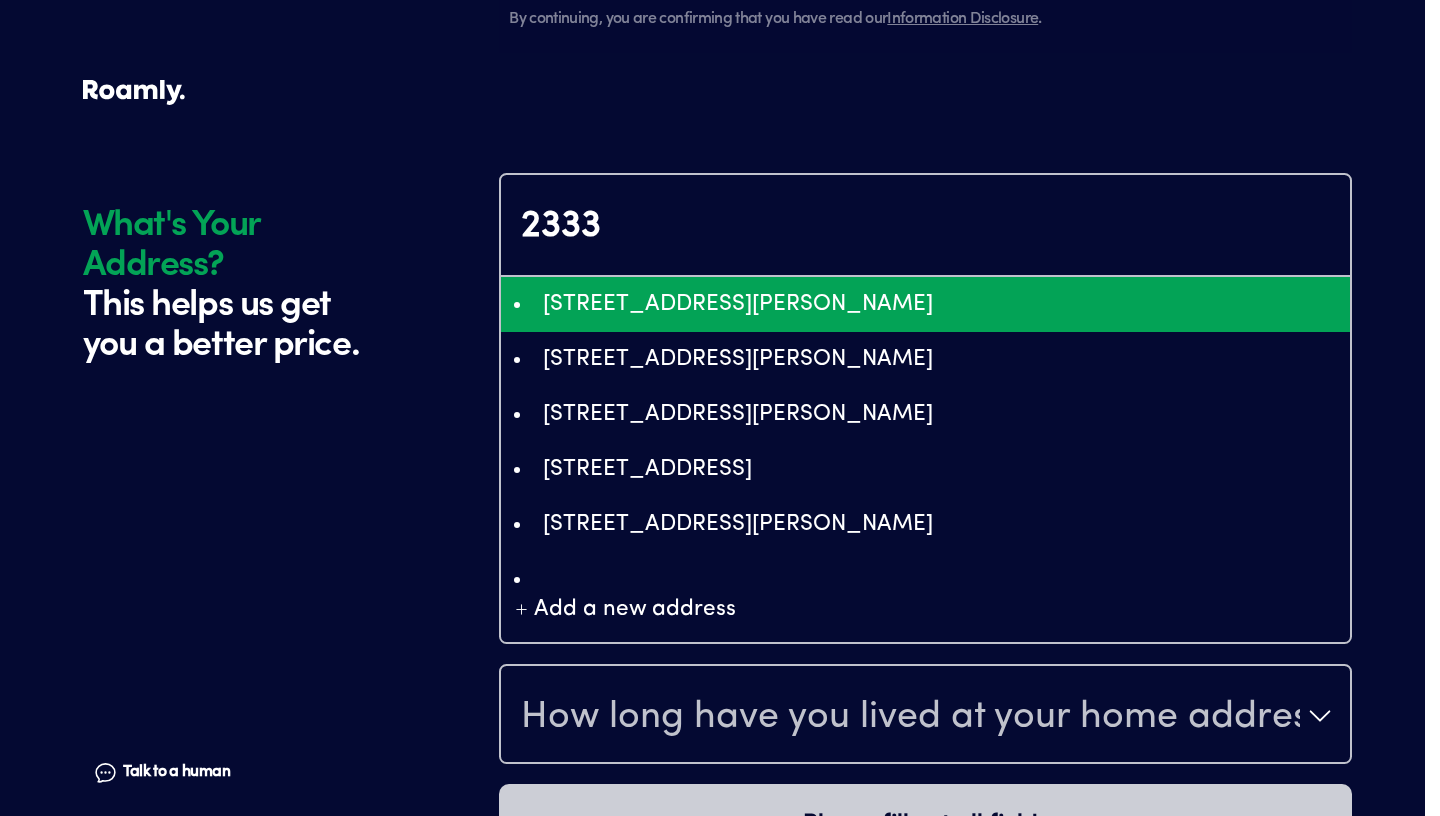 type on "ChIJ351iOWTwUIgR55nSTR6nEic" 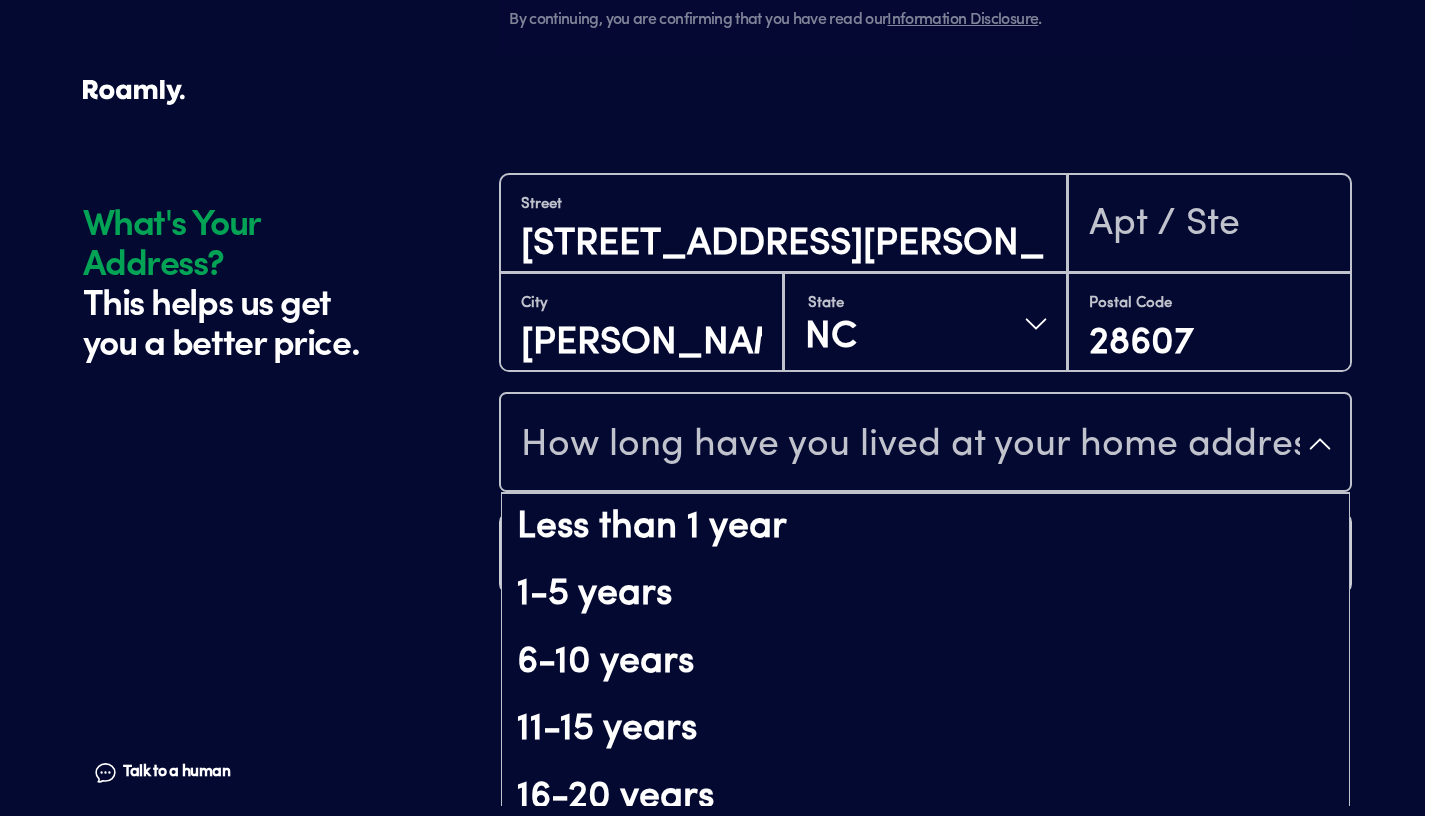 click on "How long have you lived at your home address?" at bounding box center [925, 444] 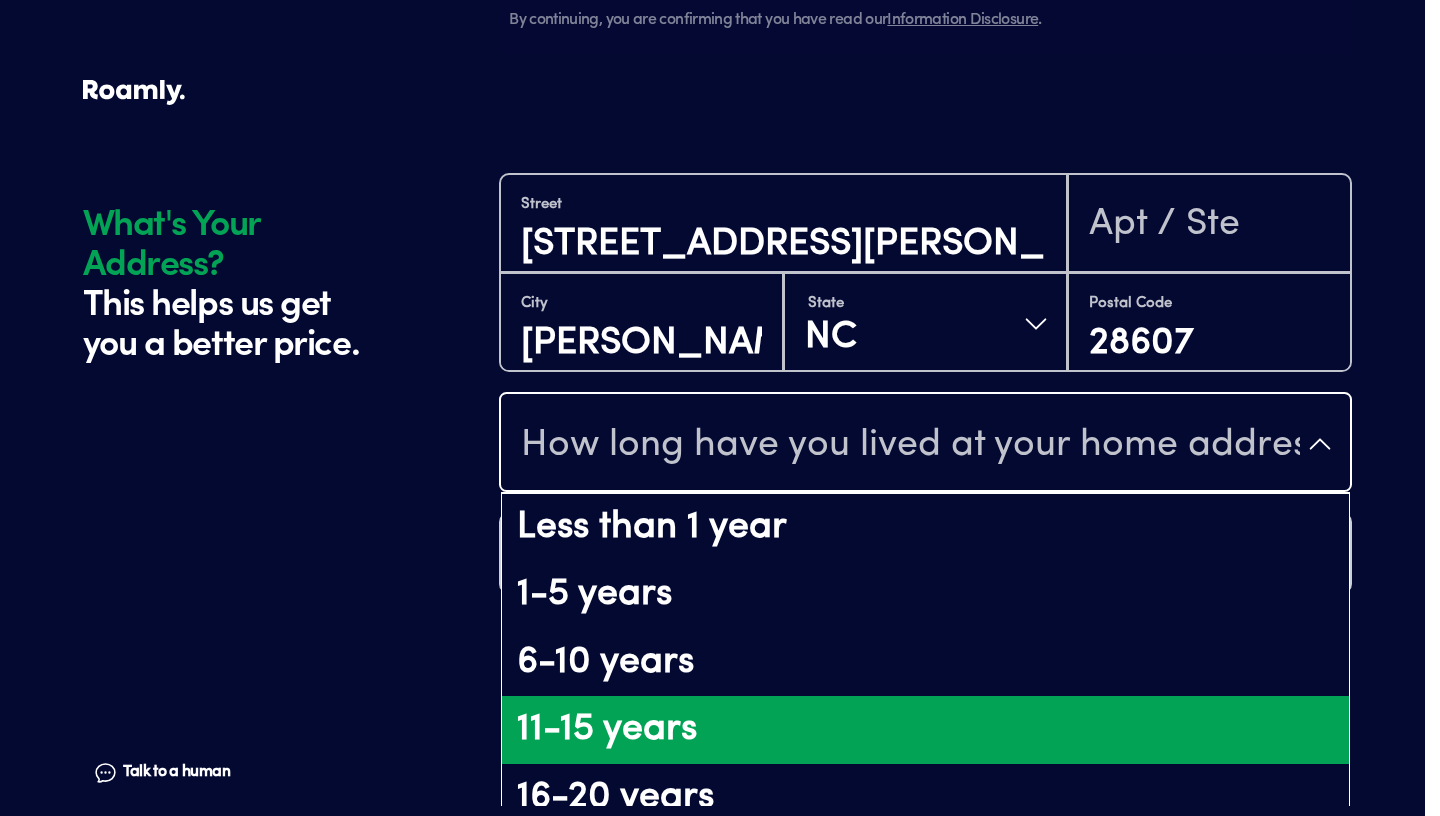 click on "11-15 years" at bounding box center (925, 730) 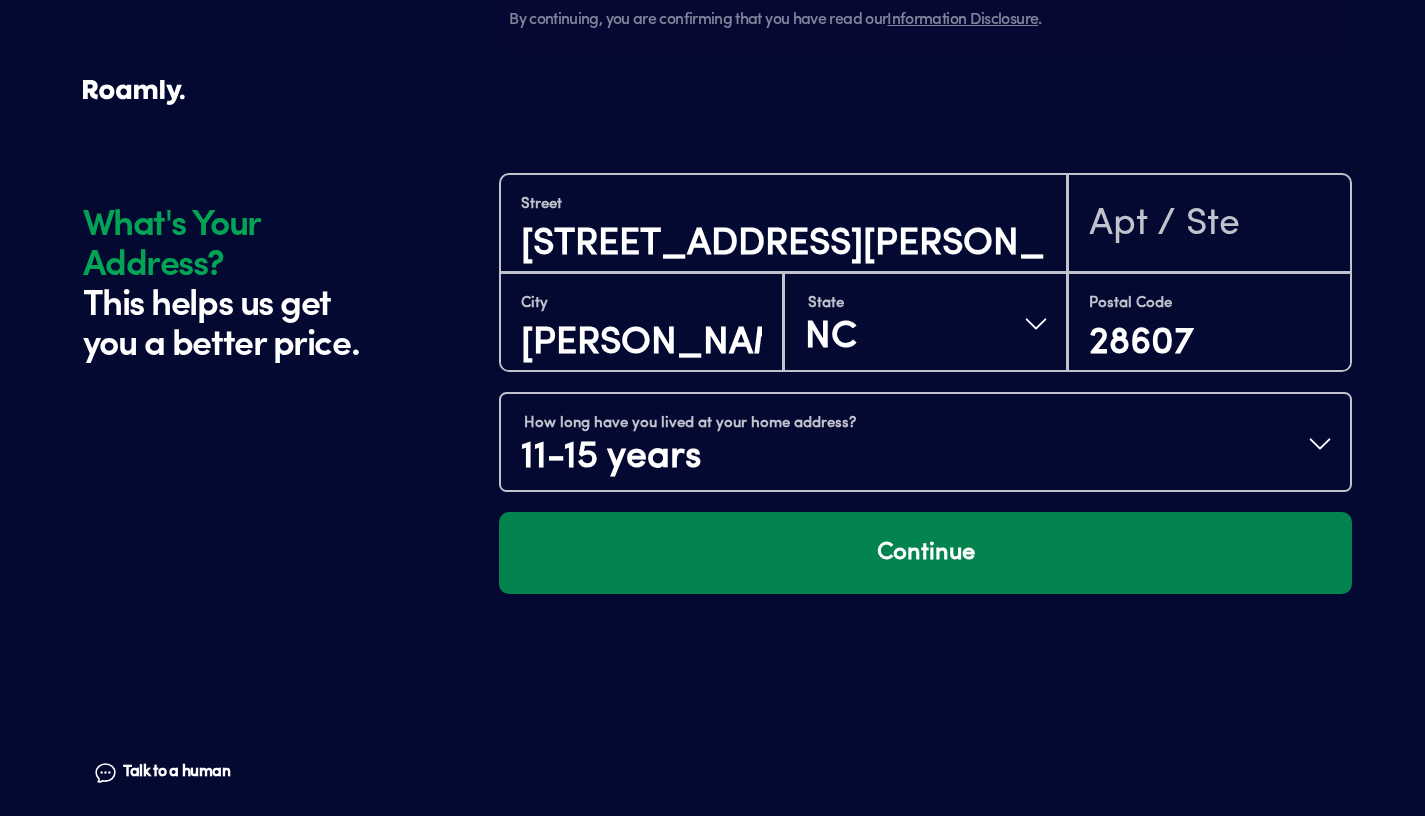 click on "Continue" at bounding box center (925, 553) 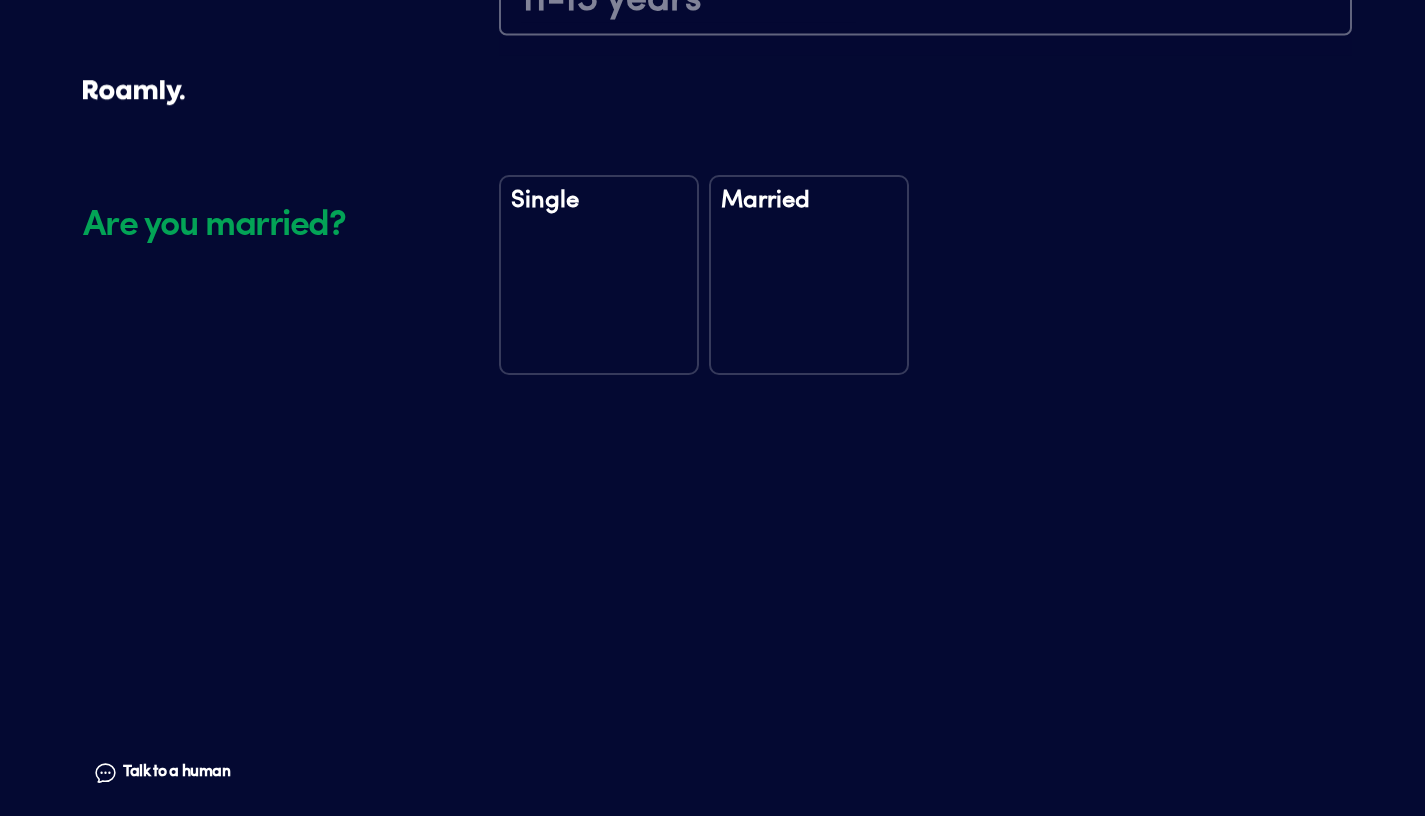 scroll, scrollTop: 2541, scrollLeft: 0, axis: vertical 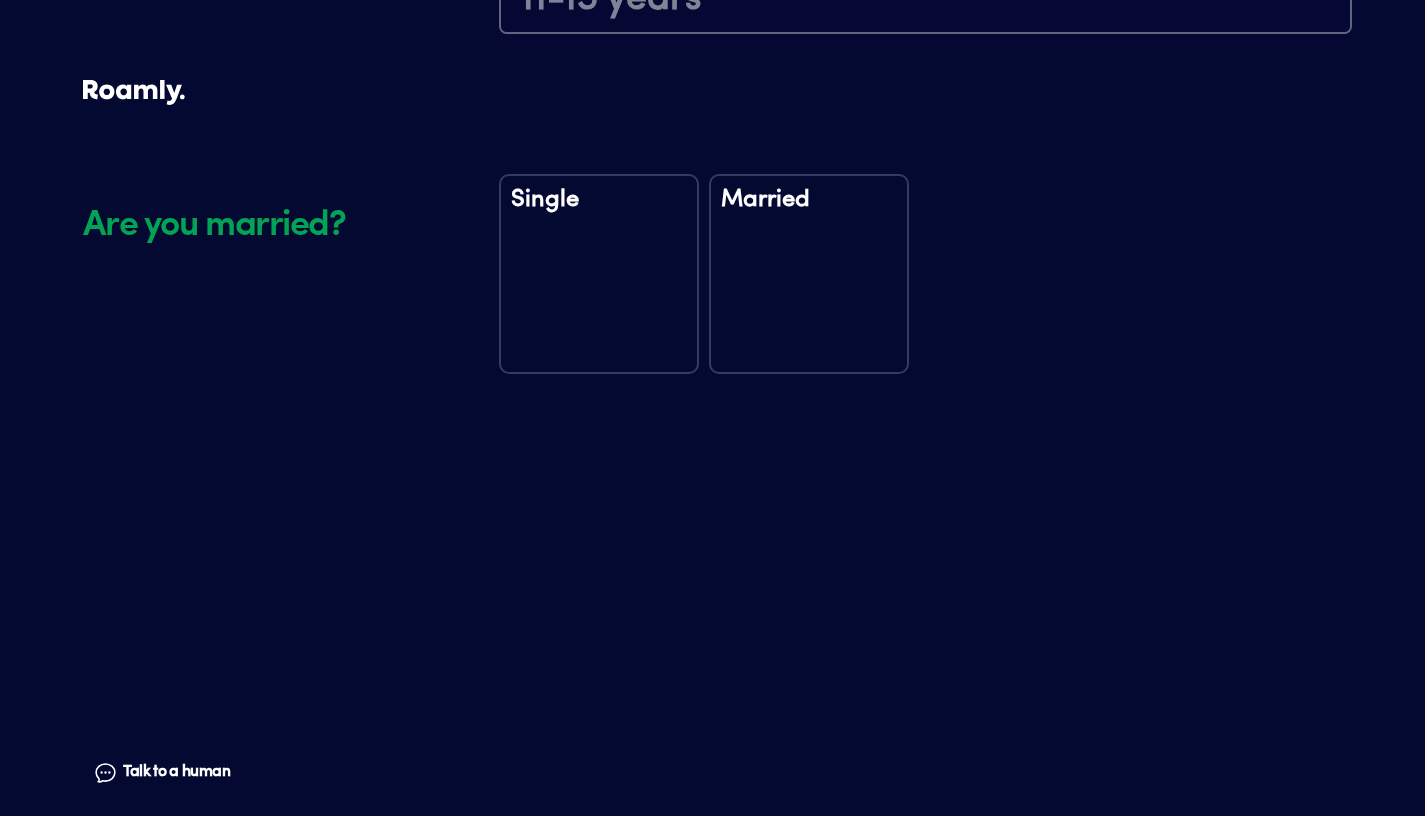 click on "Married" at bounding box center [809, 274] 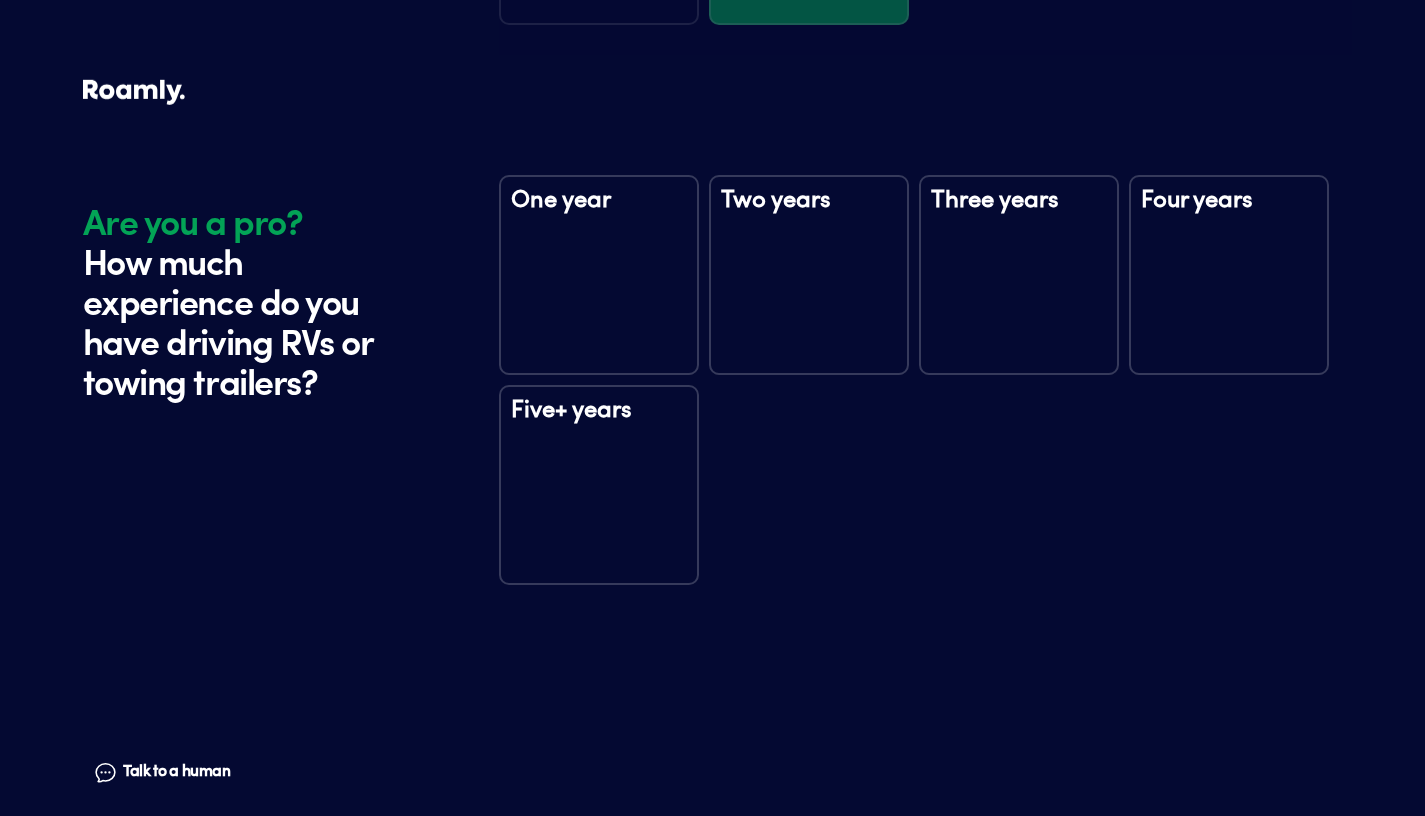 scroll, scrollTop: 2931, scrollLeft: 0, axis: vertical 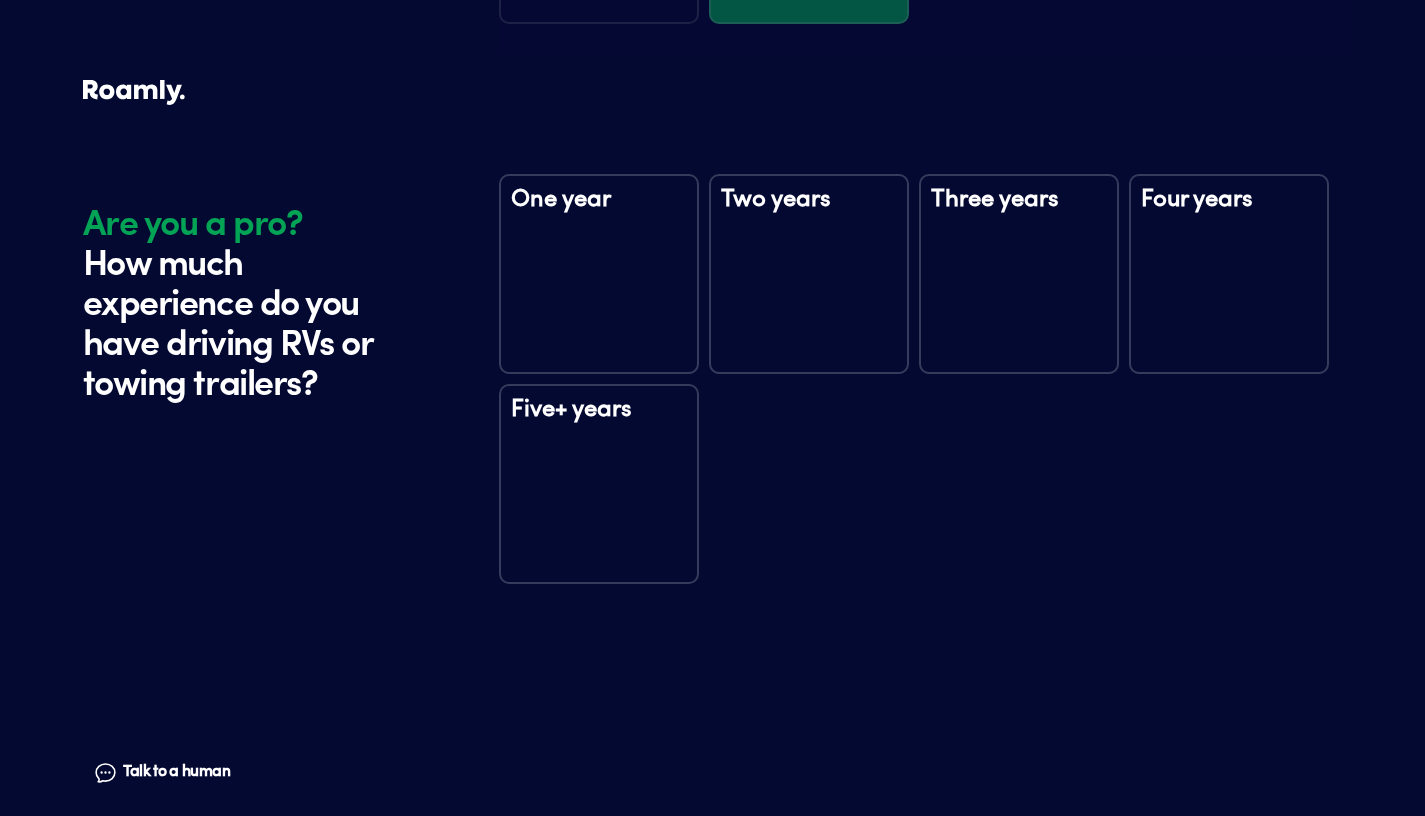 click on "Five+ years" at bounding box center (599, 484) 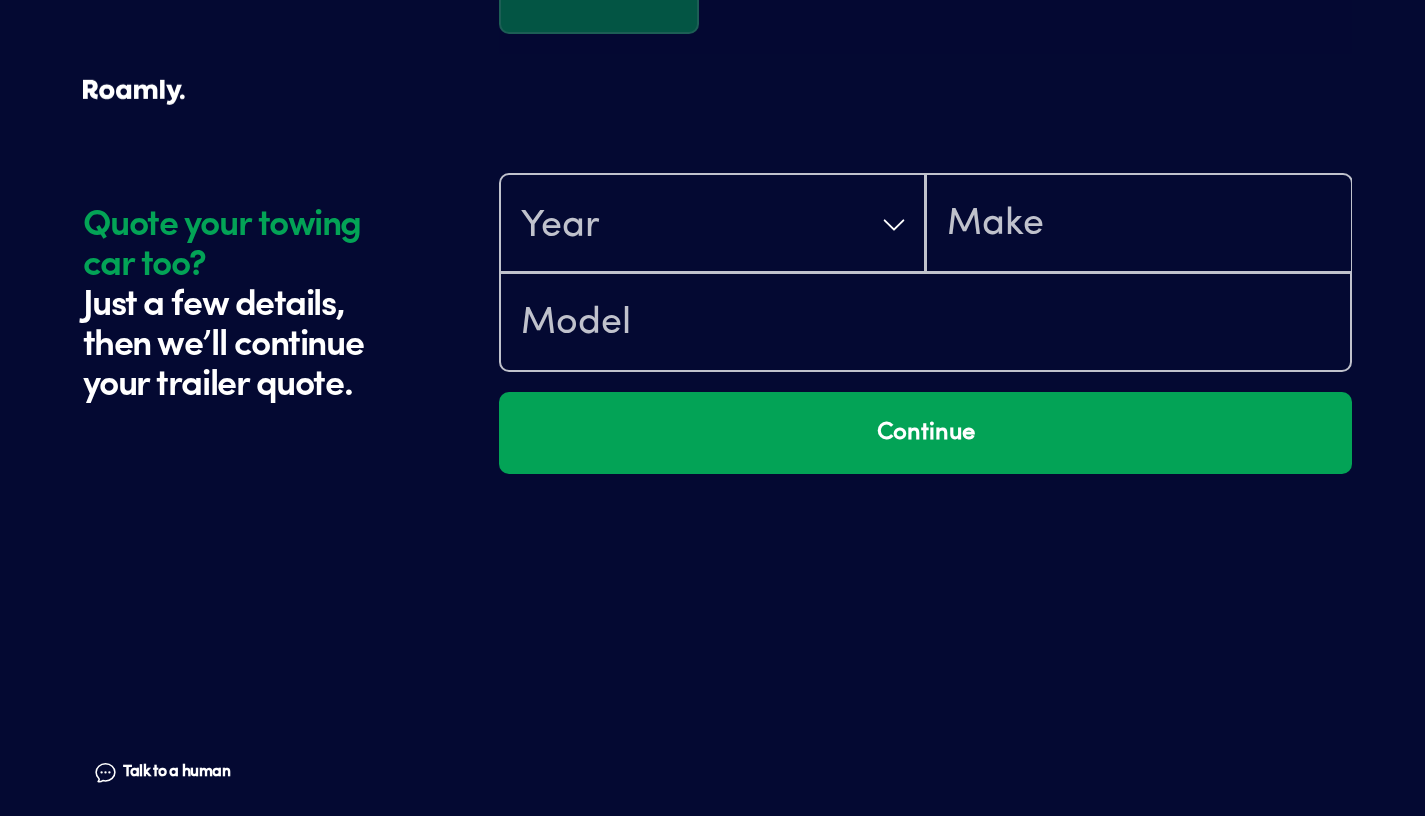scroll, scrollTop: 3521, scrollLeft: 0, axis: vertical 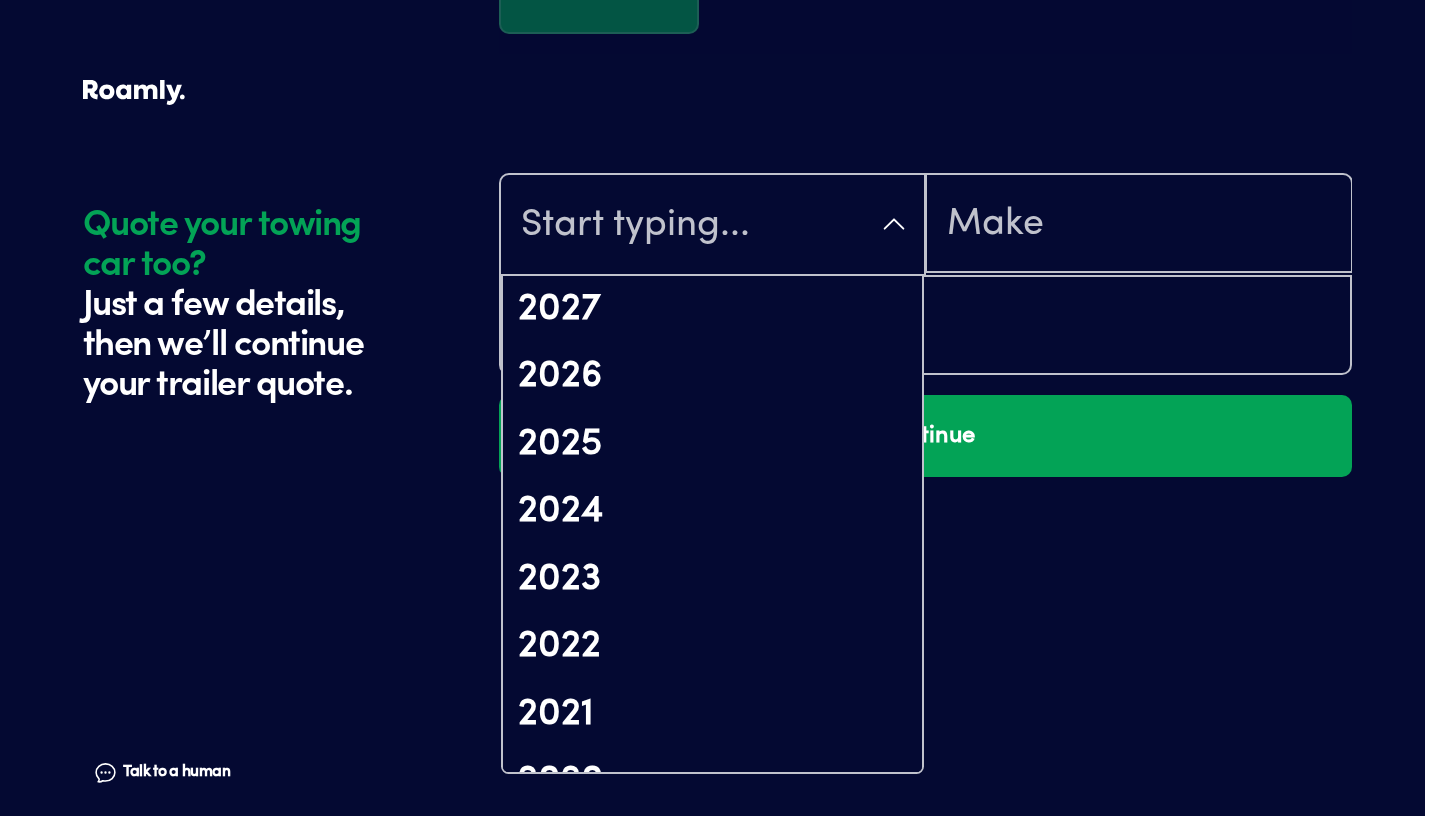 click on "2027 2026 2025 2024 2023 2022 2021 2020 2019 2018 2017 2016 2015 2014 2013 2012 2011 2010 2009 2008 2007 2006 2005 2004 2003 2002 2001 2000 1999 1998 1997 1996 1995 1994 1993 1992 1991 1990 1989 1988 1987 1986 1985 1984 1983 1982 1981 1980 1979 1978 1977 1976 1975 1974 1973 1972 1971 1970 1969 1968 1967 1966 1965 1964 1963 1962 1961 1960 1959 1958 1957 1956 1955 1954 1953 1952 1951 1950 1949 1948 1947 1946 1945 1944 1943 1942 1941 1940" at bounding box center [712, 224] 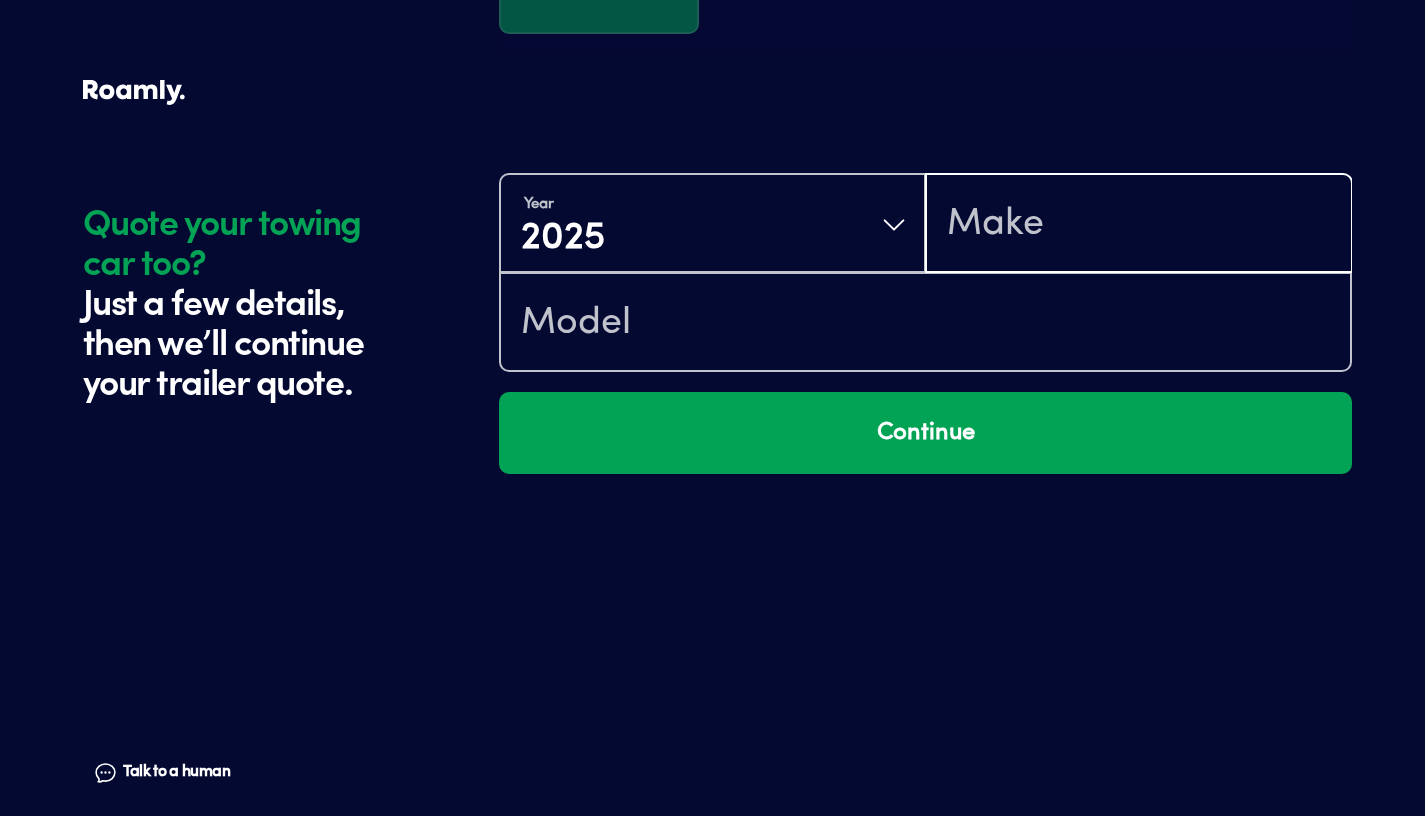 click at bounding box center [1138, 225] 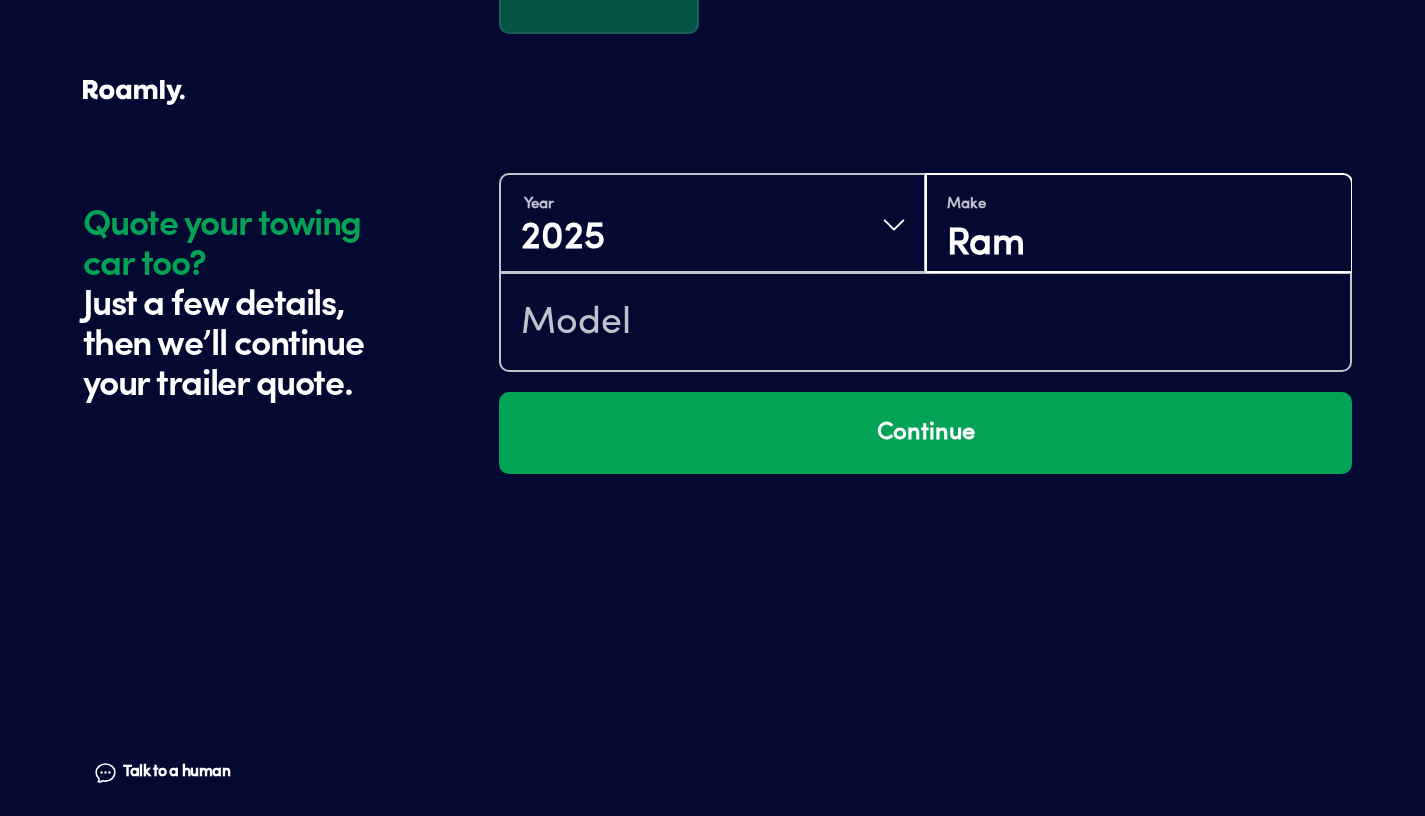 type on "Ram" 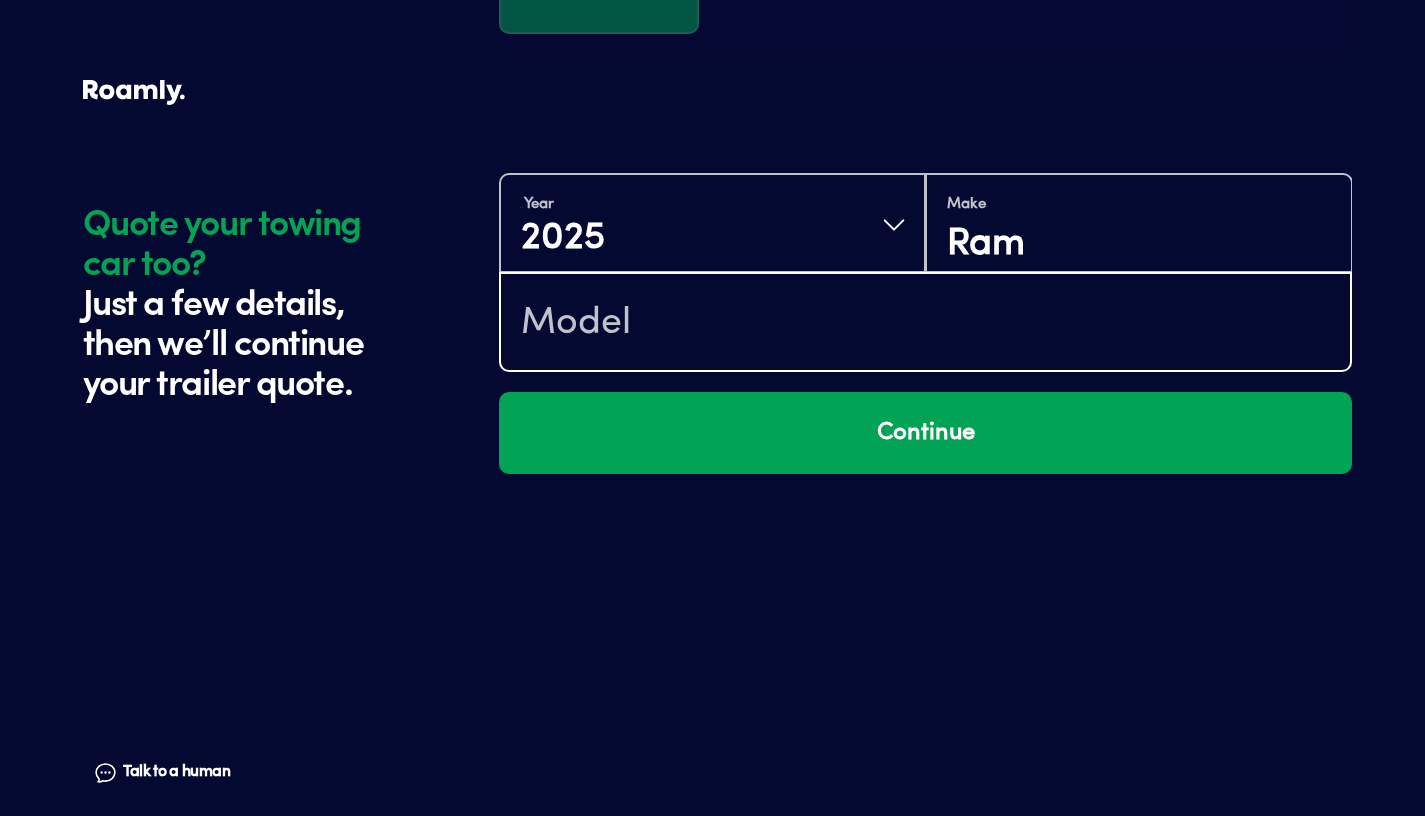 click at bounding box center (925, 324) 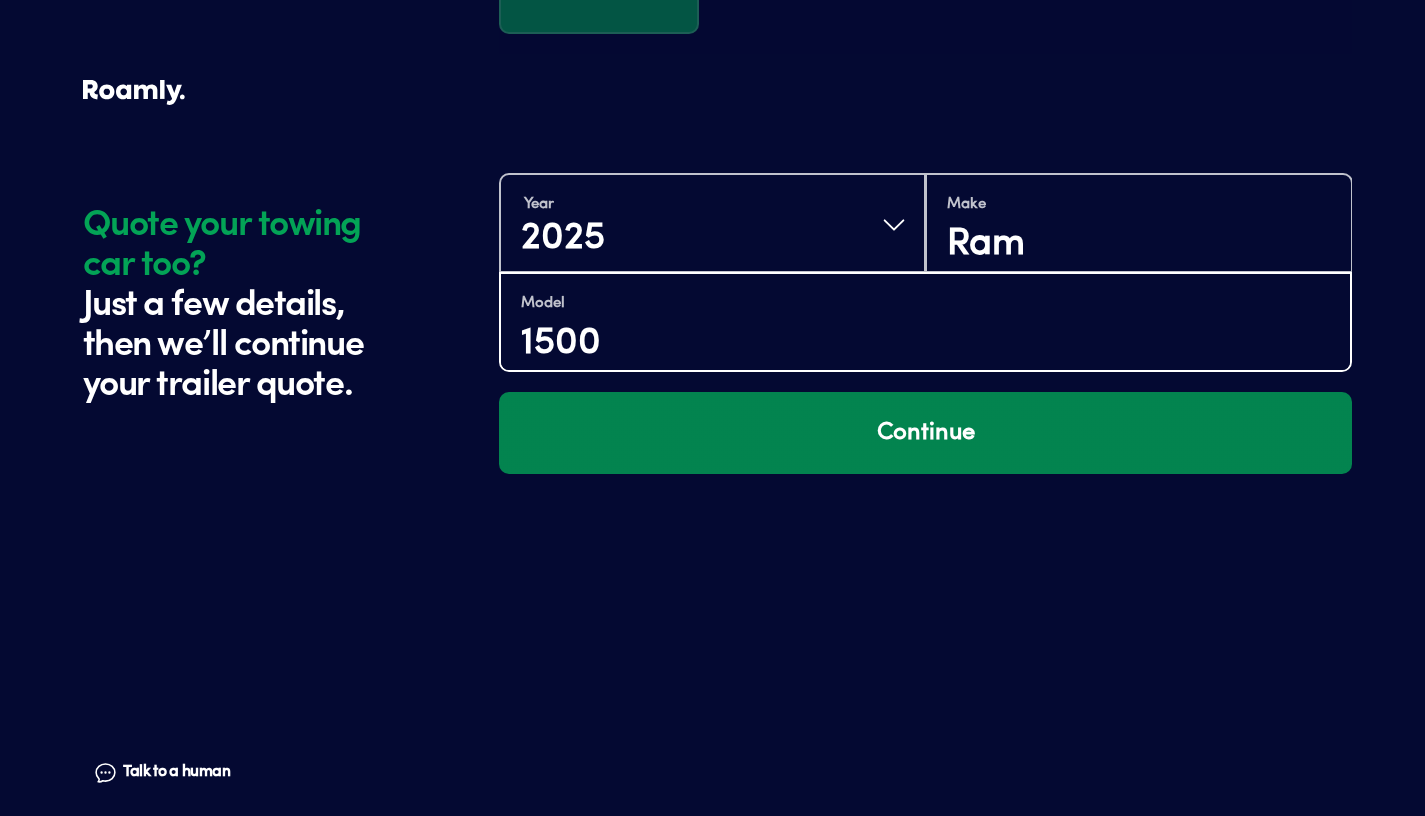 type on "1500" 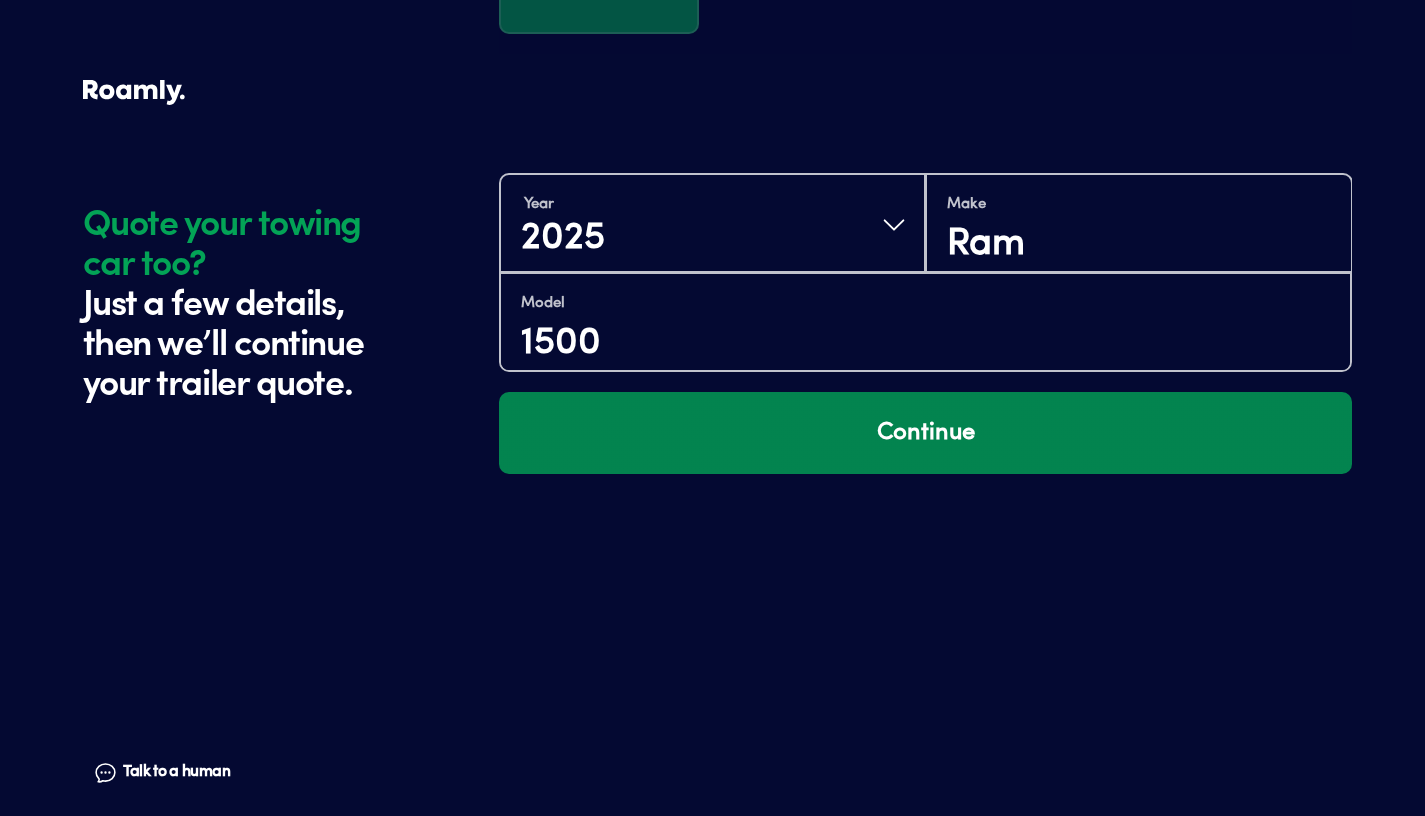 click on "Continue" at bounding box center (925, 433) 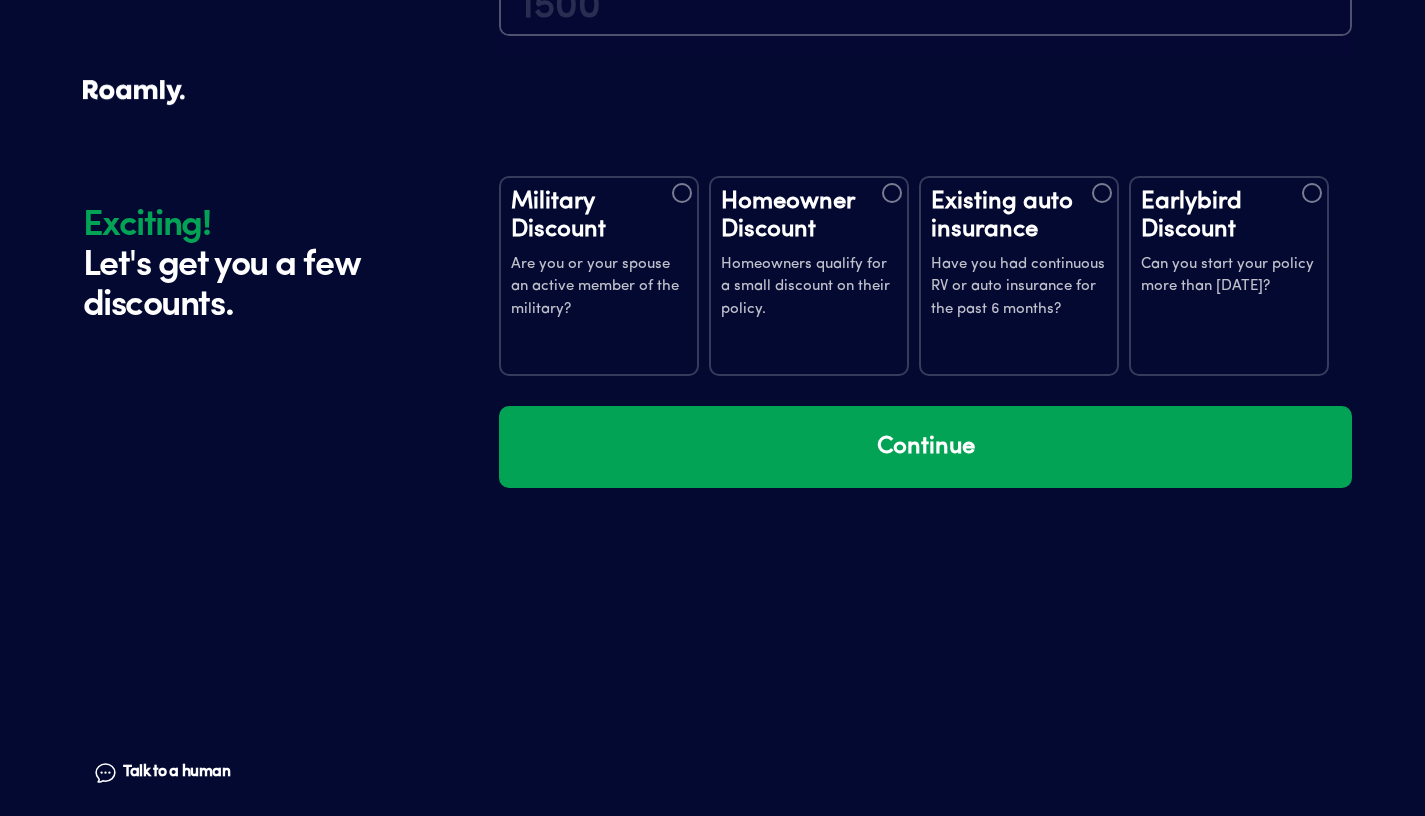 scroll, scrollTop: 3899, scrollLeft: 0, axis: vertical 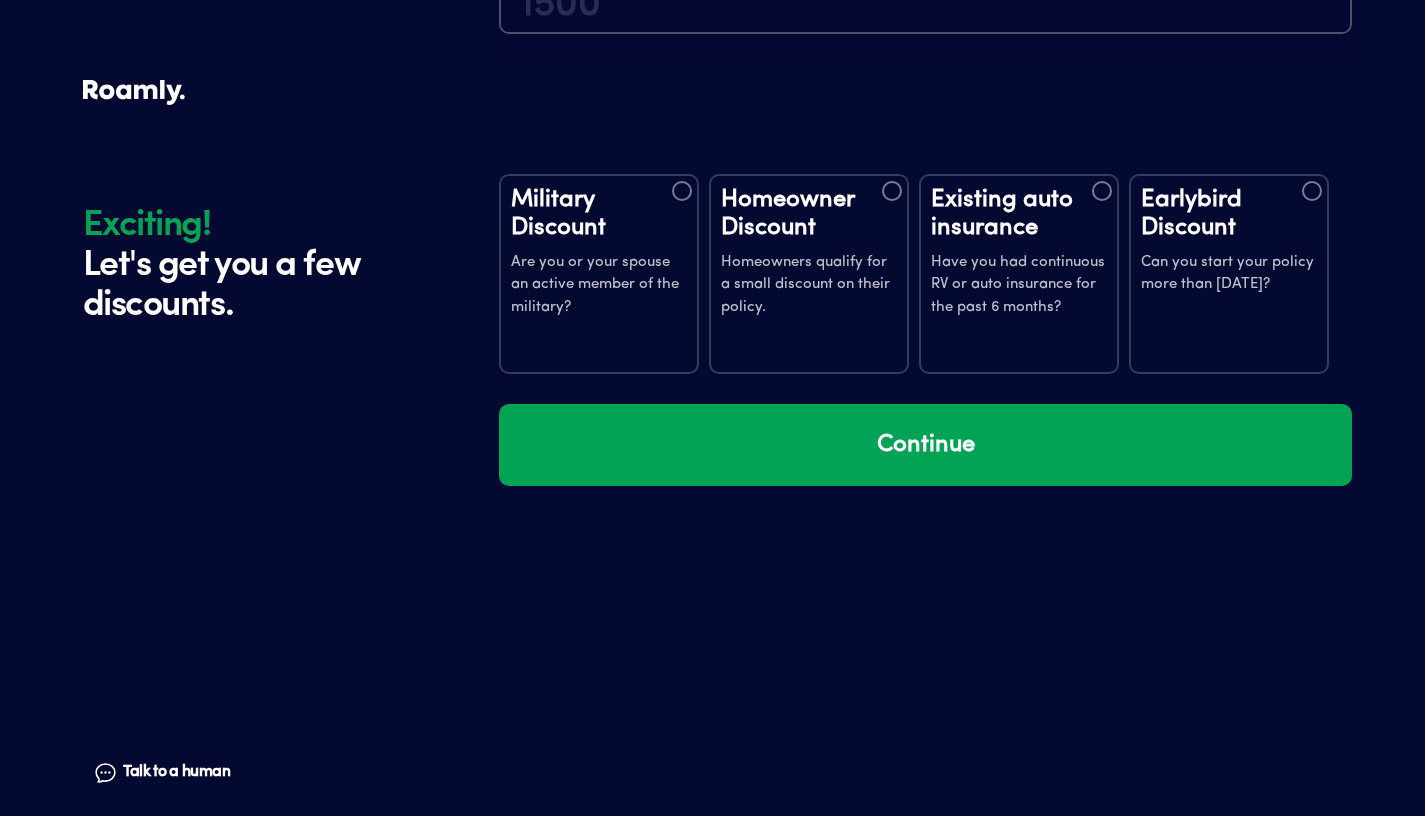 click at bounding box center (1312, 191) 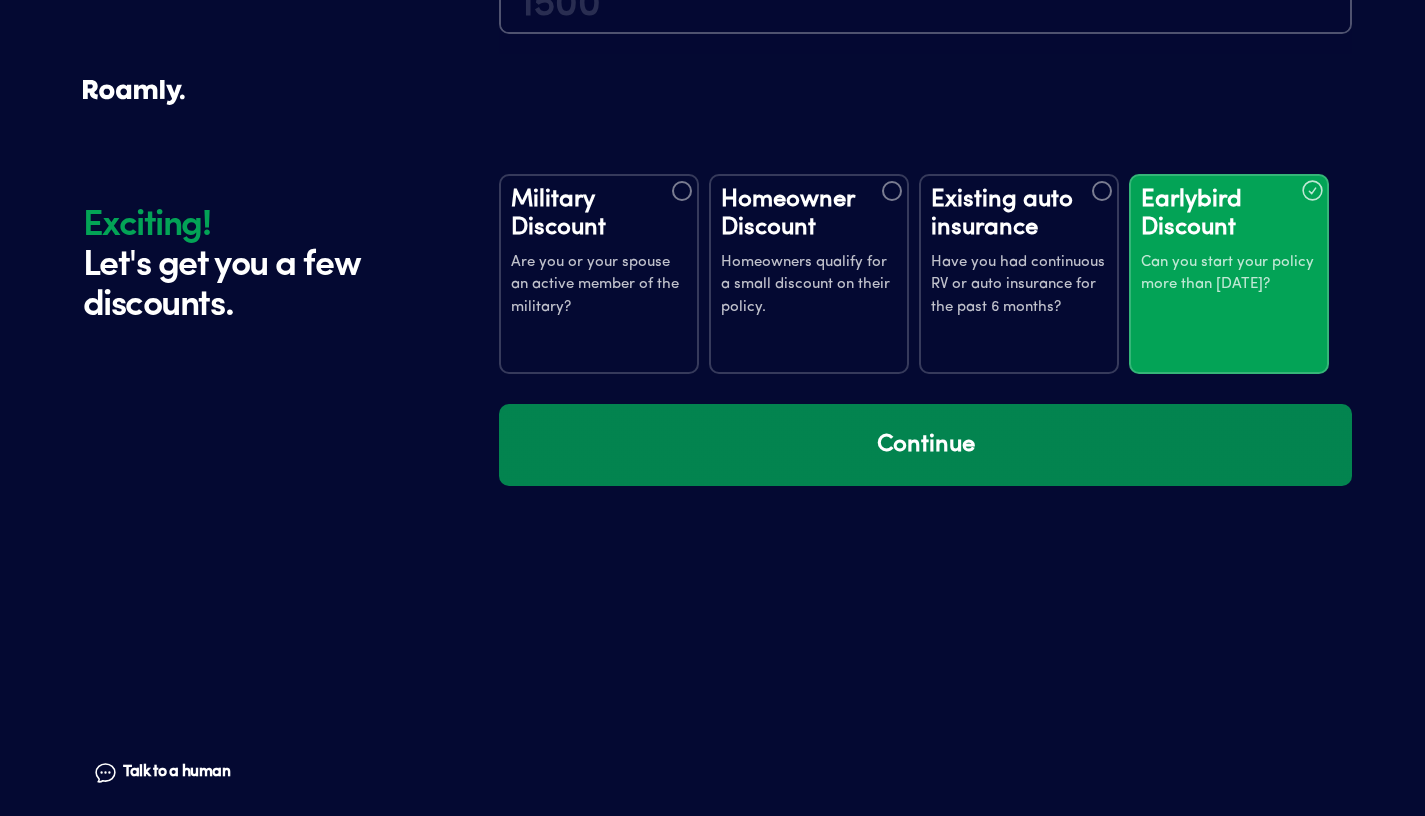 click on "Continue" at bounding box center [925, 445] 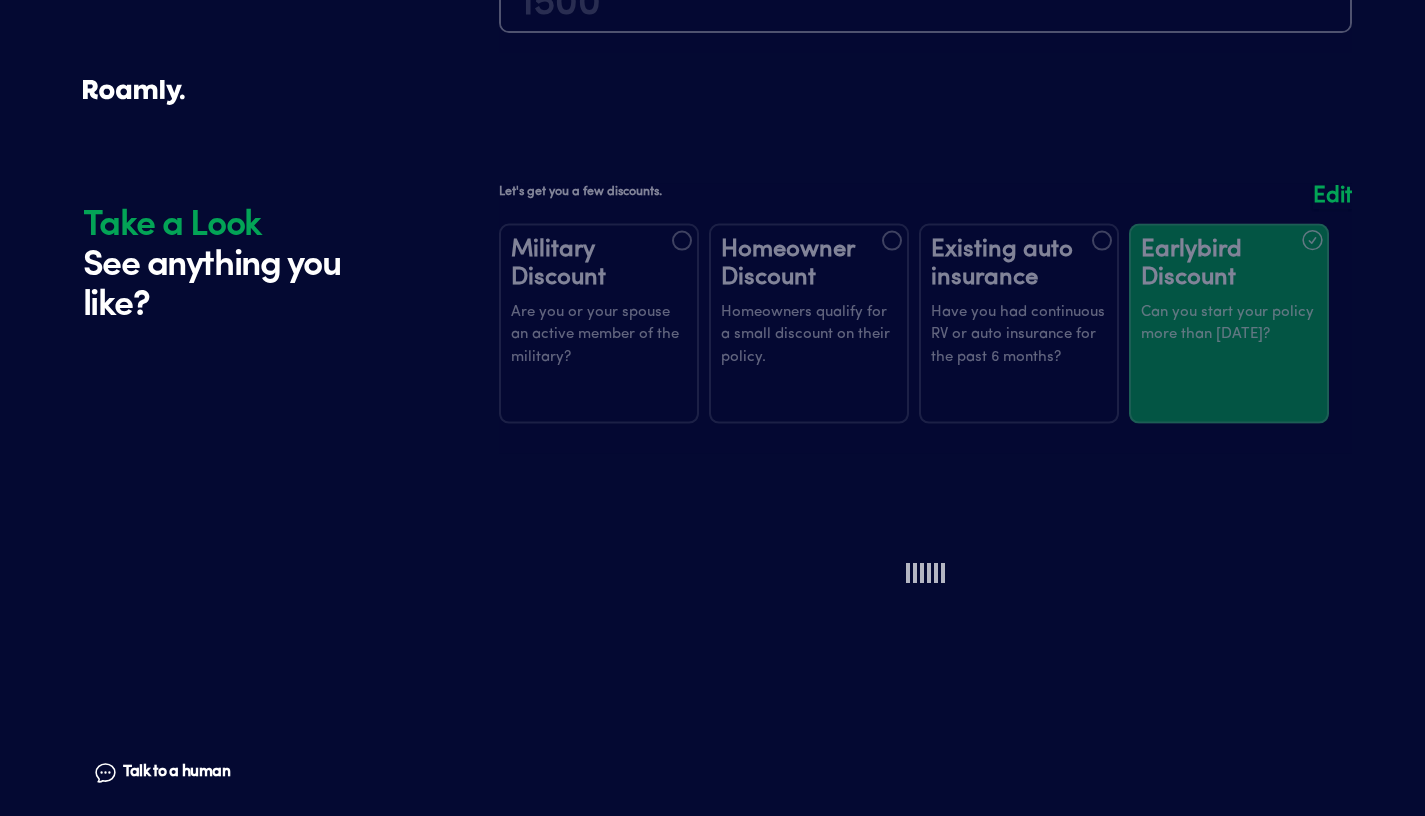 scroll, scrollTop: 4289, scrollLeft: 0, axis: vertical 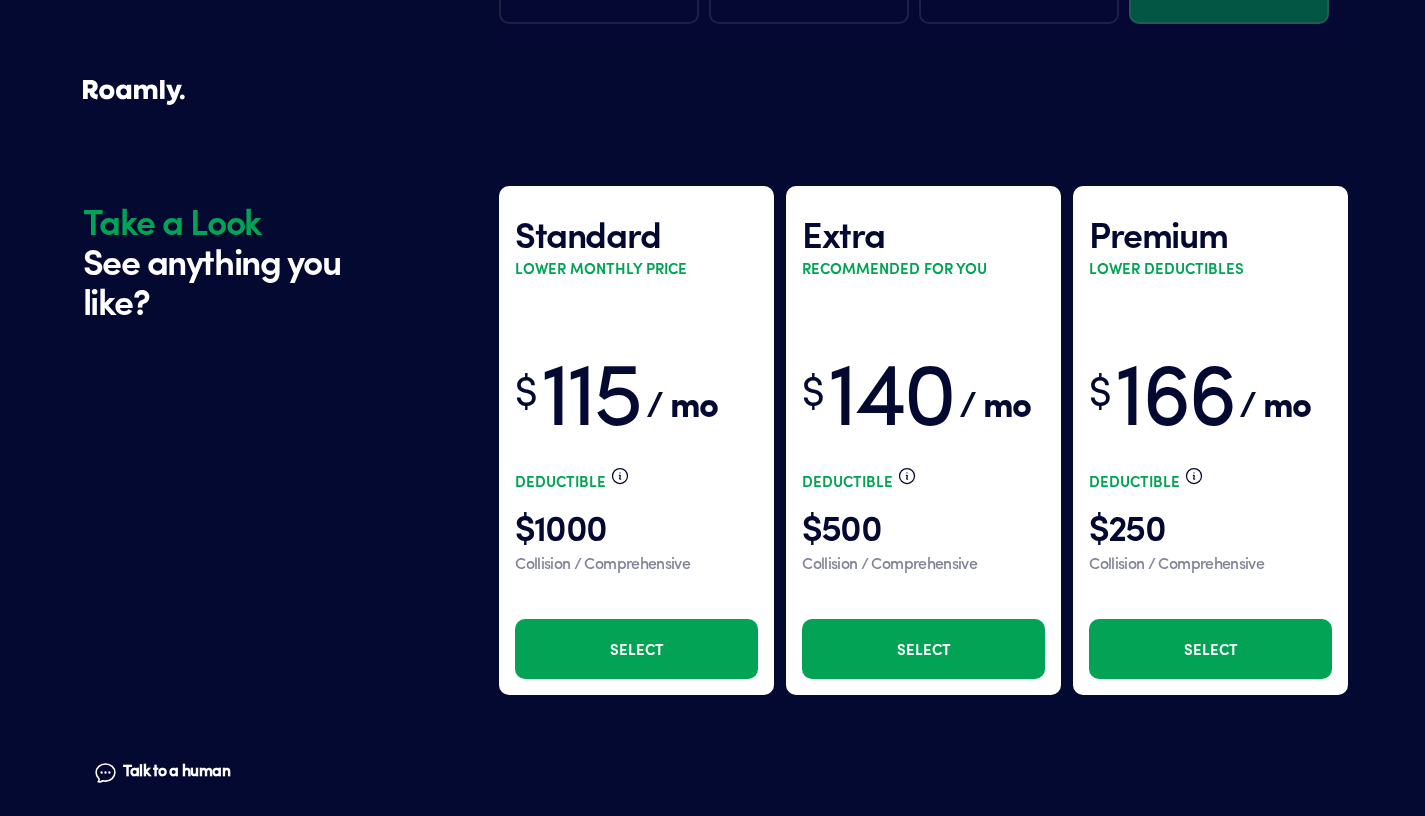 click on "Select" at bounding box center (636, 649) 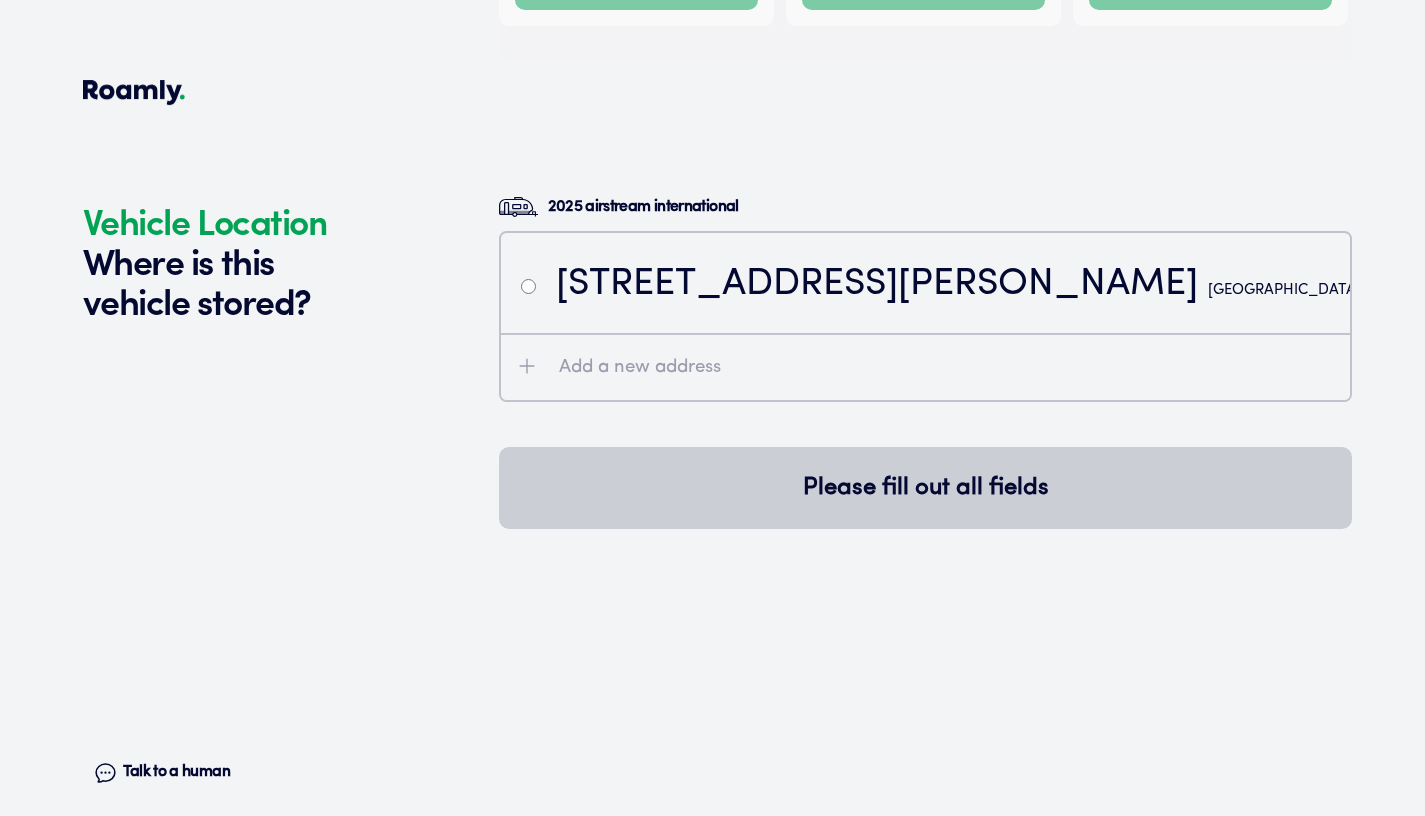 scroll, scrollTop: 5002, scrollLeft: 0, axis: vertical 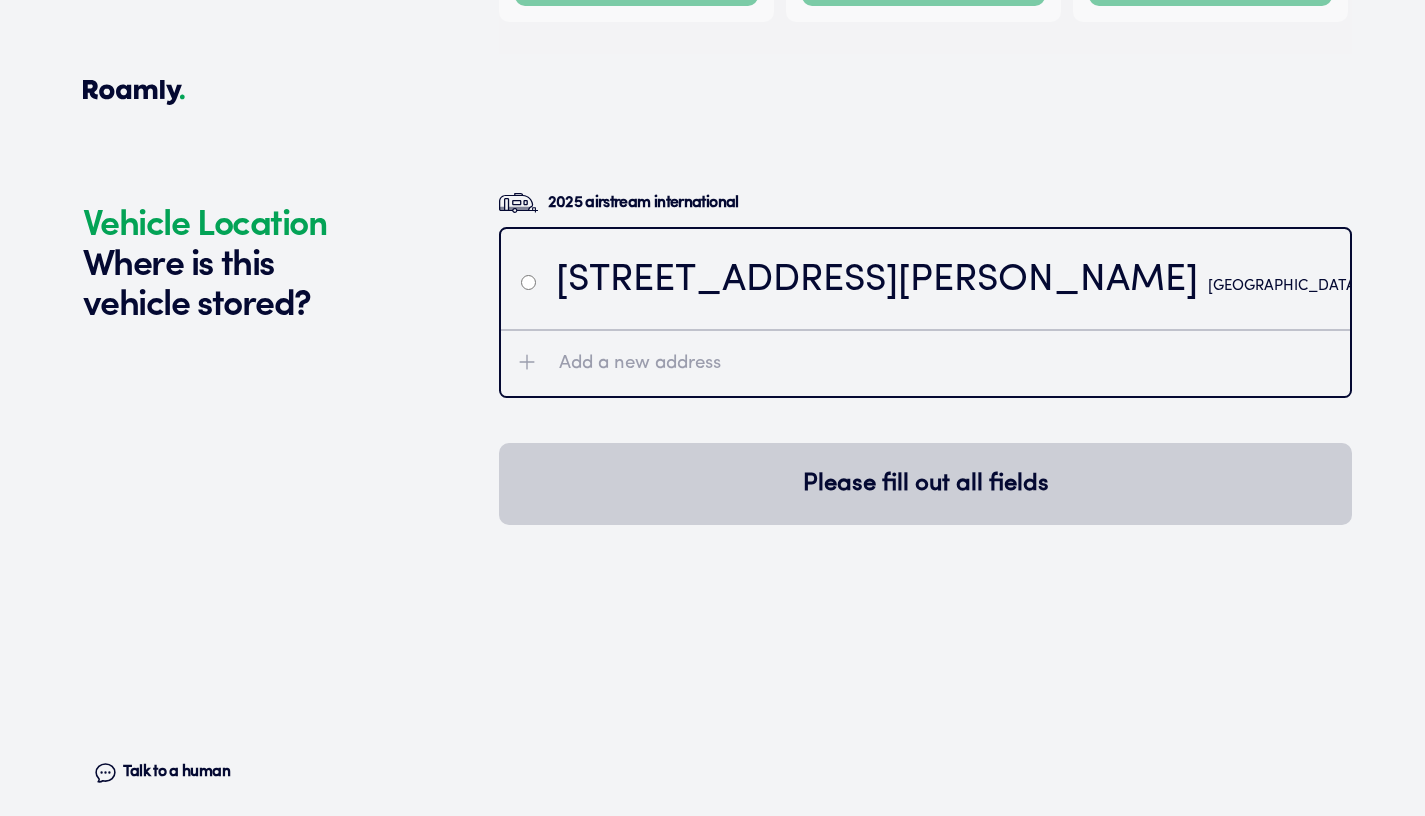 click on "[STREET_ADDRESS][PERSON_NAME]" at bounding box center [925, 279] 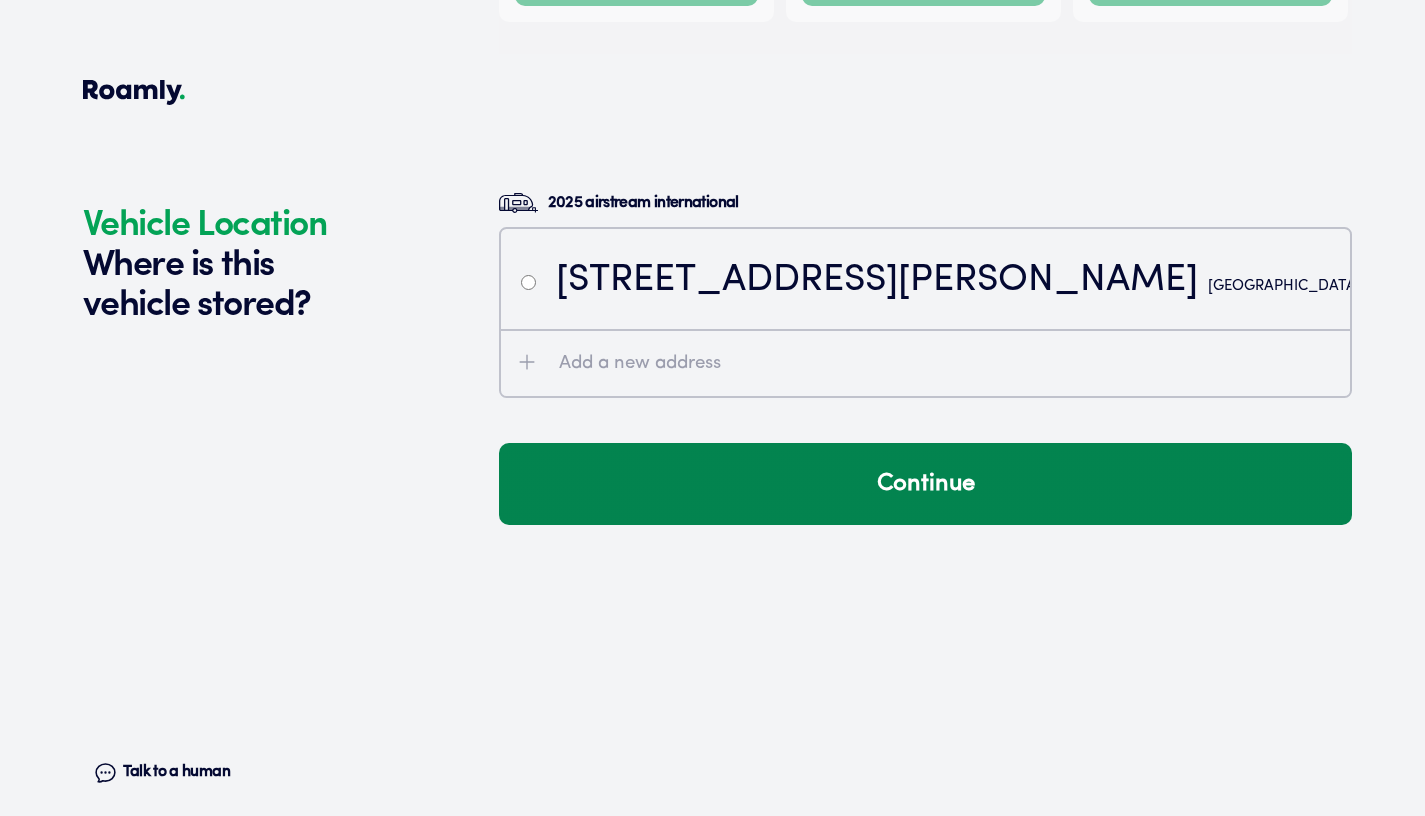 click on "Continue" at bounding box center (925, 484) 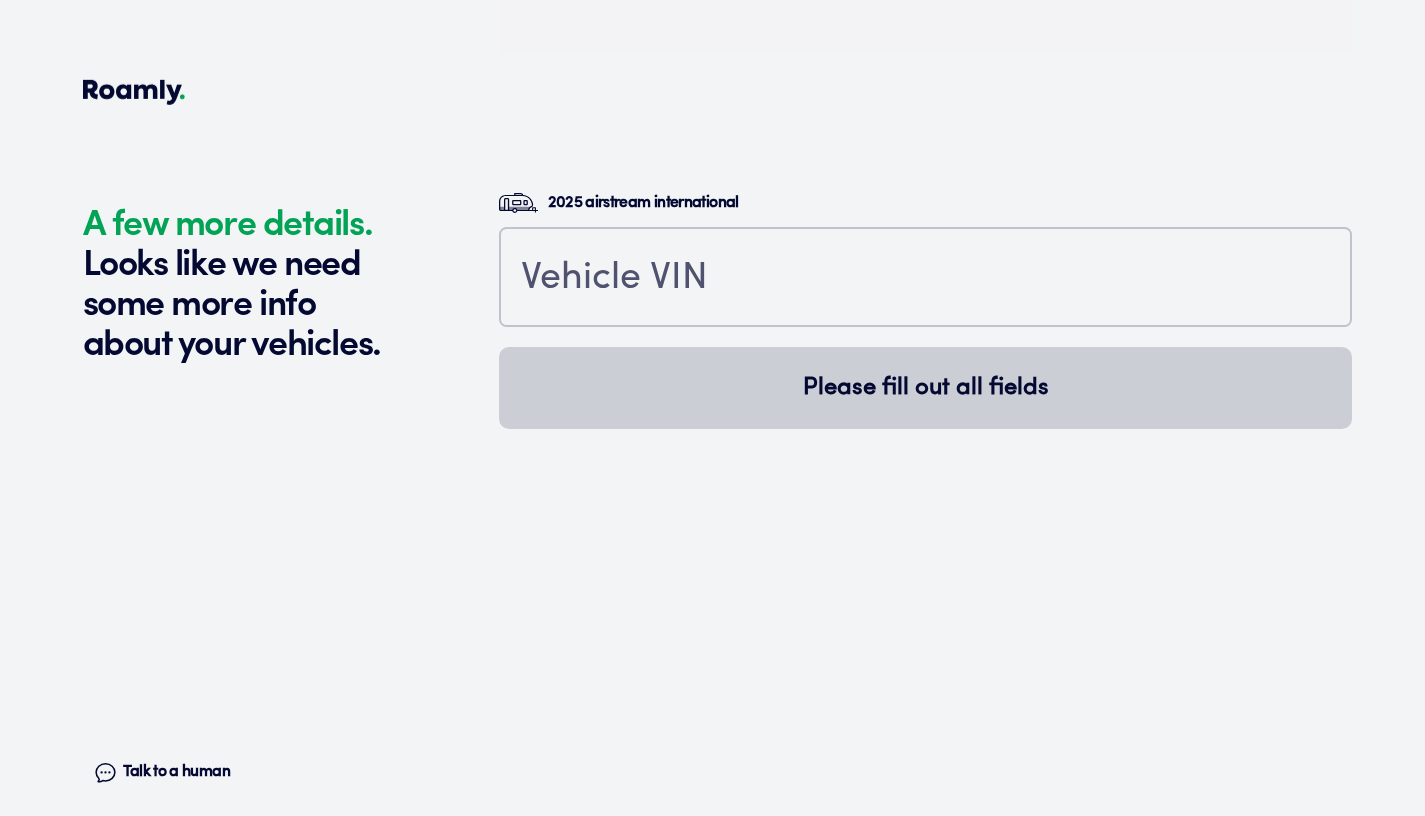 scroll, scrollTop: 5441, scrollLeft: 0, axis: vertical 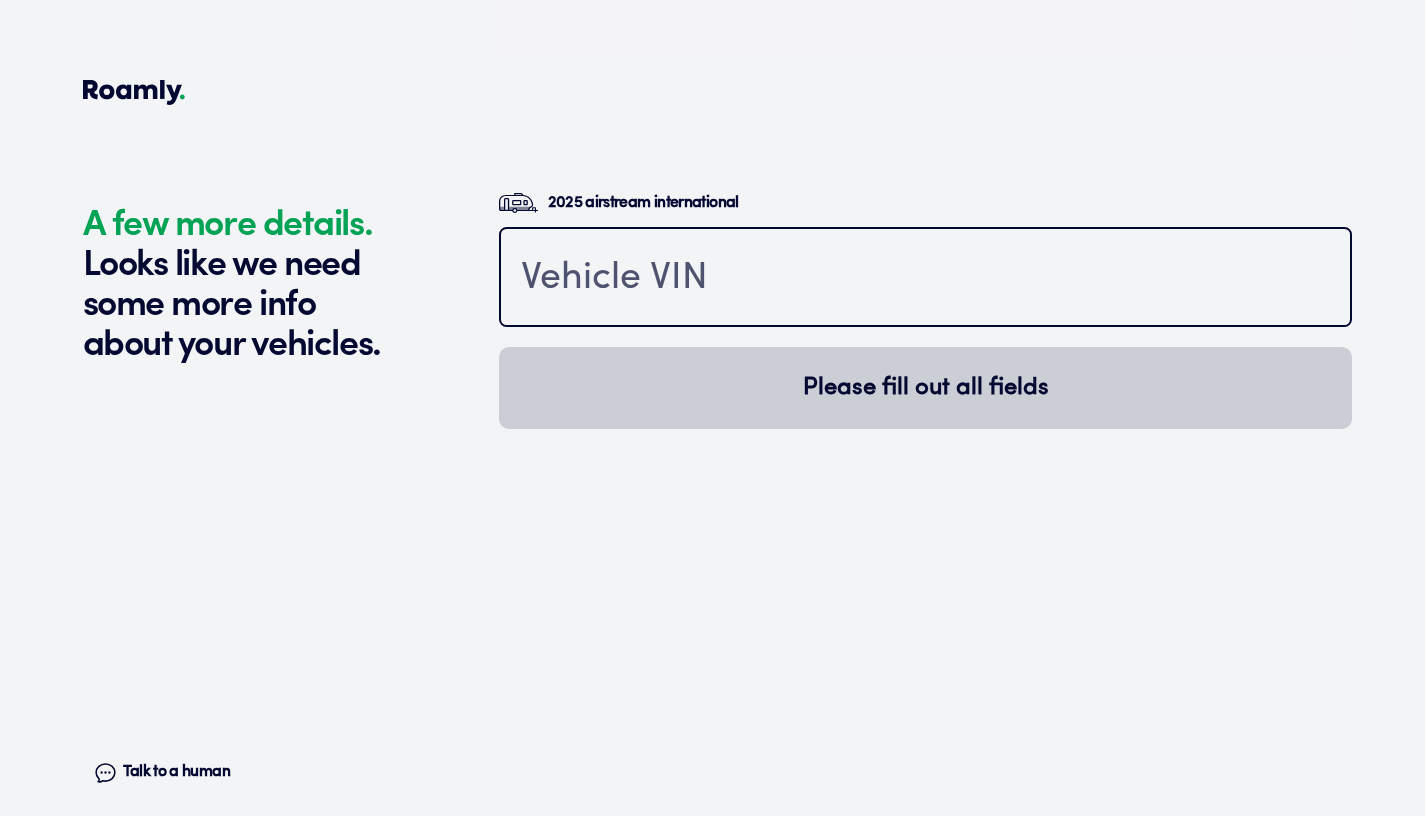 click at bounding box center (925, 279) 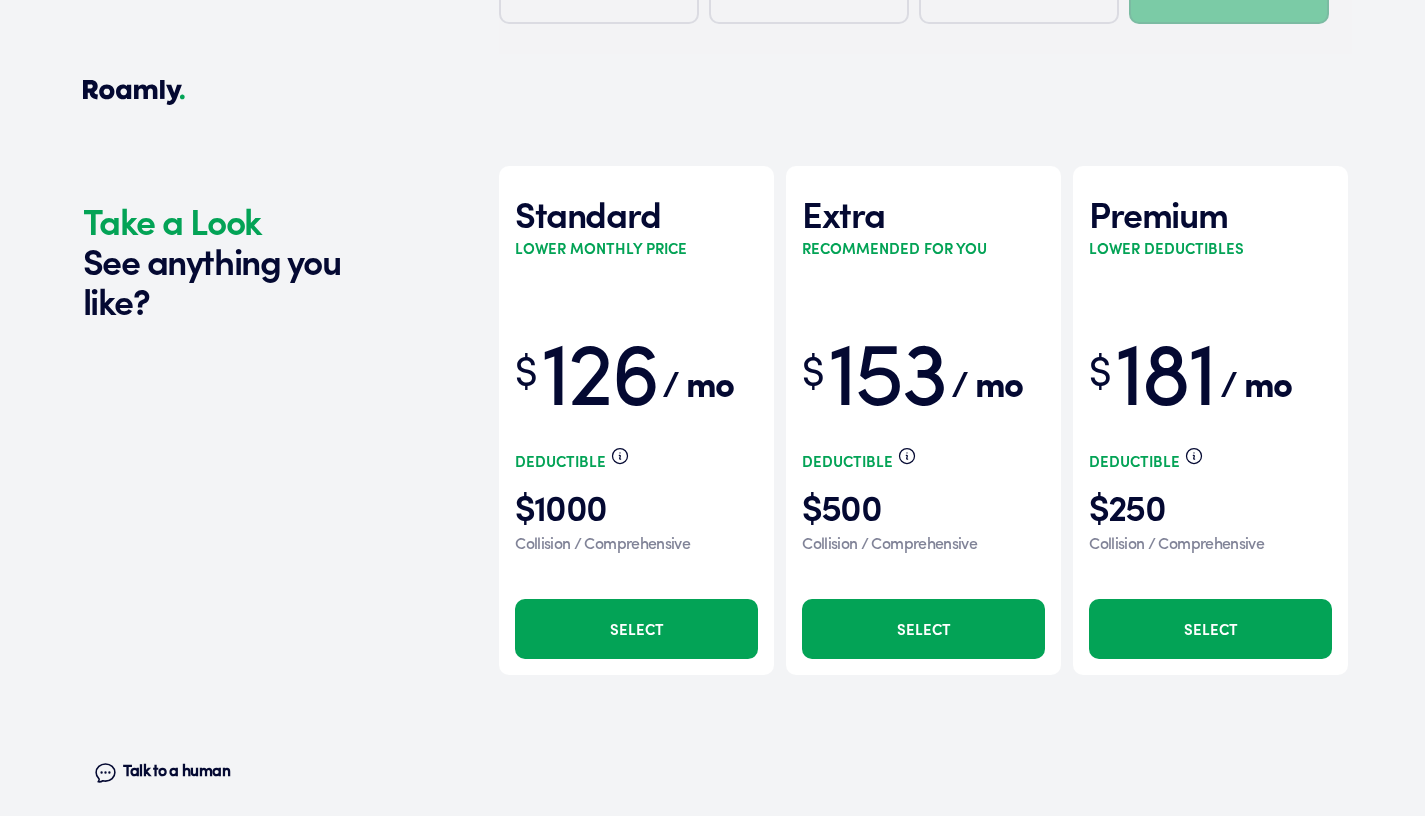scroll, scrollTop: 4289, scrollLeft: 0, axis: vertical 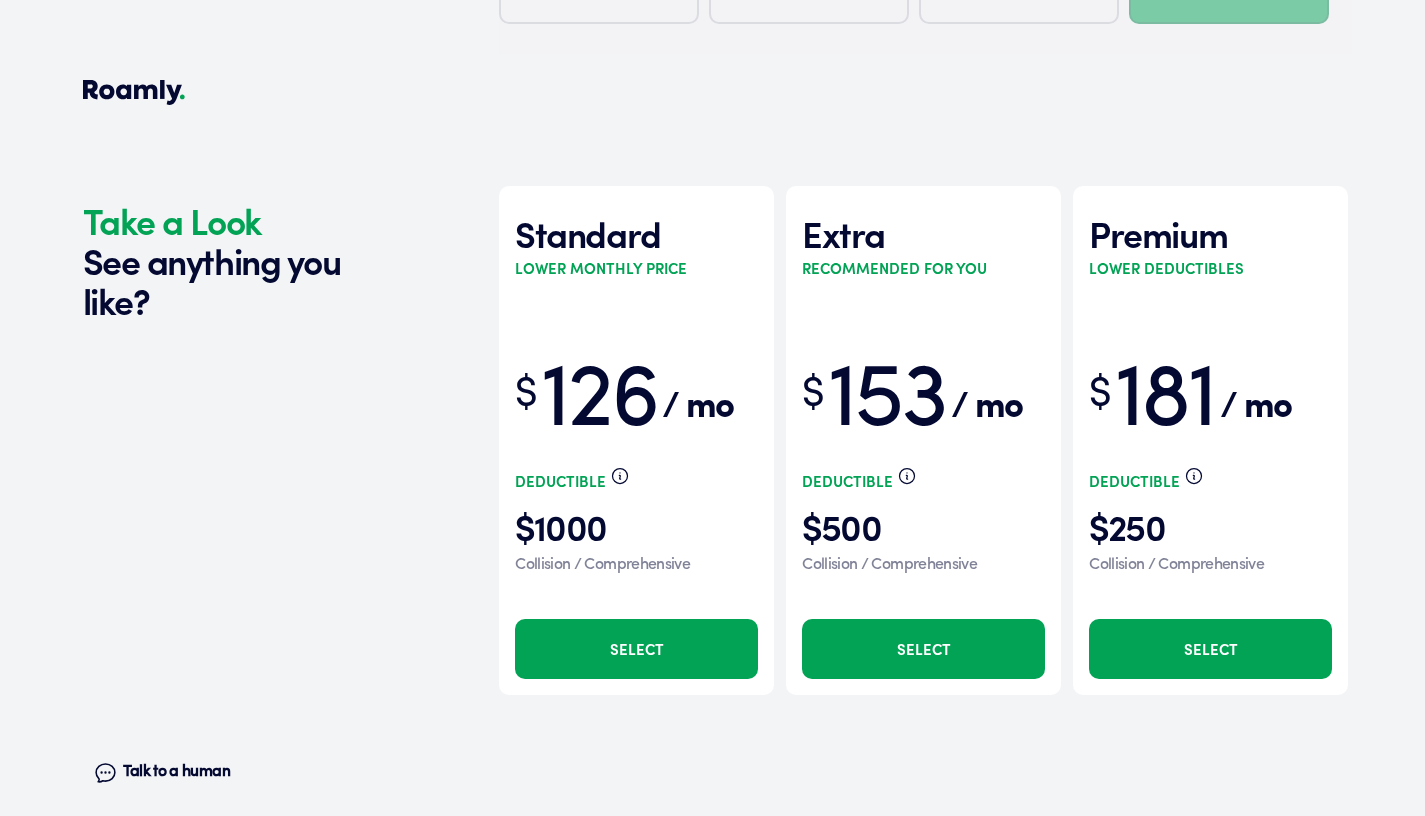 click on "Select" at bounding box center (923, 649) 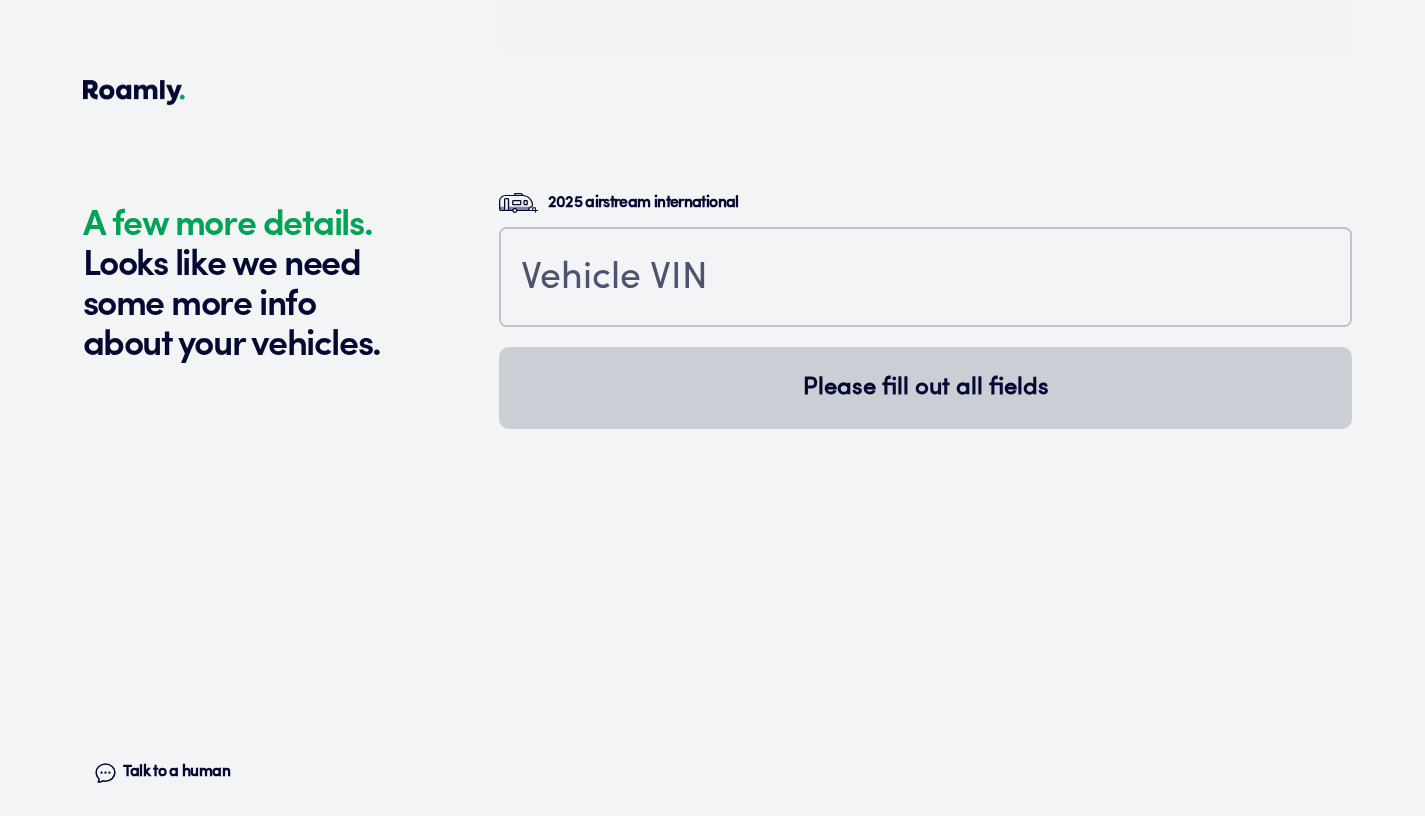 scroll, scrollTop: 5441, scrollLeft: 0, axis: vertical 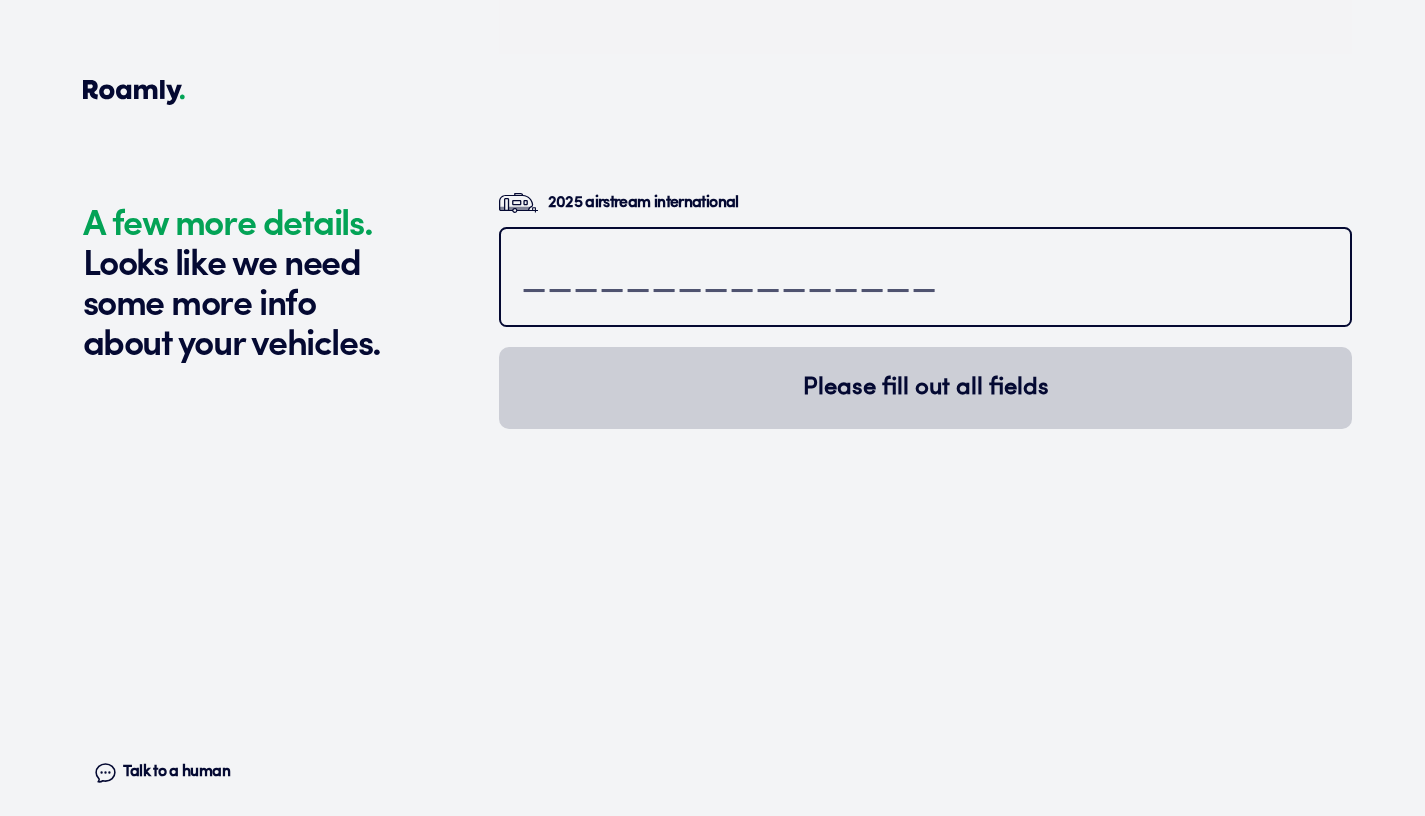 click at bounding box center (925, 279) 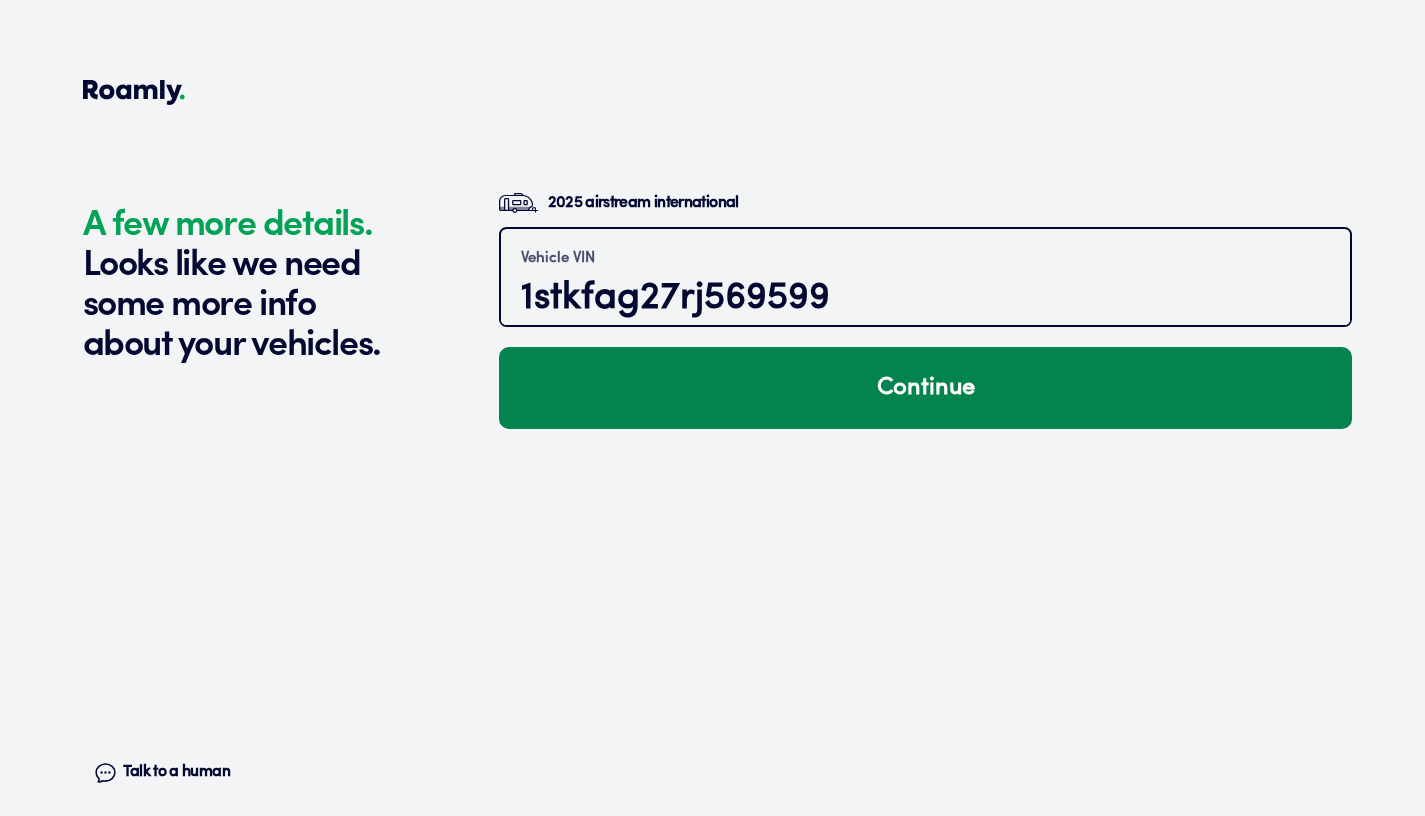 type on "1stkfag27rj569599" 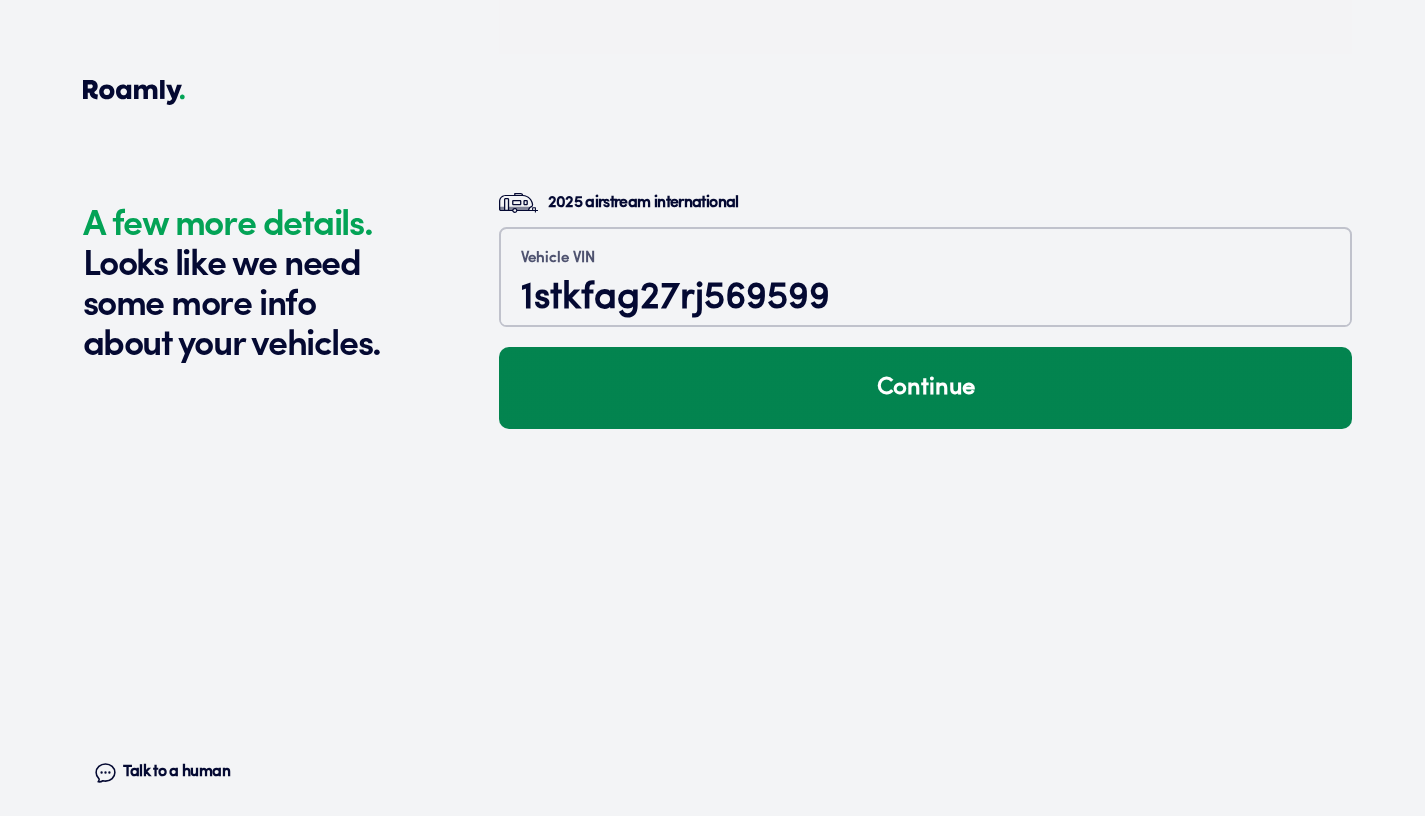 click on "Continue" at bounding box center (925, 388) 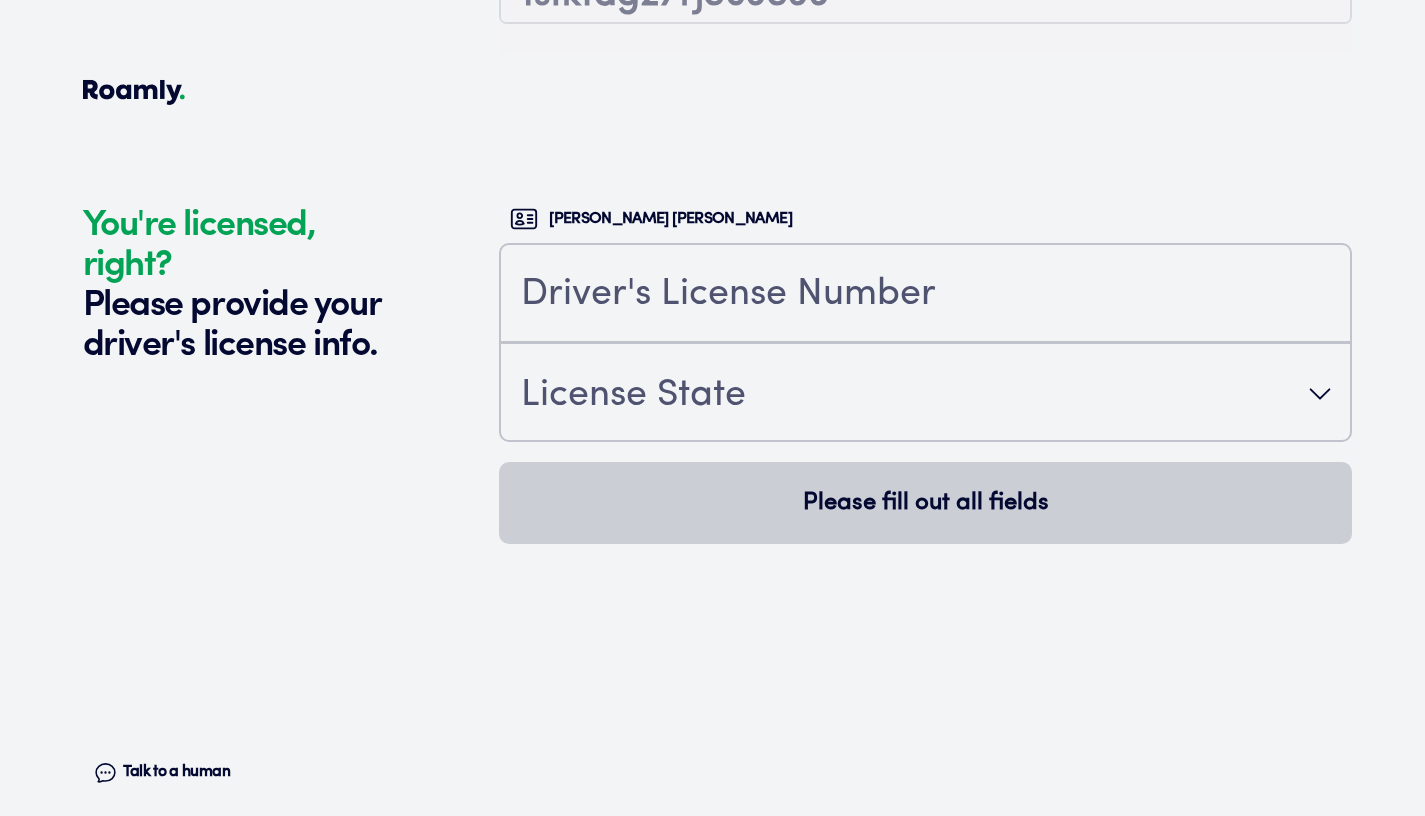 scroll, scrollTop: 5784, scrollLeft: 0, axis: vertical 